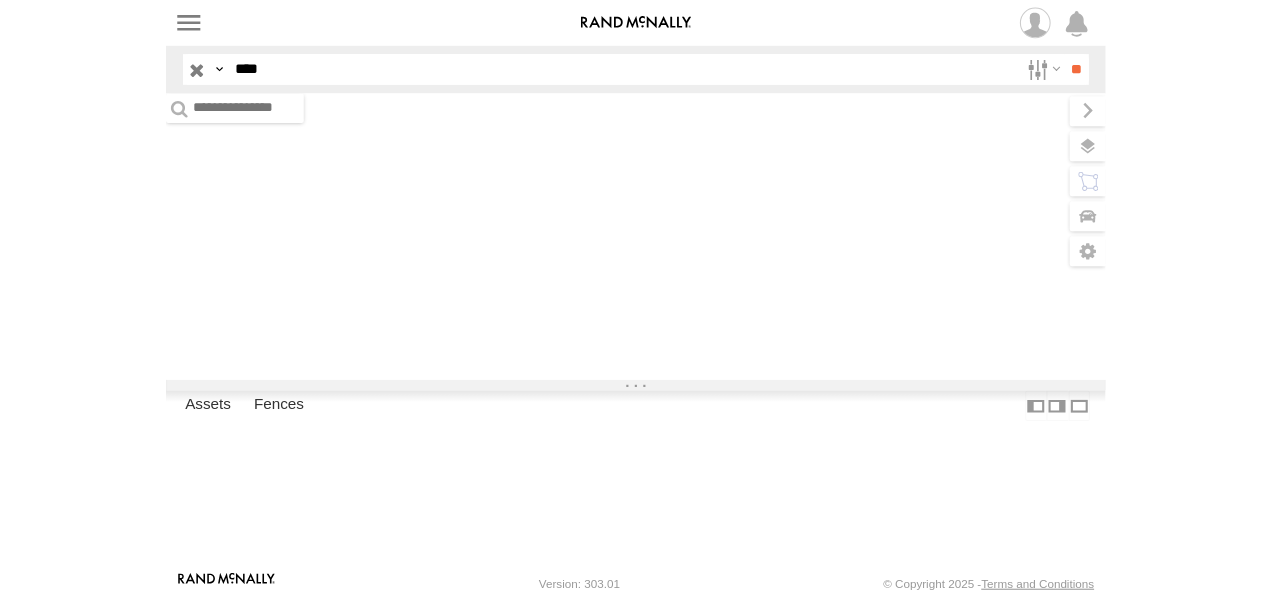 scroll, scrollTop: 0, scrollLeft: 0, axis: both 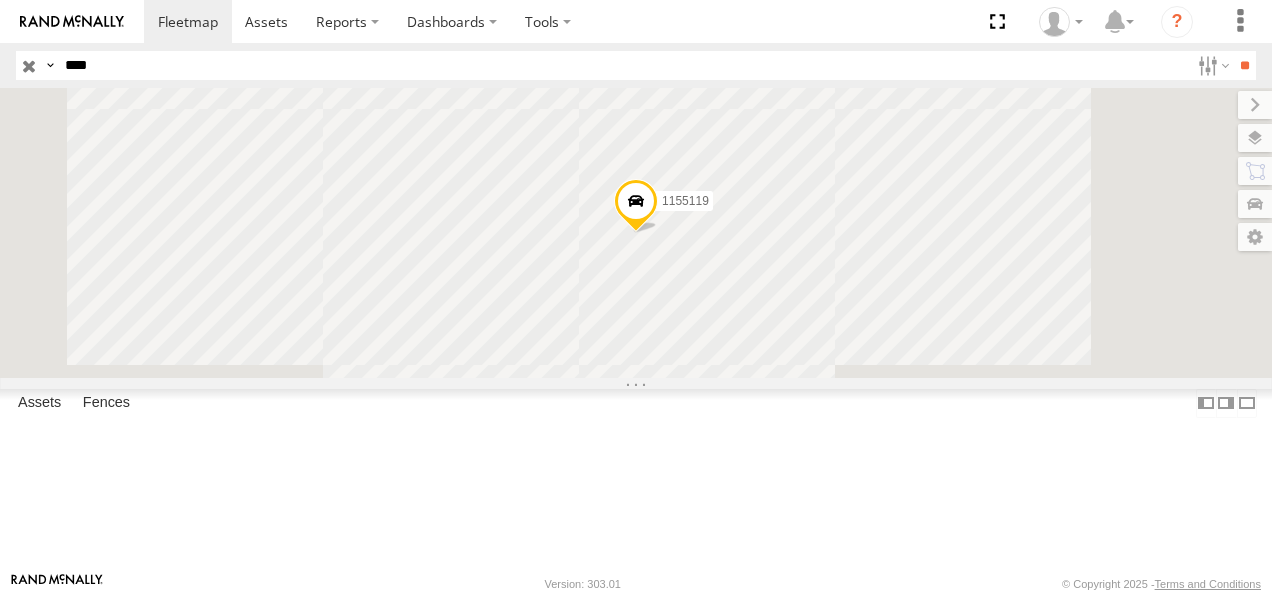 drag, startPoint x: 34, startPoint y: 60, endPoint x: -4, endPoint y: 60, distance: 38 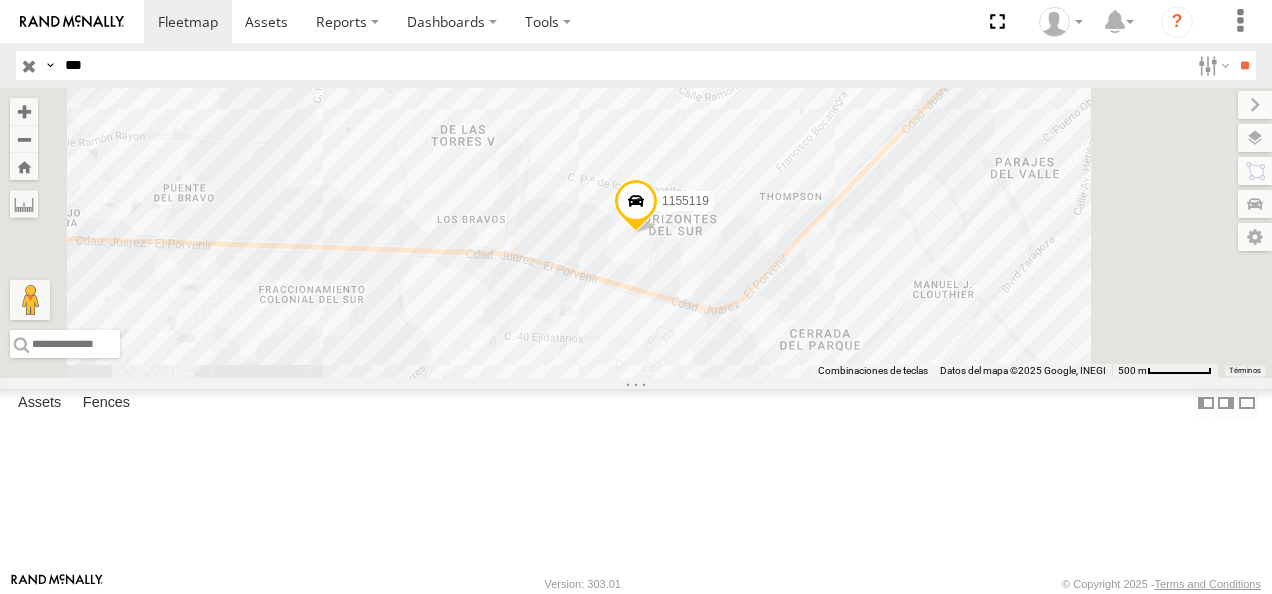 click on "**" at bounding box center (1244, 65) 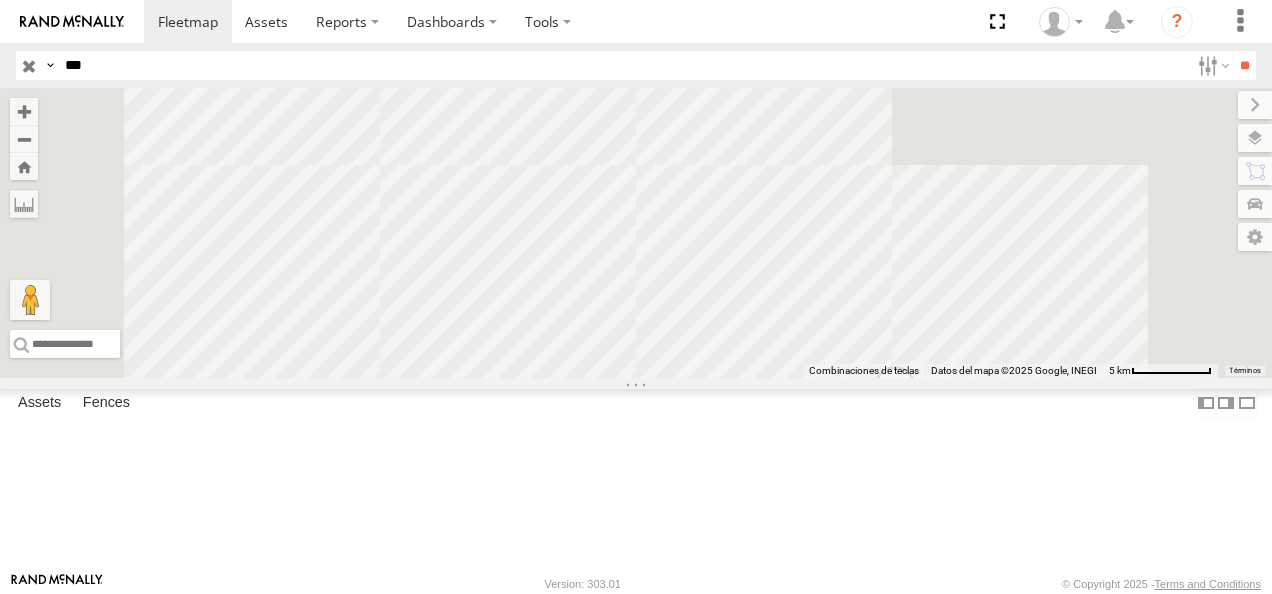 click on "194
FLEX NORTE" at bounding box center [0, 0] 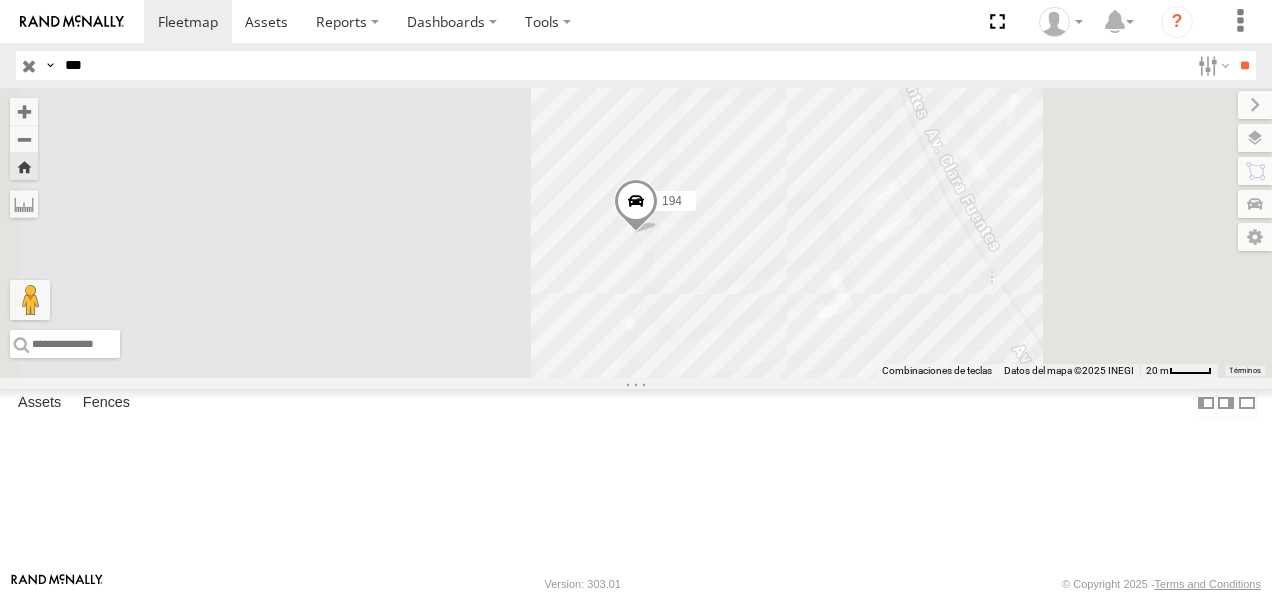 drag, startPoint x: 95, startPoint y: 66, endPoint x: 0, endPoint y: 66, distance: 95 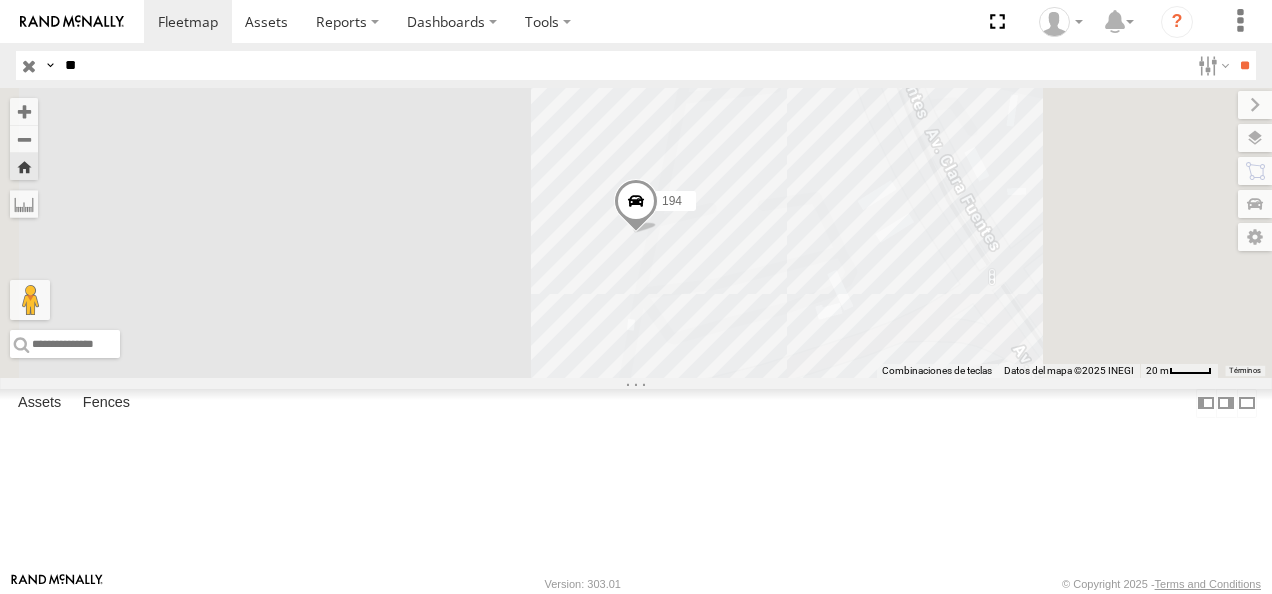 click on "**" at bounding box center (1244, 65) 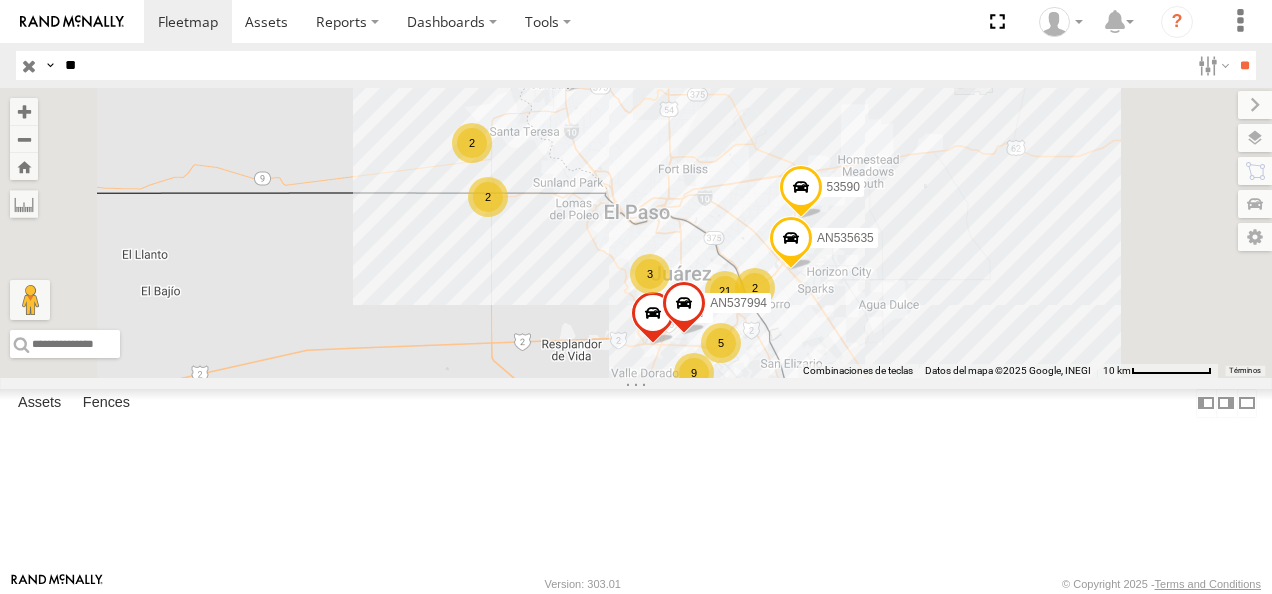 click on "FLEX NORTE" at bounding box center [0, 0] 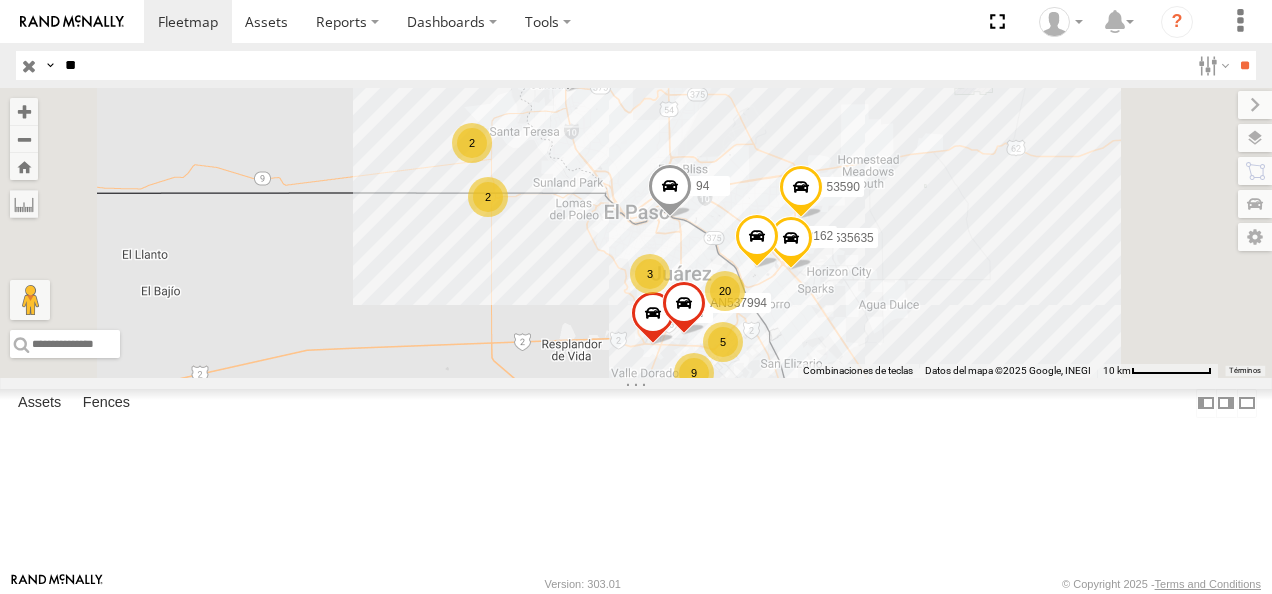 drag, startPoint x: 128, startPoint y: 68, endPoint x: 6, endPoint y: 68, distance: 122 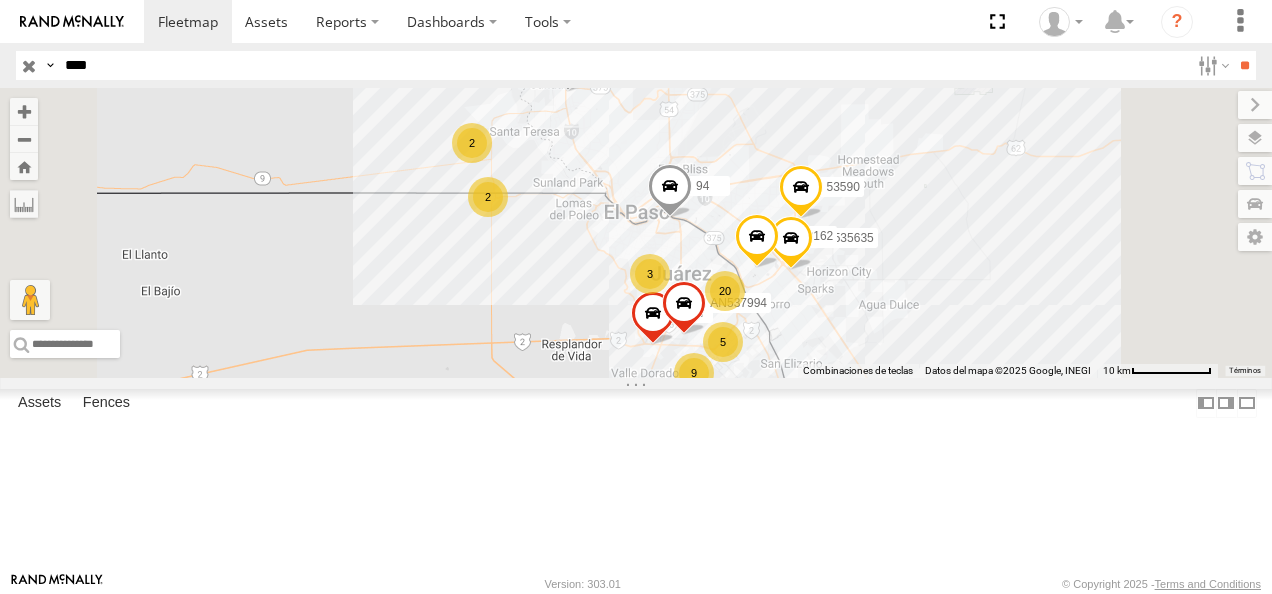 click on "**" at bounding box center [1244, 65] 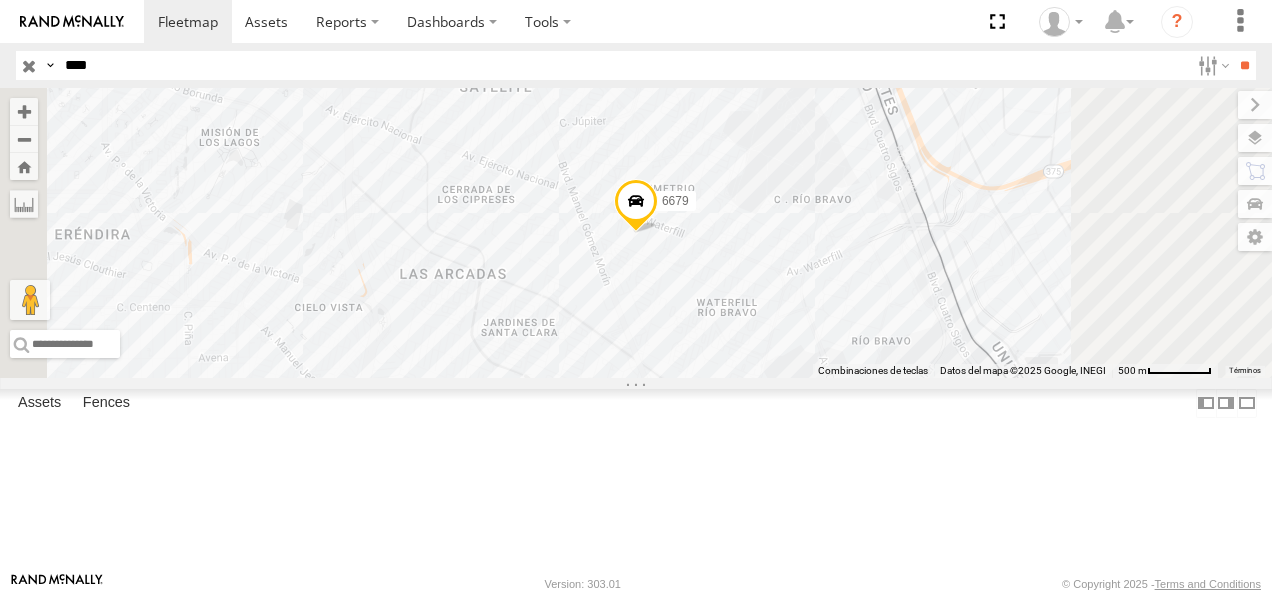 click on "FLEX NORTE" at bounding box center (0, 0) 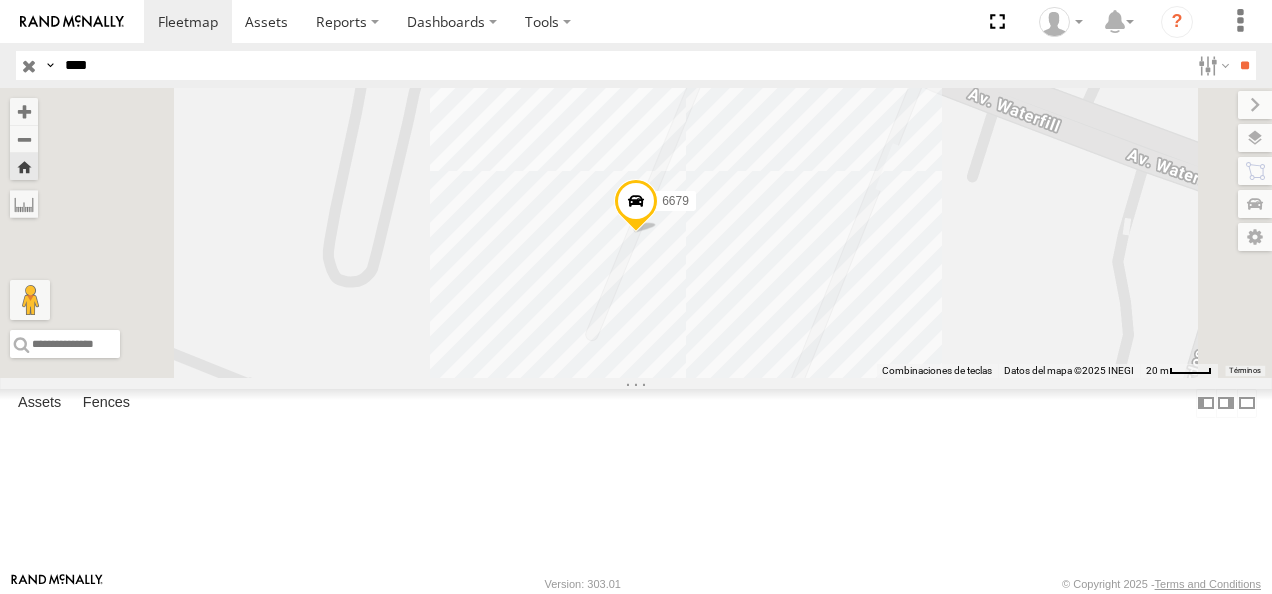 click at bounding box center (636, 207) 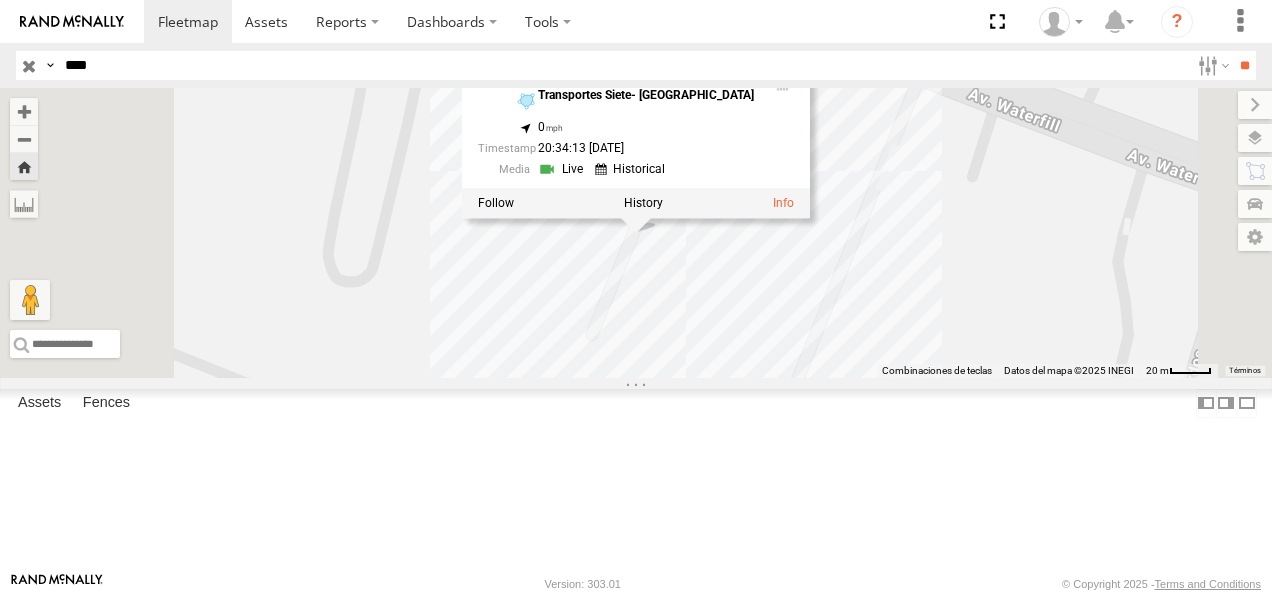 click on "6679 6679 FLEX NORTE Transportes Siete- [GEOGRAPHIC_DATA] 31.67063 ,  -106.36303 0 20:34:13 [DATE]" at bounding box center (636, 233) 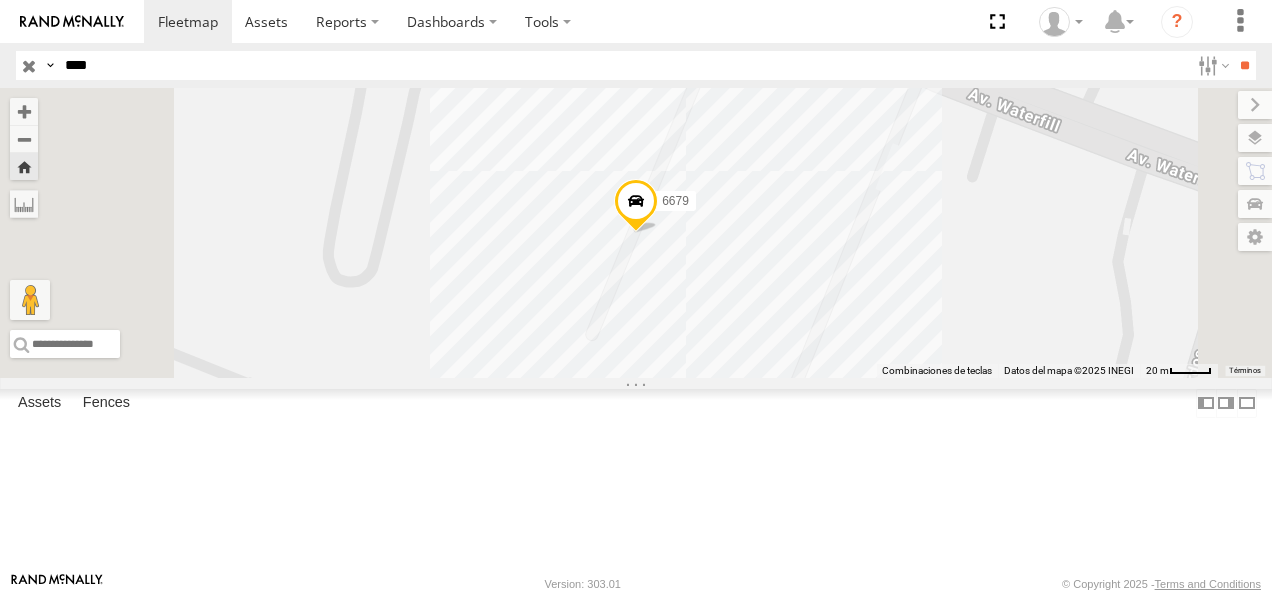 drag, startPoint x: 178, startPoint y: 76, endPoint x: -4, endPoint y: 76, distance: 182 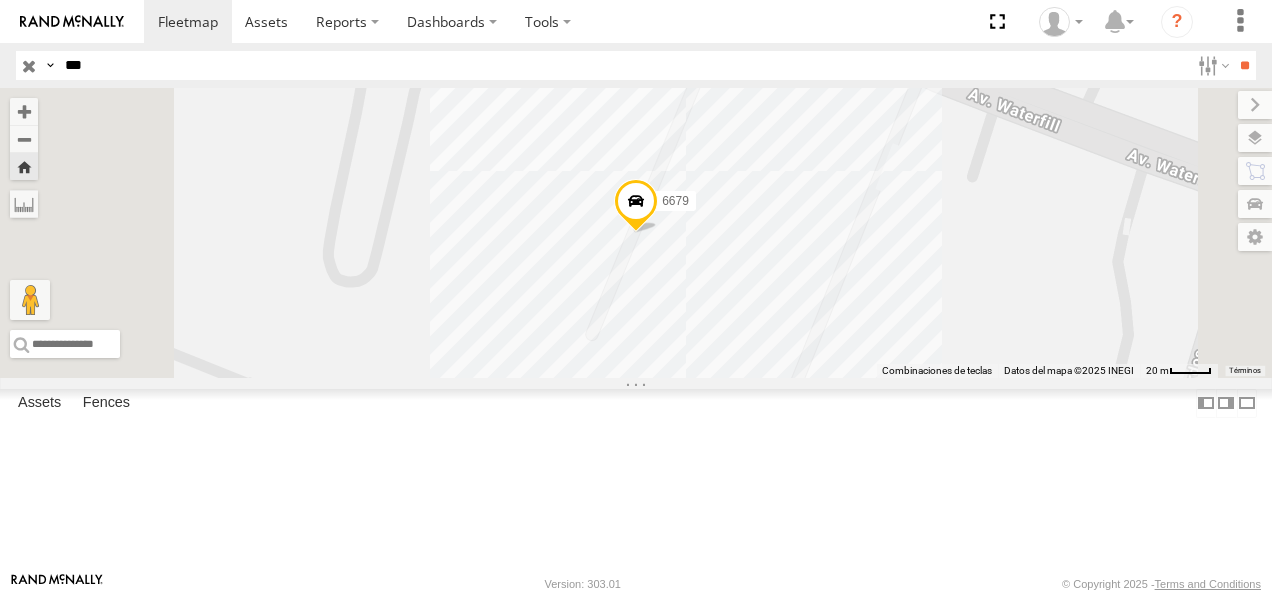 click on "**" at bounding box center [1244, 65] 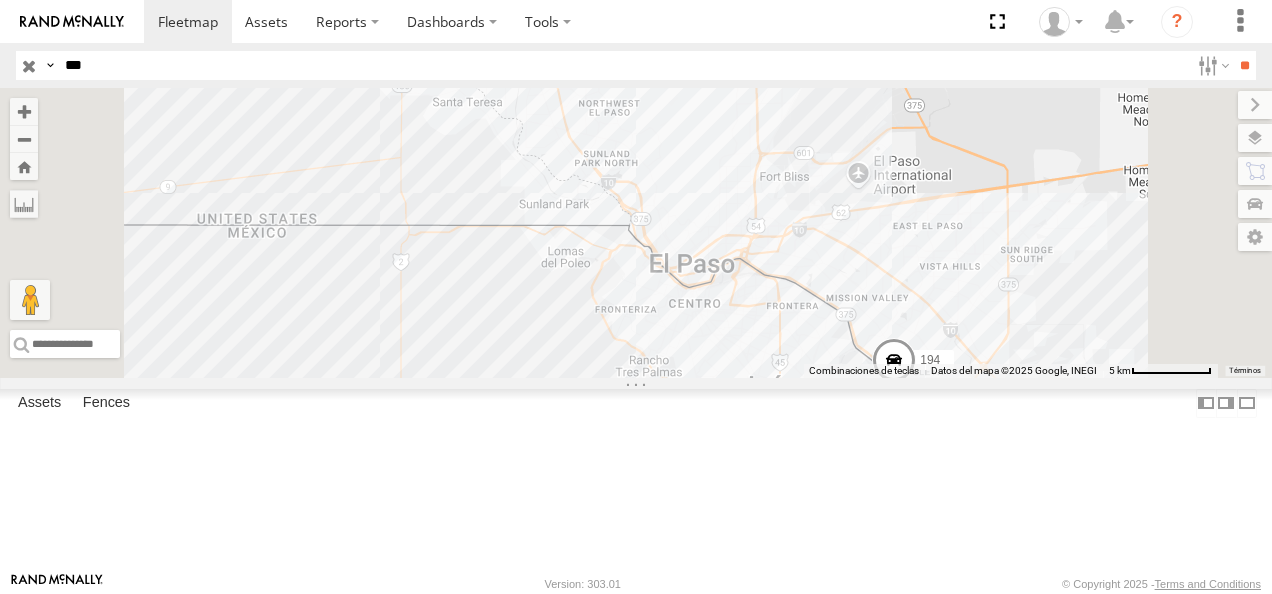 click on "194
FLEX NORTE" at bounding box center (0, 0) 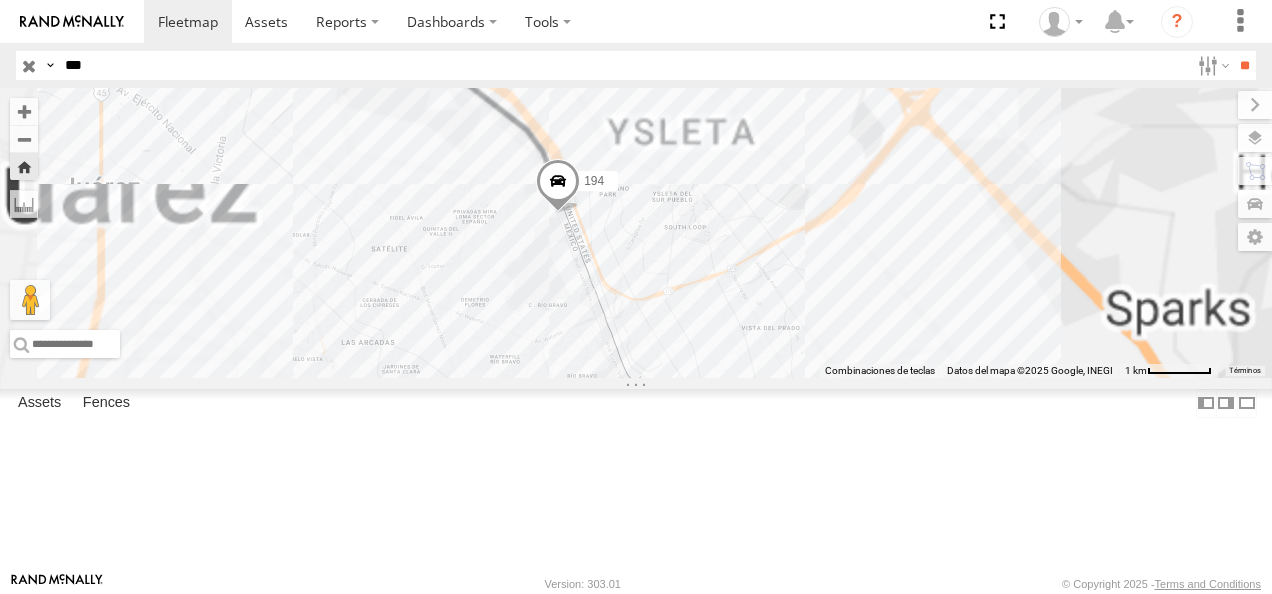 drag, startPoint x: 740, startPoint y: 266, endPoint x: 971, endPoint y: 371, distance: 253.74397 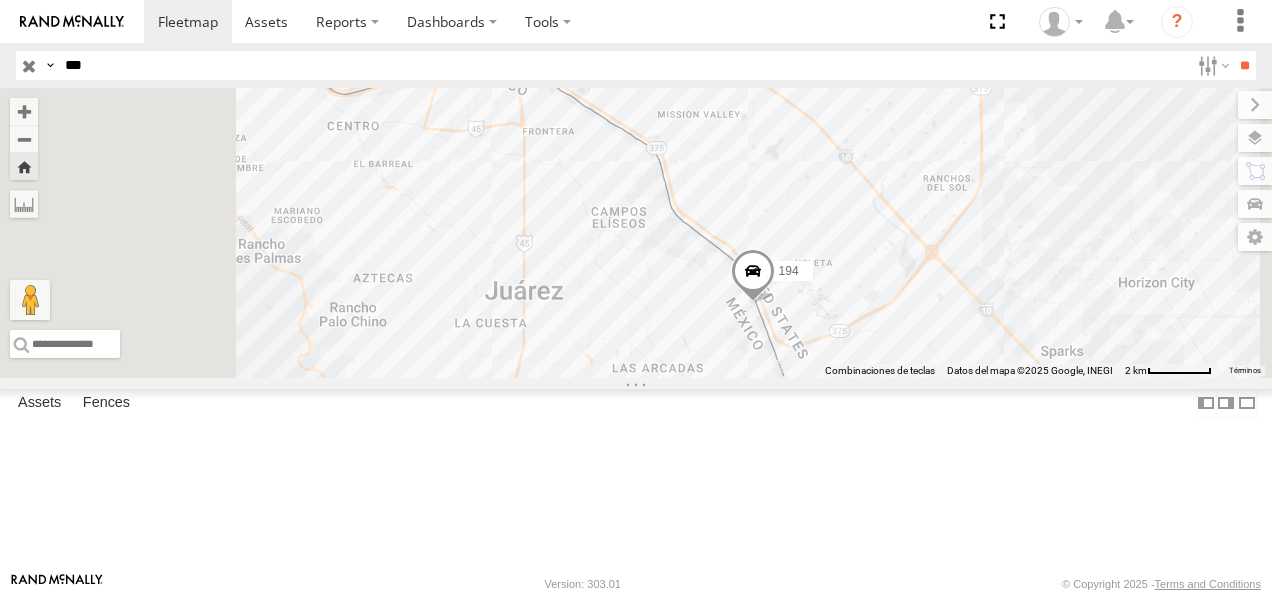 drag, startPoint x: 759, startPoint y: 269, endPoint x: 856, endPoint y: 364, distance: 135.77187 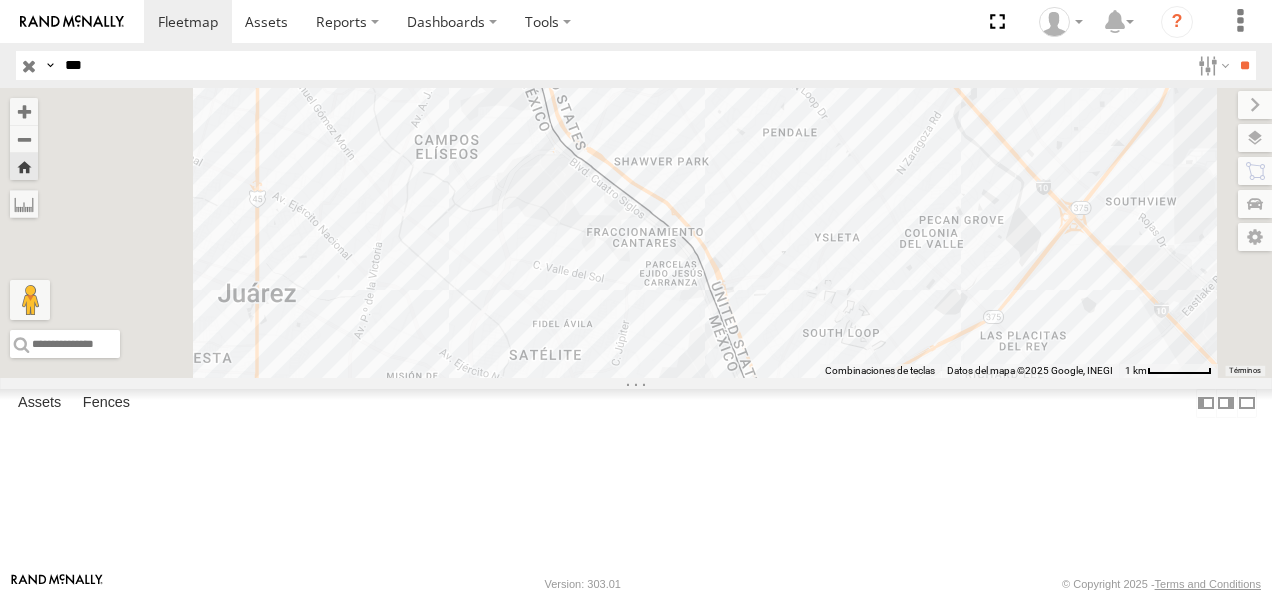 drag, startPoint x: 638, startPoint y: 252, endPoint x: 847, endPoint y: 434, distance: 277.13715 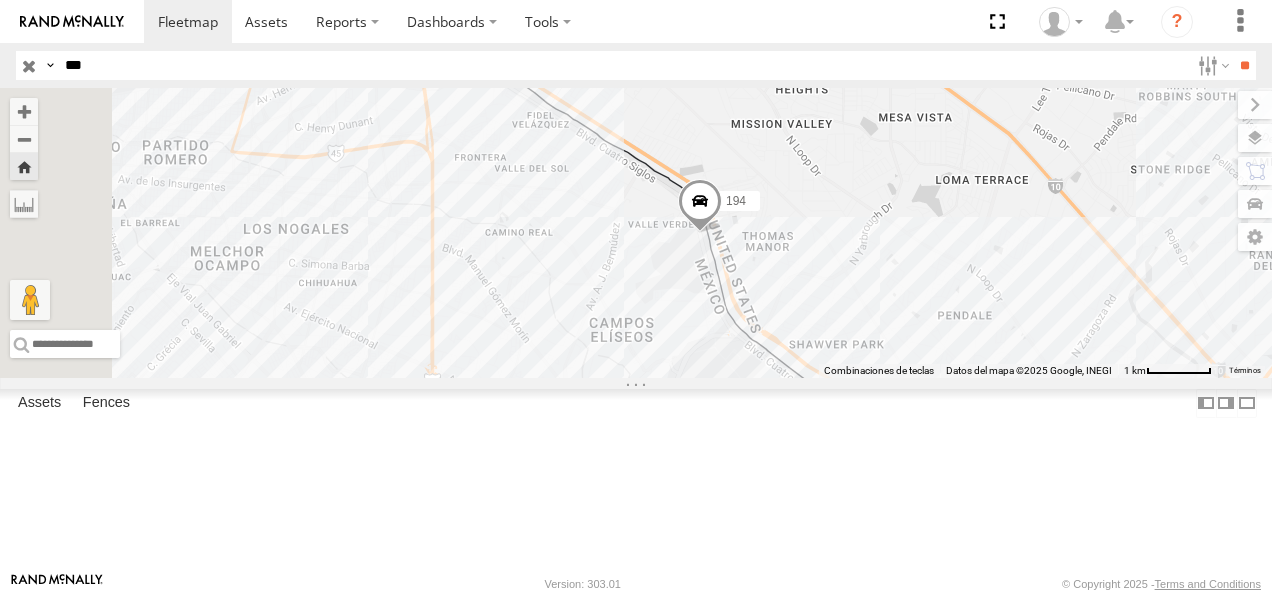 drag, startPoint x: 680, startPoint y: 233, endPoint x: 742, endPoint y: 312, distance: 100.4241 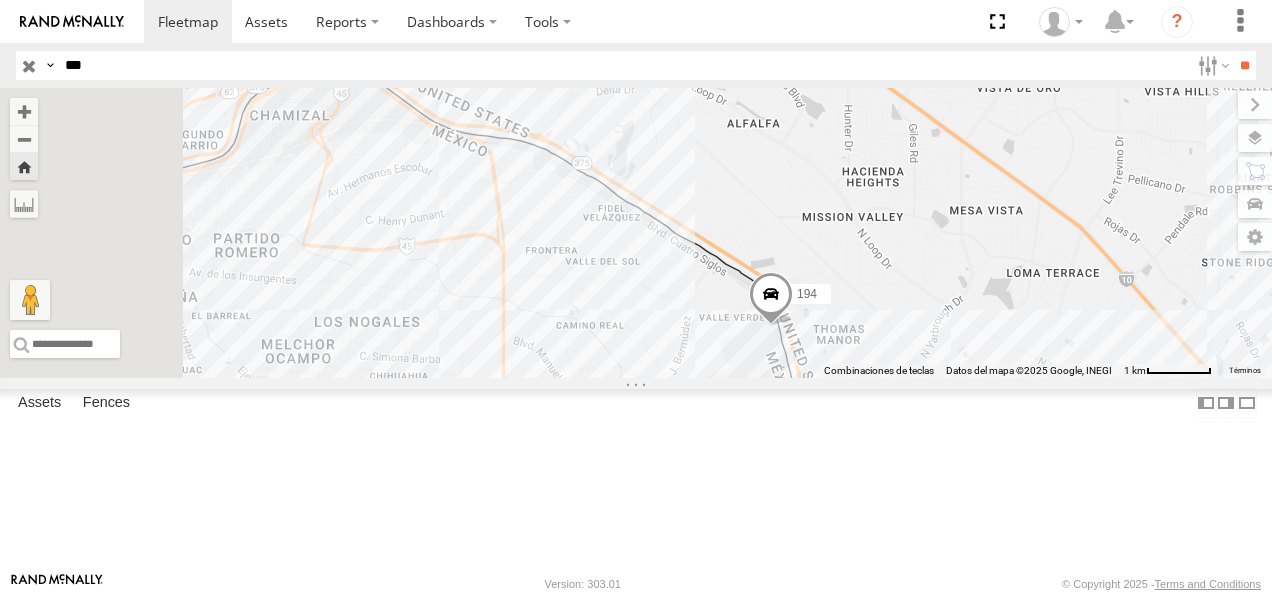 drag, startPoint x: 145, startPoint y: 67, endPoint x: 16, endPoint y: 59, distance: 129.24782 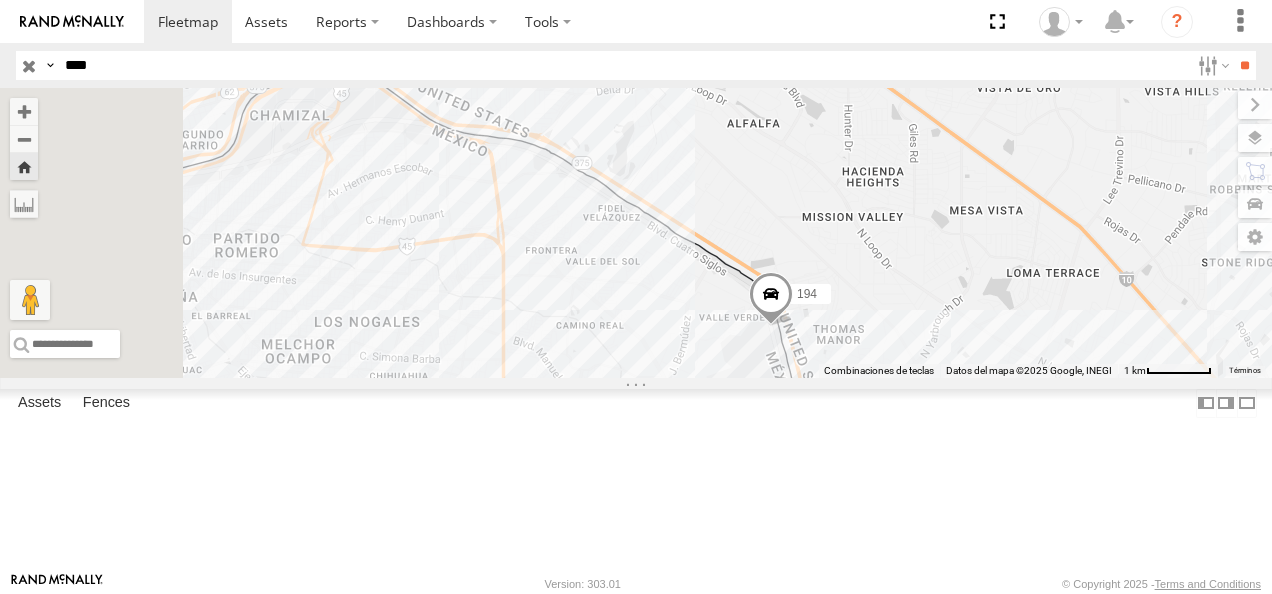 click on "**" at bounding box center [1244, 65] 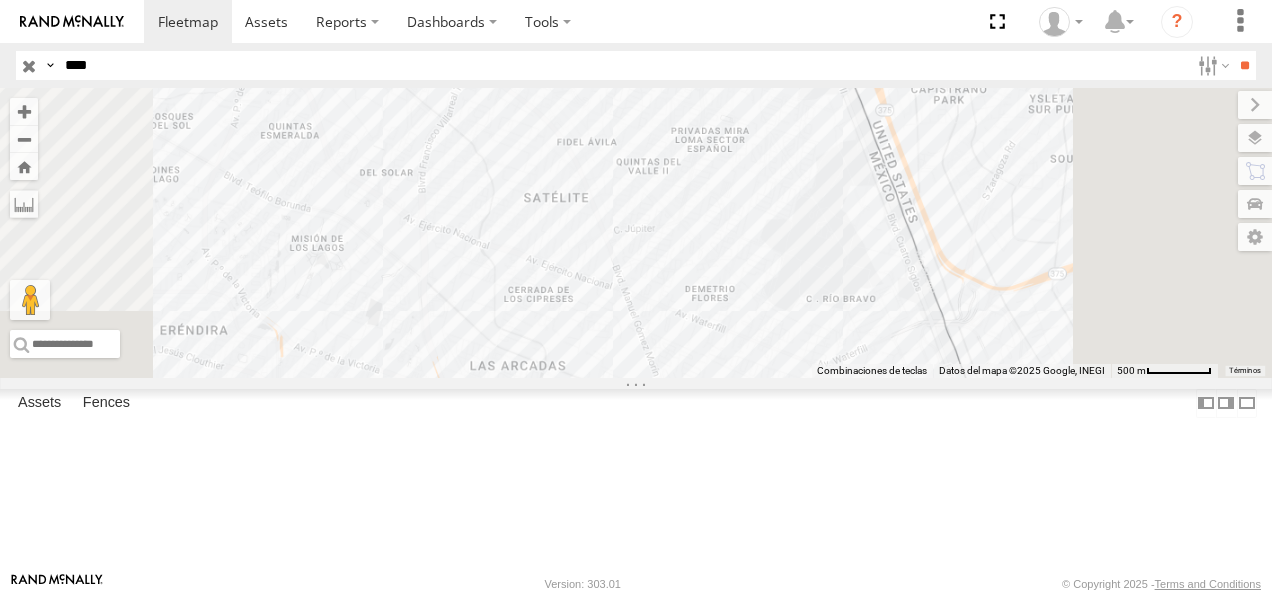 click on "6679" at bounding box center (0, 0) 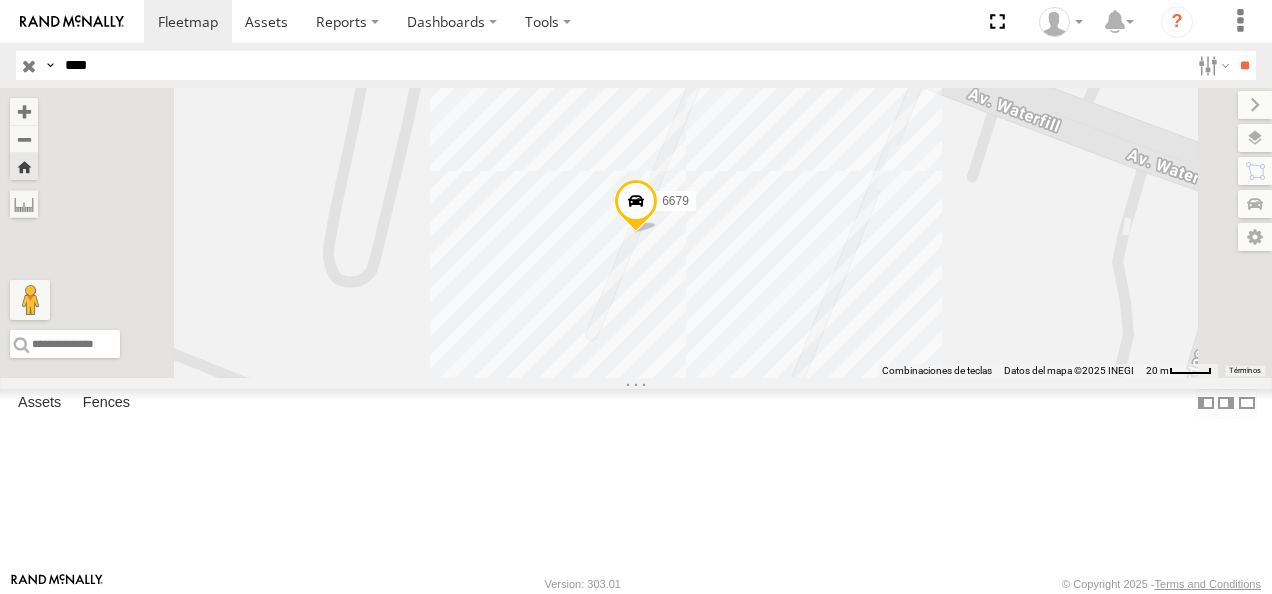 click at bounding box center (636, 207) 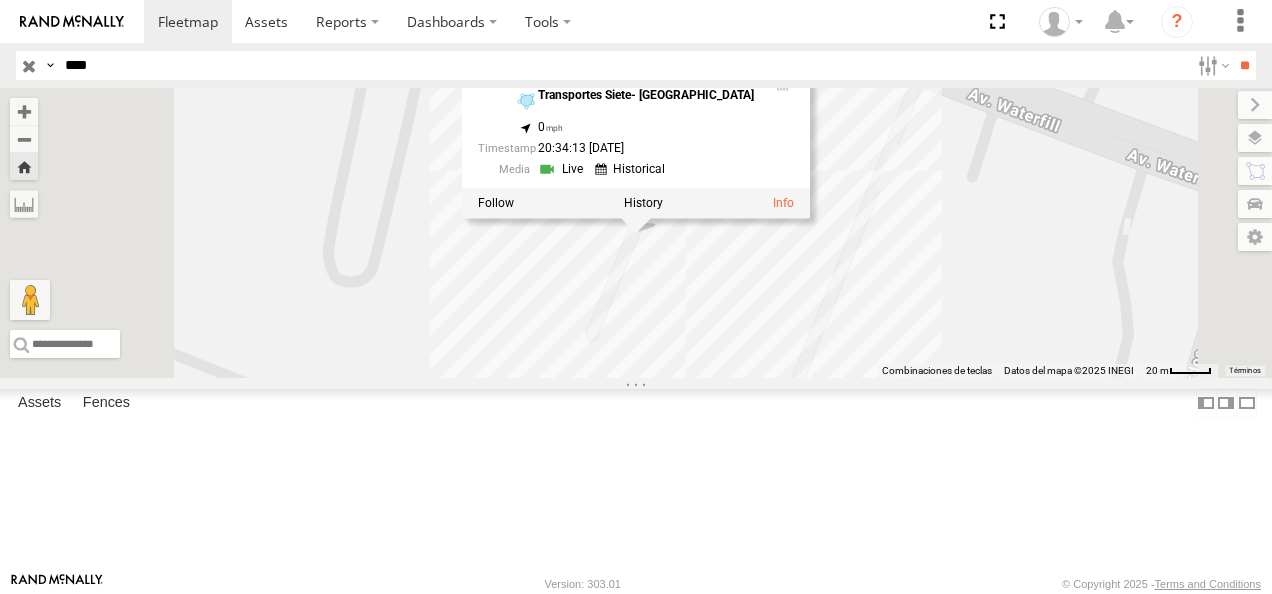 click at bounding box center (563, 169) 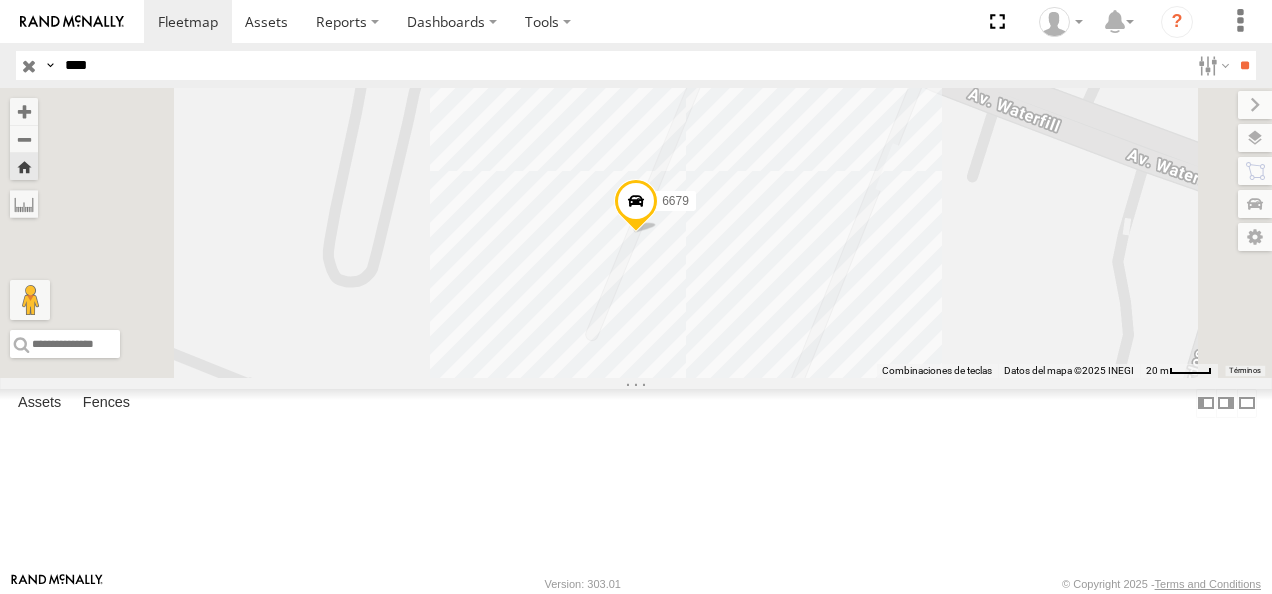 drag, startPoint x: 115, startPoint y: 64, endPoint x: 46, endPoint y: 74, distance: 69.72087 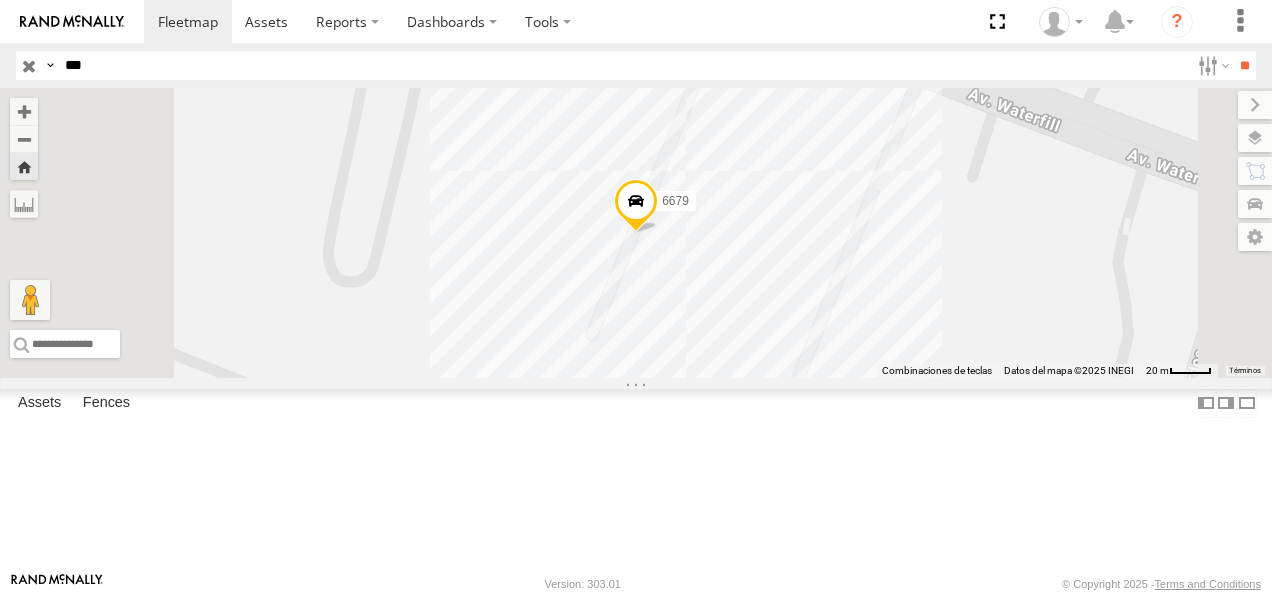 click on "**" at bounding box center [1244, 65] 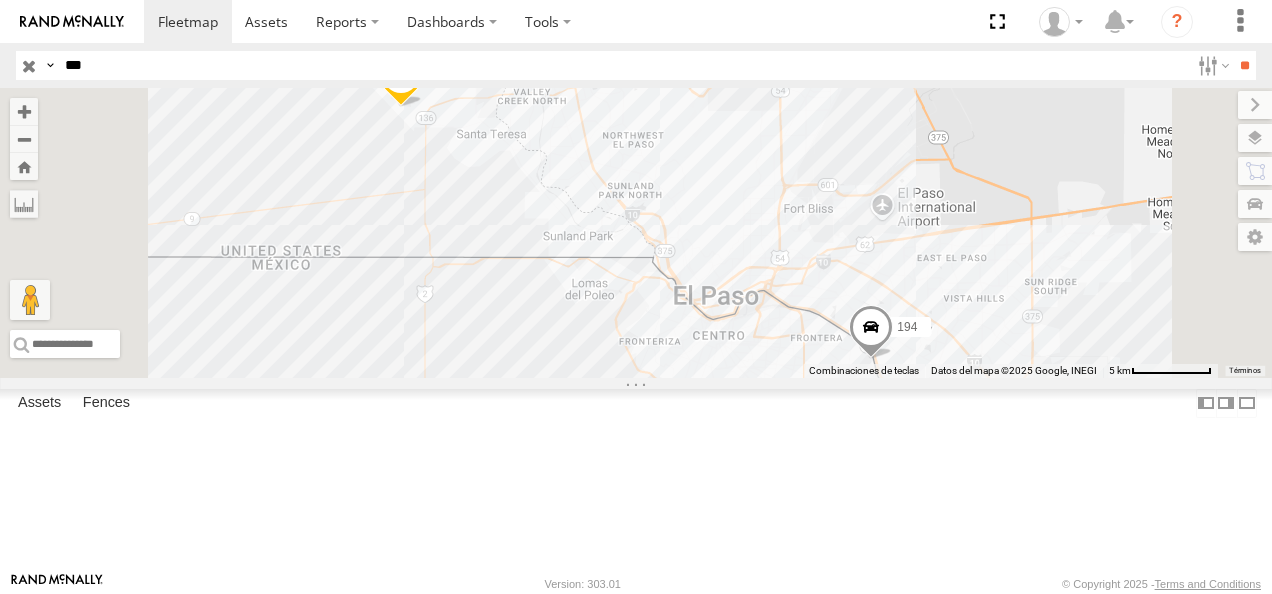 click on "194" at bounding box center (0, 0) 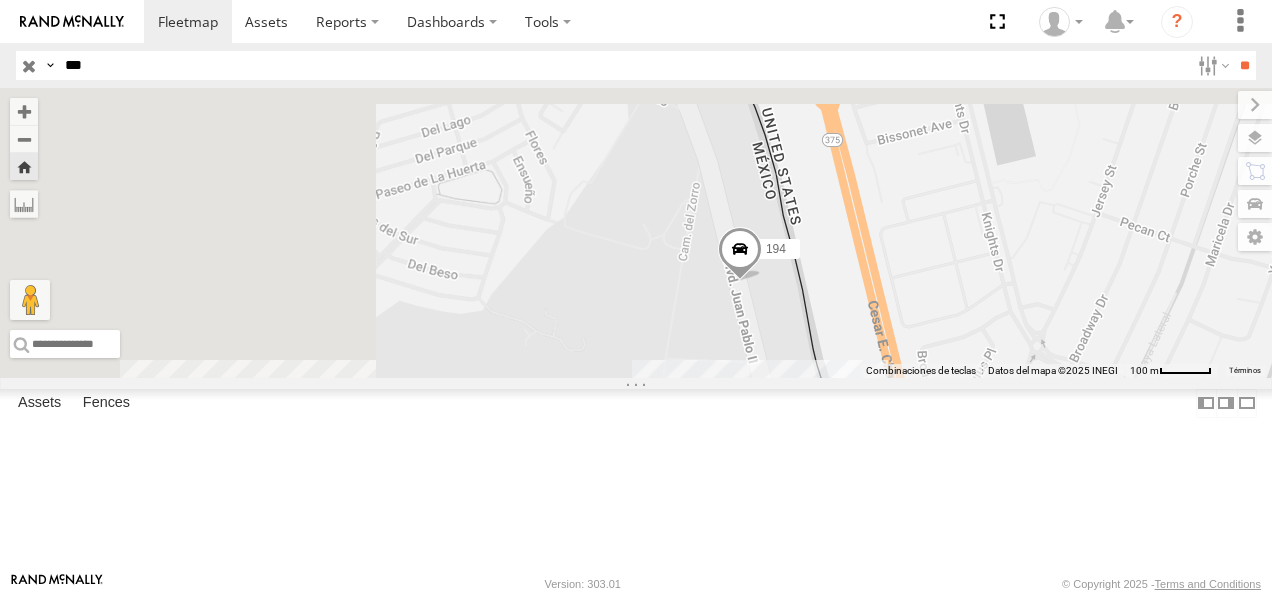 drag, startPoint x: 692, startPoint y: 212, endPoint x: 968, endPoint y: 338, distance: 303.40073 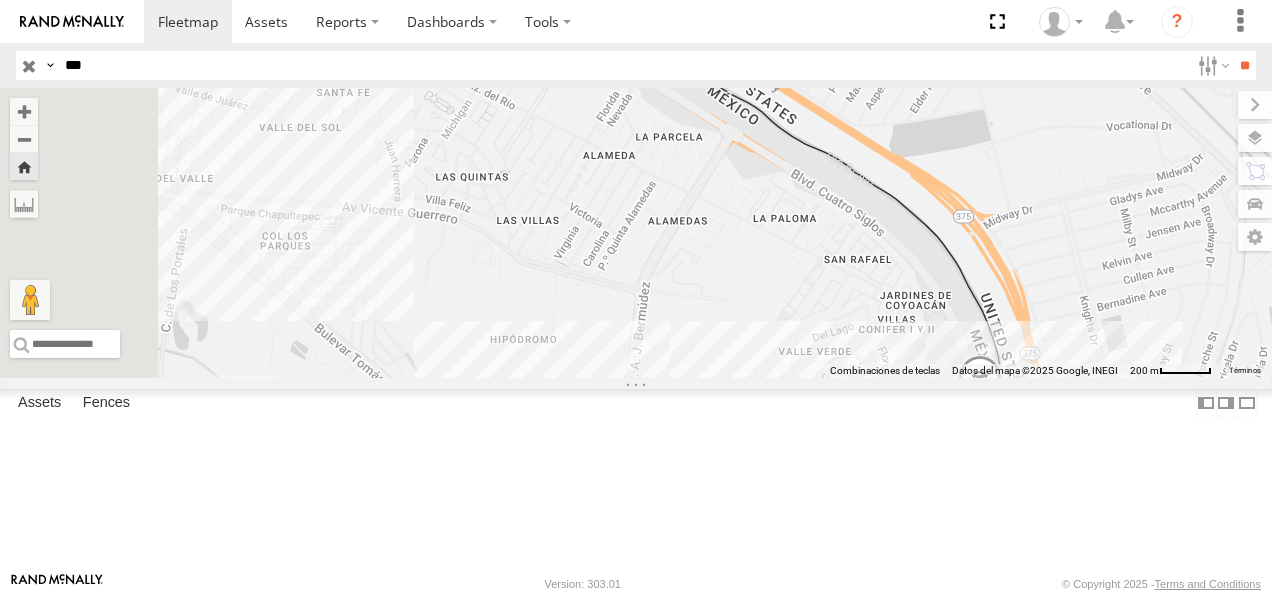 drag, startPoint x: 724, startPoint y: 251, endPoint x: 1001, endPoint y: 431, distance: 330.3468 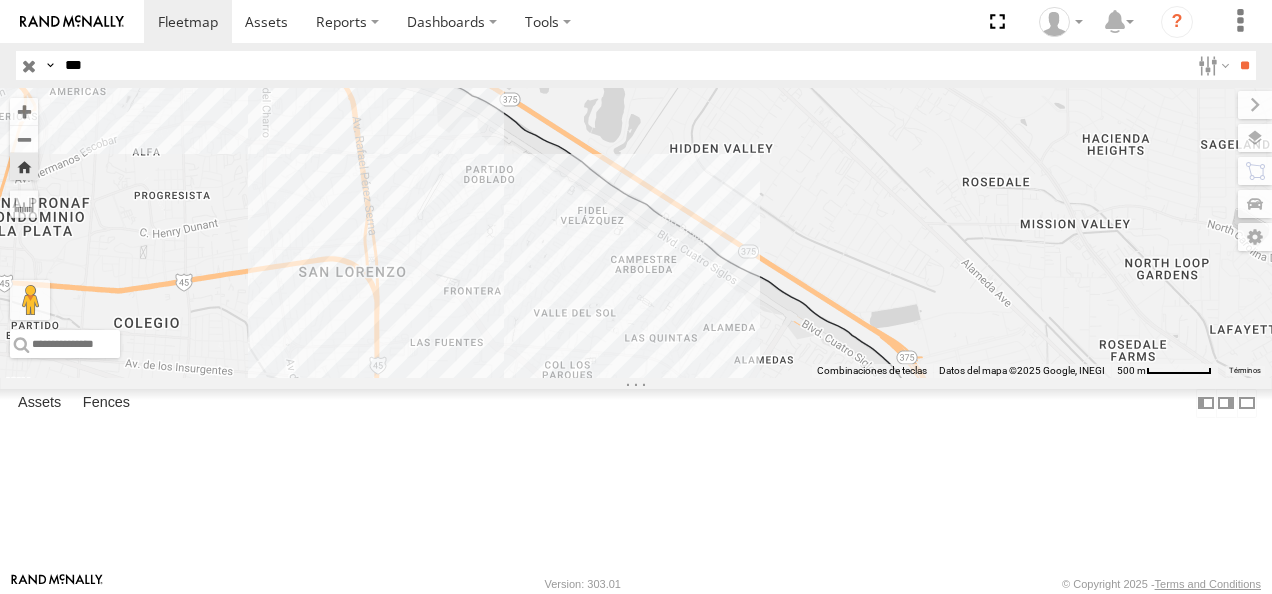 drag, startPoint x: 838, startPoint y: 377, endPoint x: 805, endPoint y: 427, distance: 59.908264 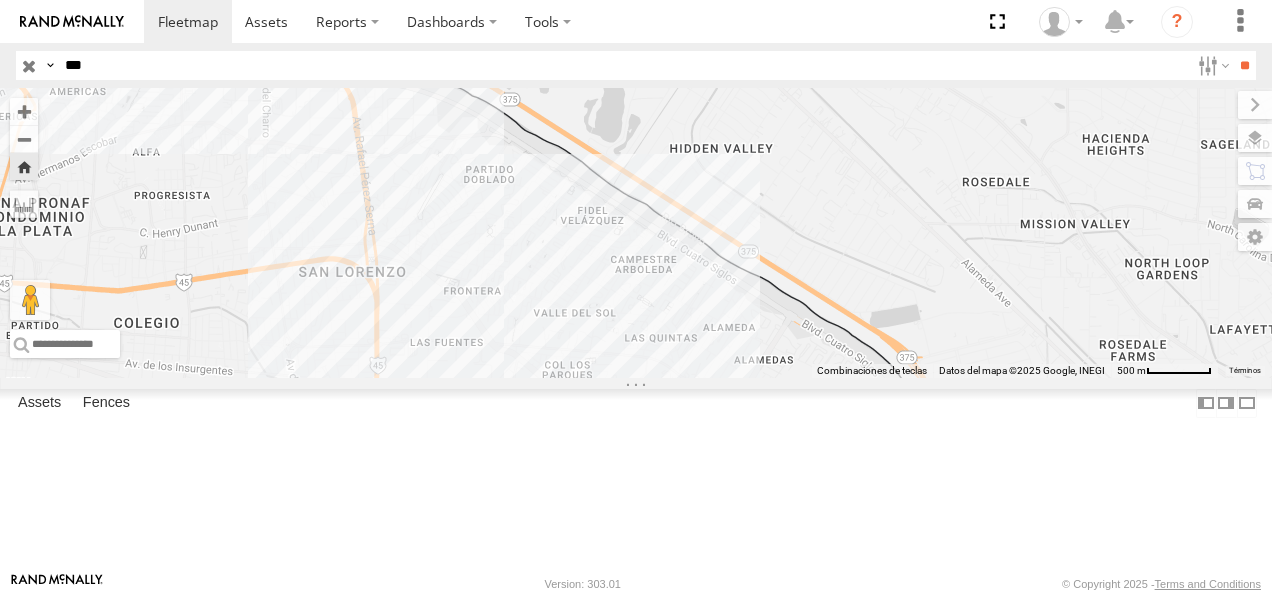 click at bounding box center (915, 428) 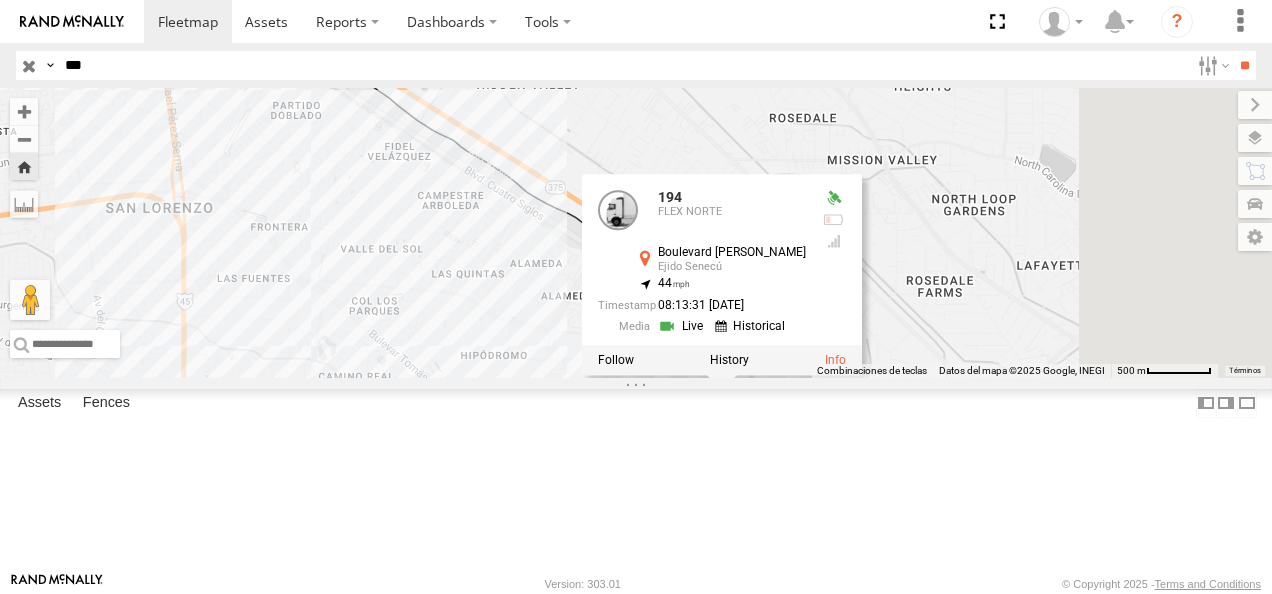 drag, startPoint x: 888, startPoint y: 474, endPoint x: 685, endPoint y: 405, distance: 214.40616 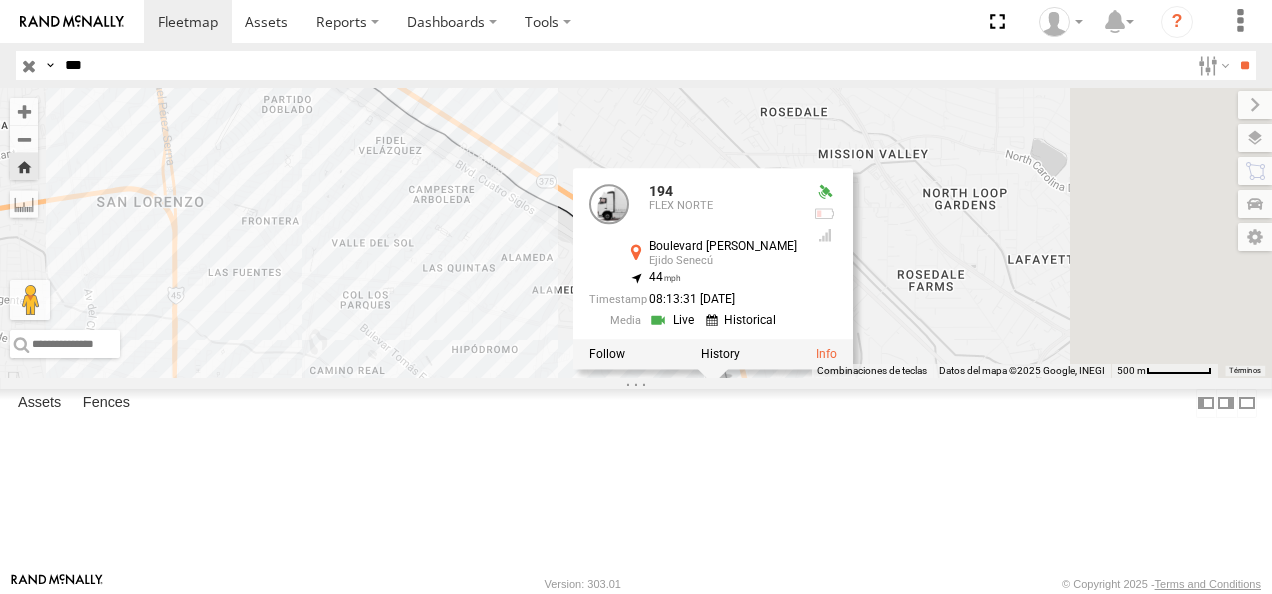click at bounding box center [674, 320] 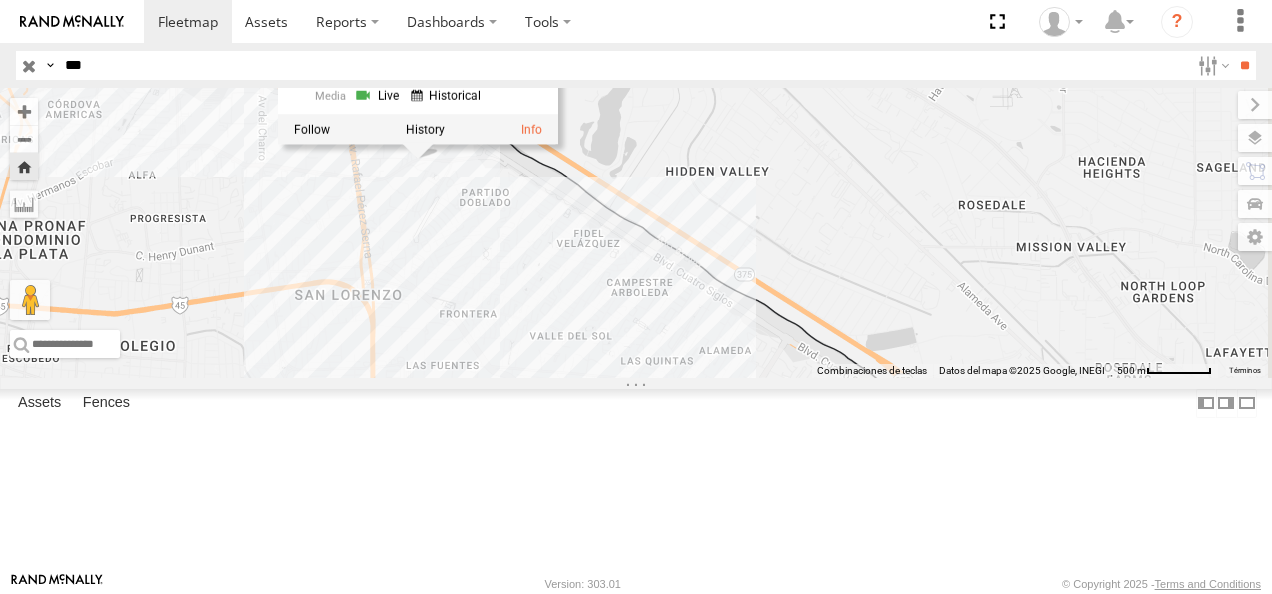 drag, startPoint x: 821, startPoint y: 319, endPoint x: 1064, endPoint y: 410, distance: 259.48026 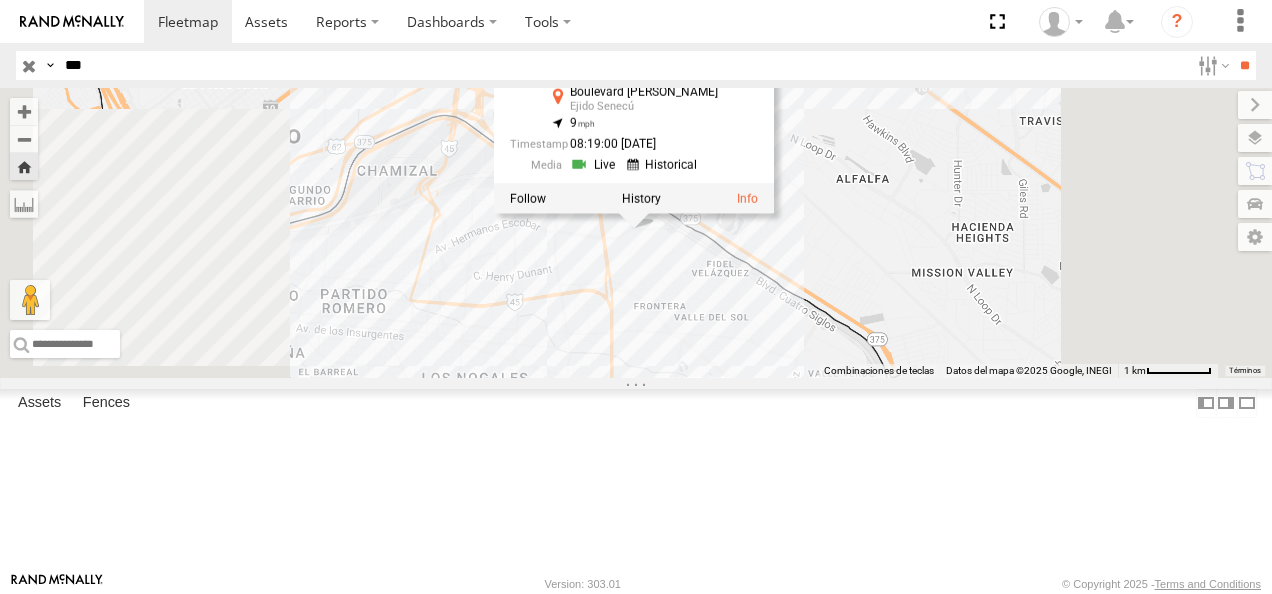 click on "[GEOGRAPHIC_DATA] [PERSON_NAME] [PERSON_NAME] 31.74815 ,  -106.4206 9 08:19:00 [DATE]" at bounding box center (636, 233) 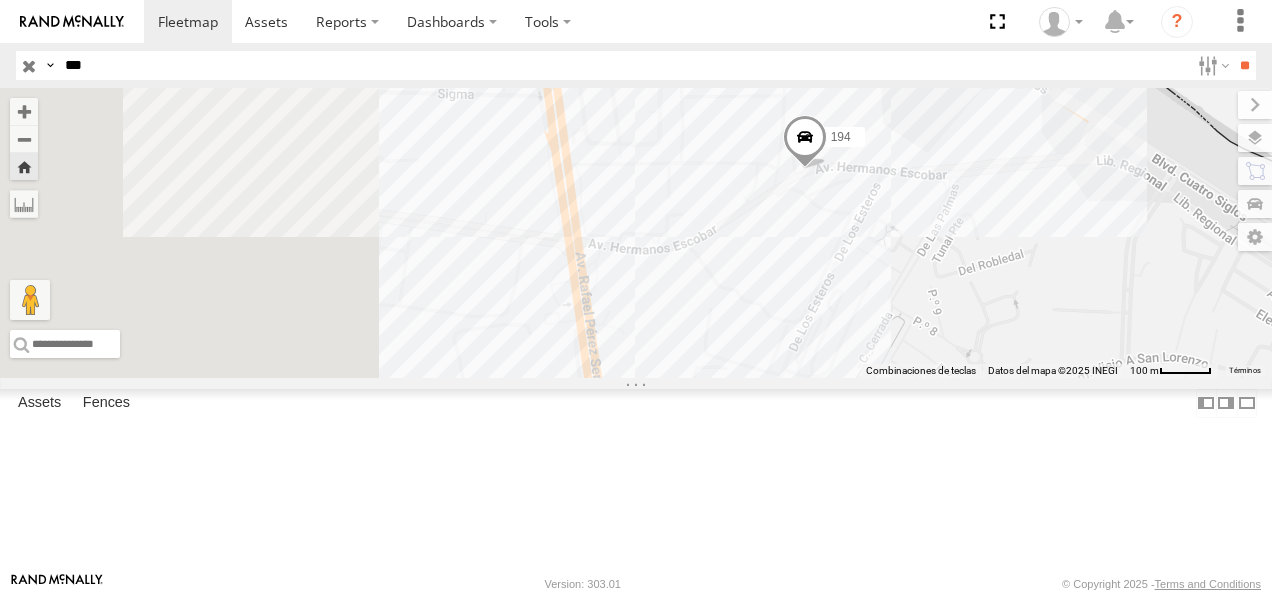 drag, startPoint x: 704, startPoint y: 163, endPoint x: 984, endPoint y: 396, distance: 364.265 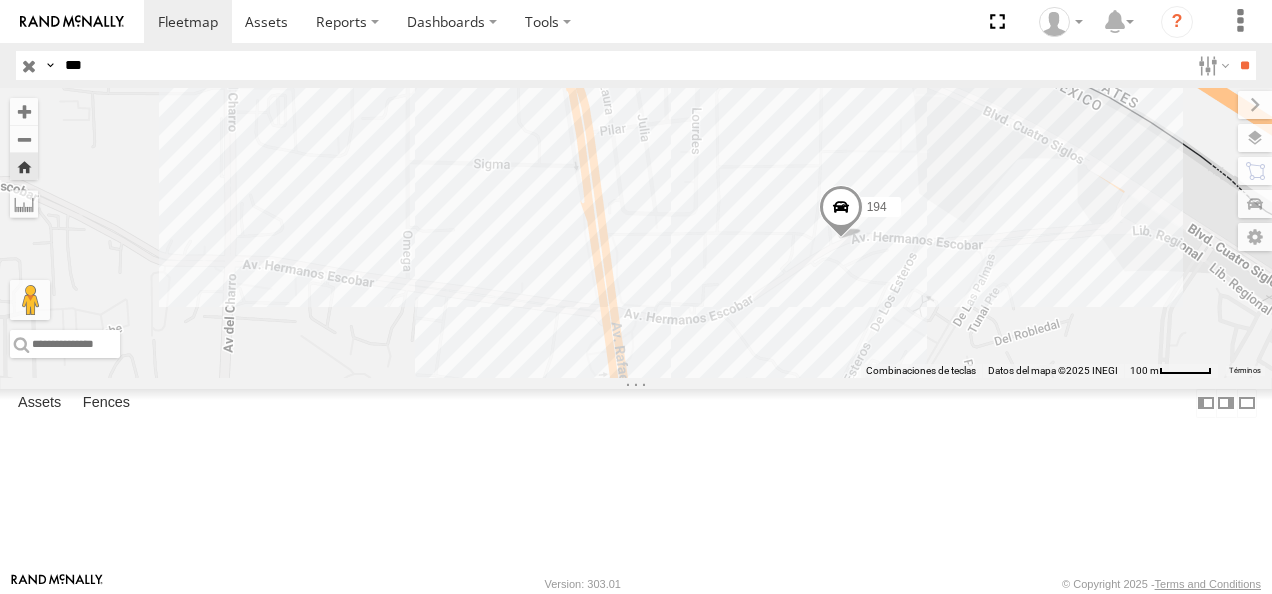 drag, startPoint x: 942, startPoint y: 379, endPoint x: 773, endPoint y: 346, distance: 172.19176 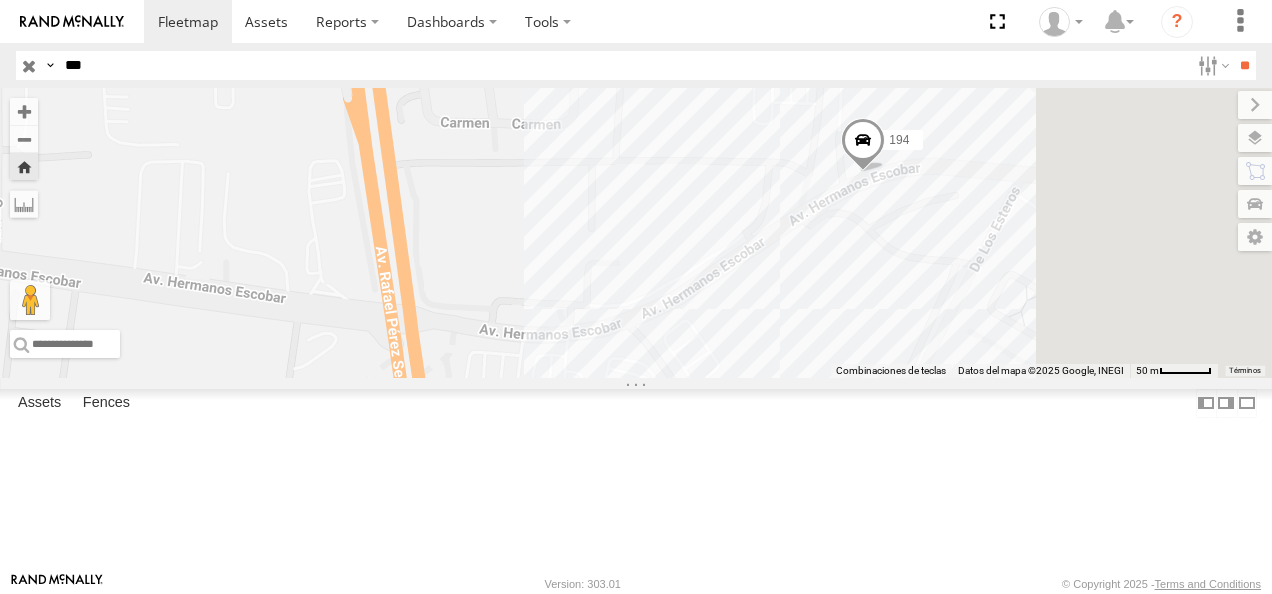 drag, startPoint x: 961, startPoint y: 365, endPoint x: 693, endPoint y: 314, distance: 272.80945 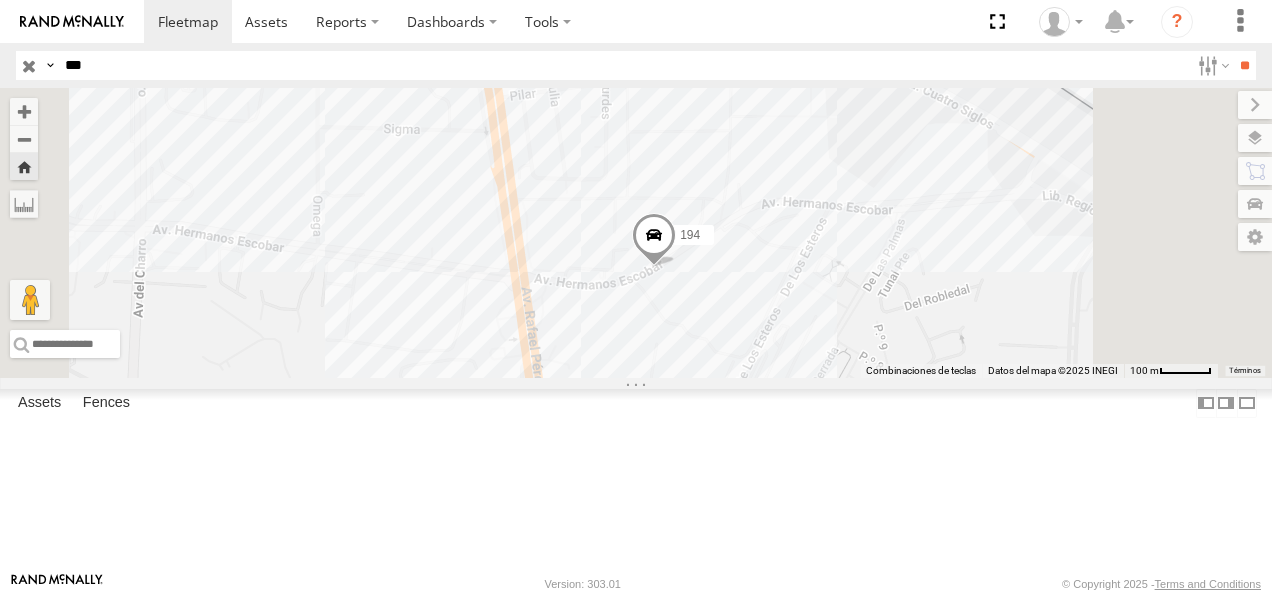 click at bounding box center (654, 241) 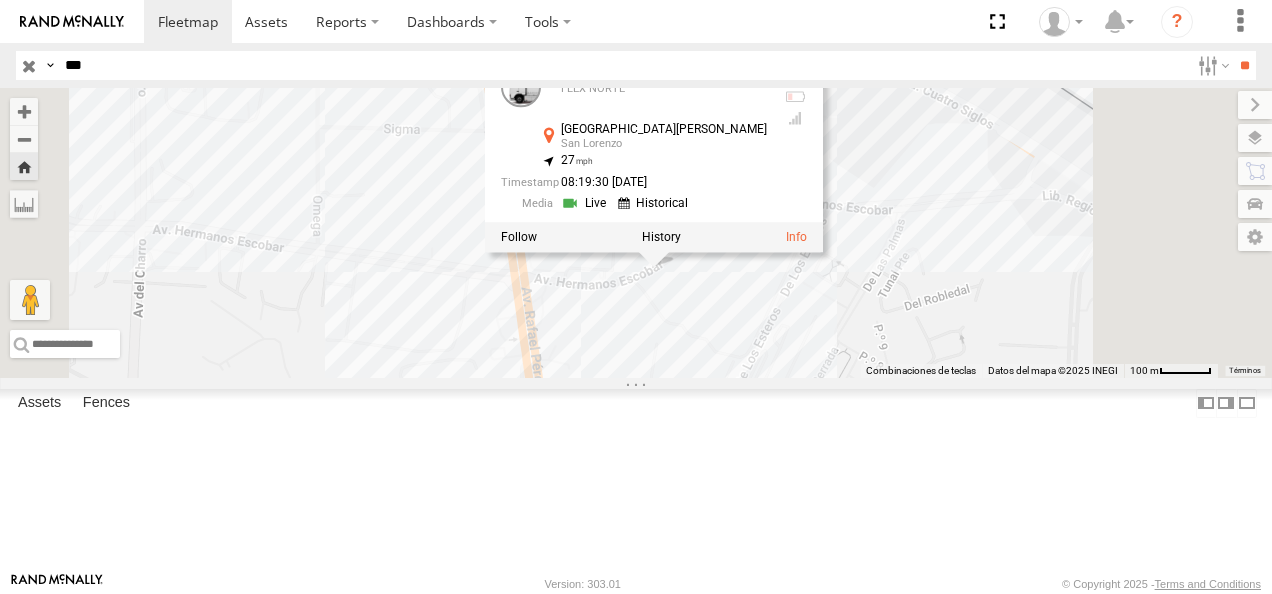 click on "194 194 FLEX NORTE [GEOGRAPHIC_DATA][PERSON_NAME][PERSON_NAME] 31.74694 ,  -106.42299 27 08:19:30 [DATE]" at bounding box center [636, 233] 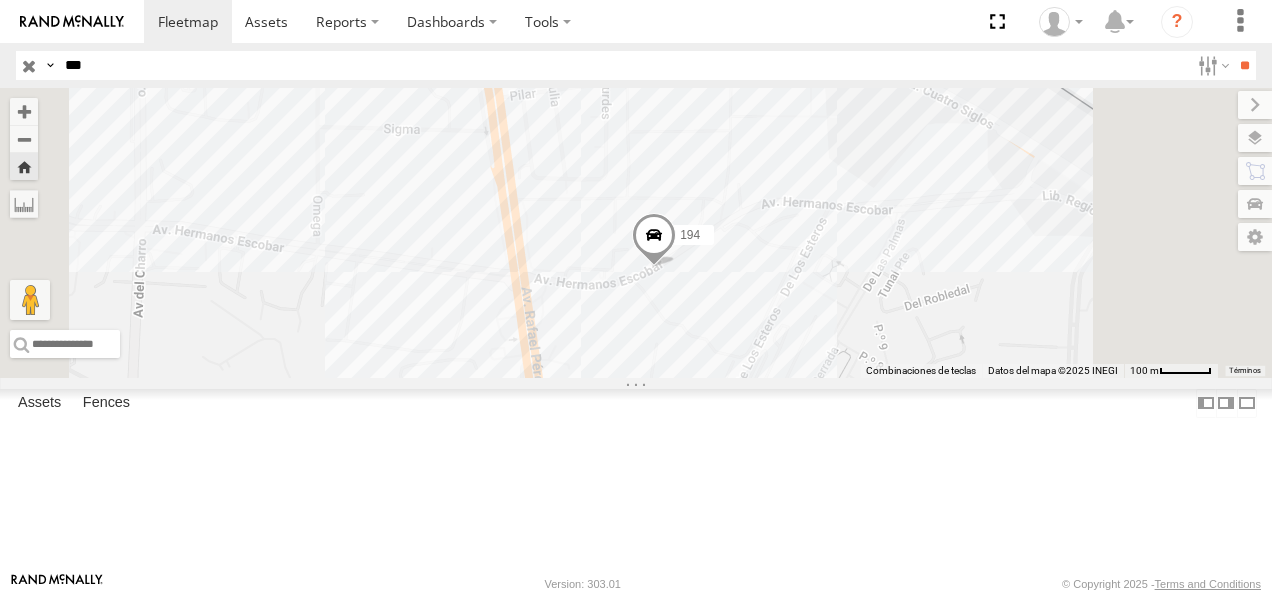click at bounding box center (654, 241) 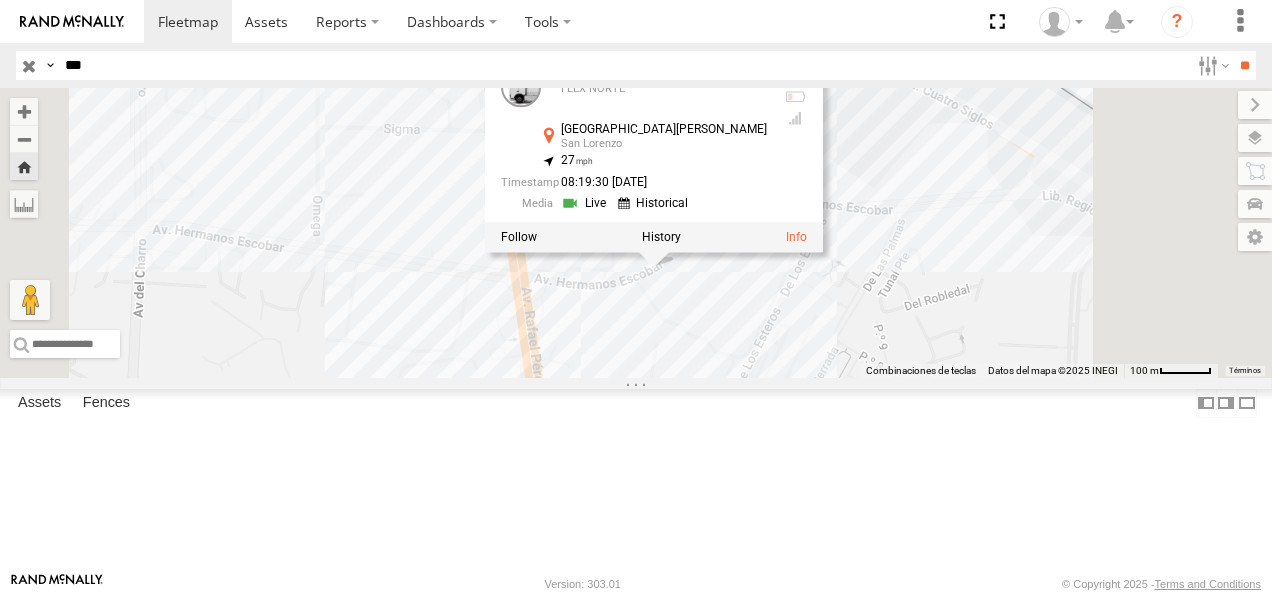 click on "194 194 FLEX NORTE [GEOGRAPHIC_DATA][PERSON_NAME][PERSON_NAME] 31.74694 ,  -106.42299 27 08:19:30 [DATE]" at bounding box center [636, 233] 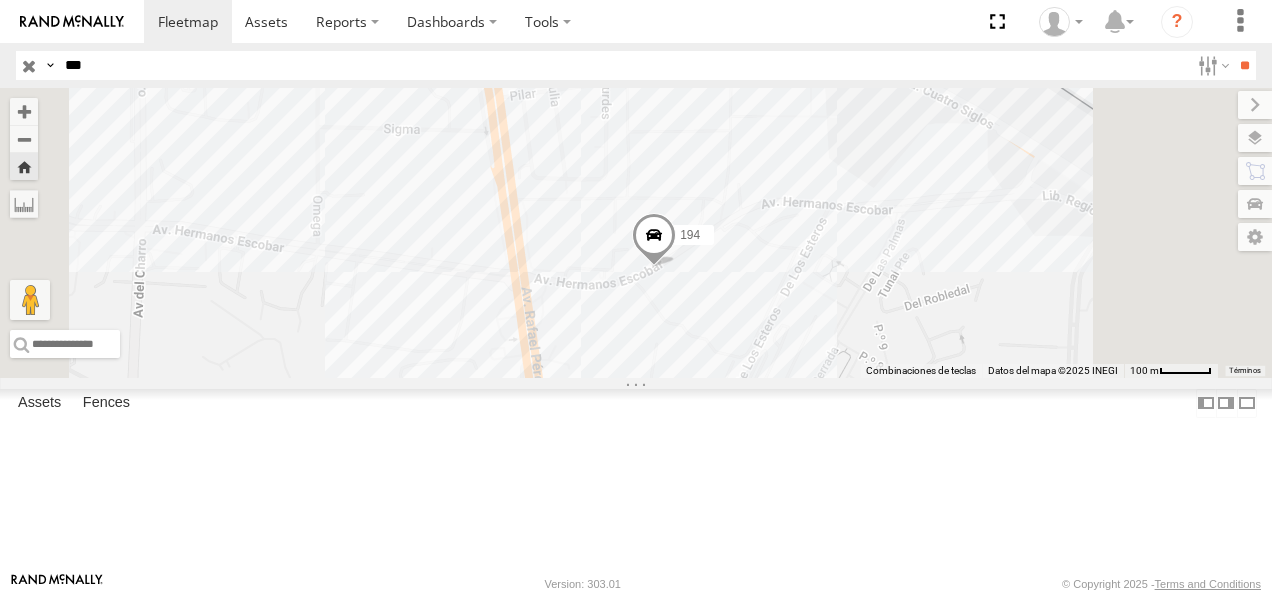 drag, startPoint x: 119, startPoint y: 73, endPoint x: -4, endPoint y: 71, distance: 123.01626 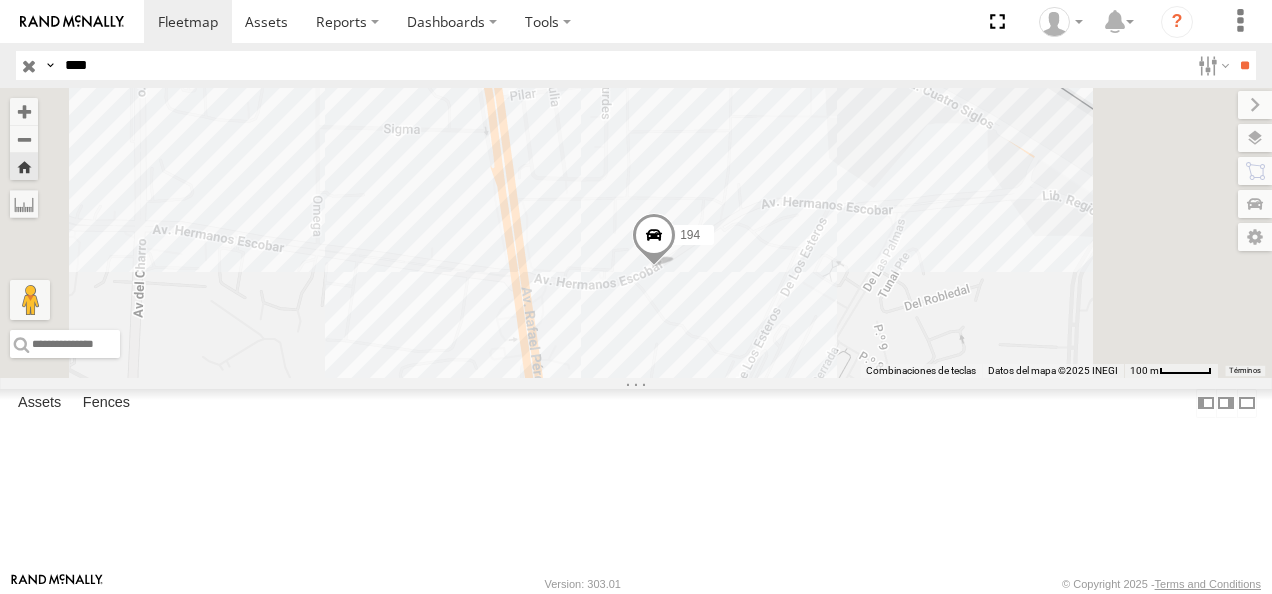 click on "**" at bounding box center (1244, 65) 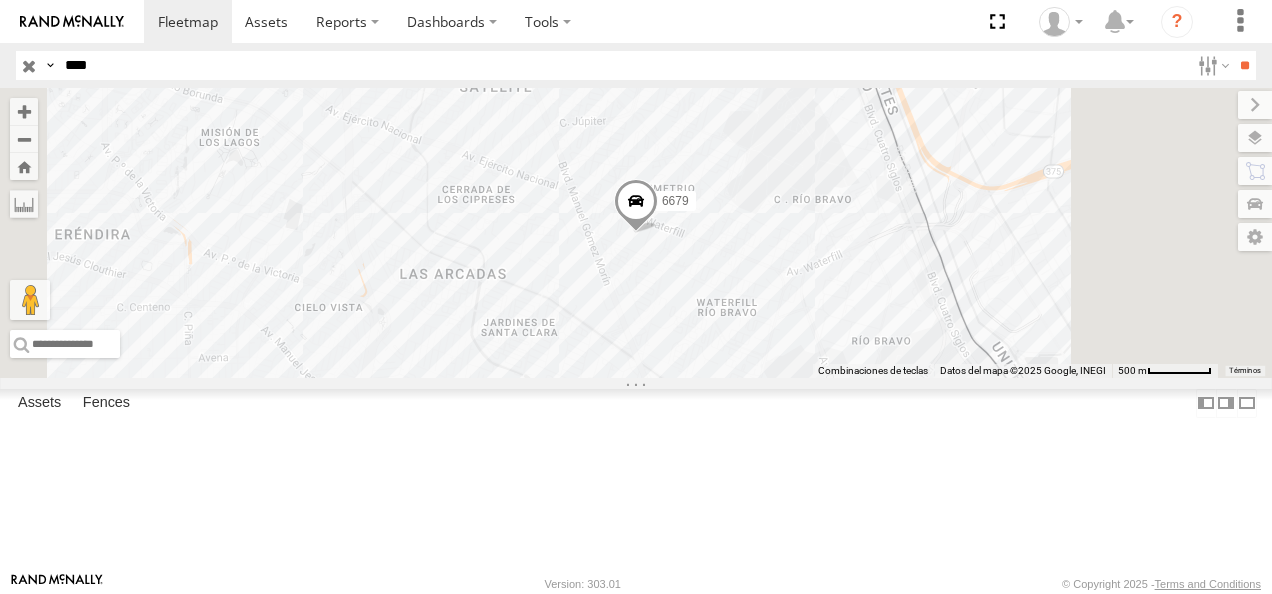 click on "FLEX NORTE" at bounding box center (0, 0) 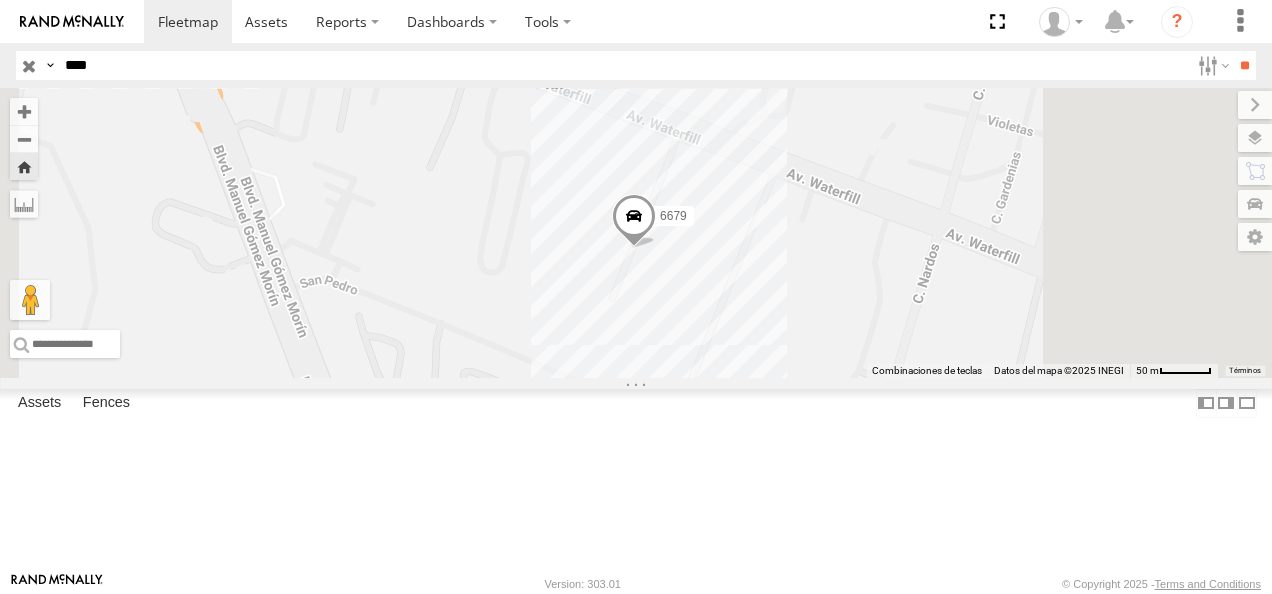 drag, startPoint x: 44, startPoint y: 67, endPoint x: 20, endPoint y: 67, distance: 24 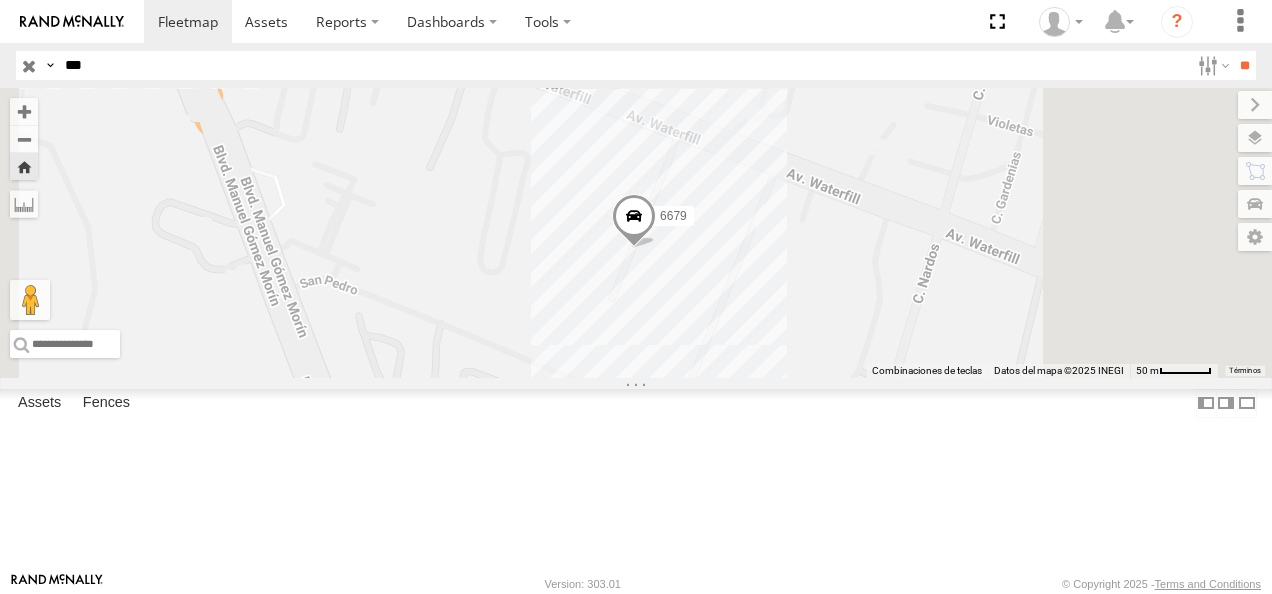 click on "**" at bounding box center (1244, 65) 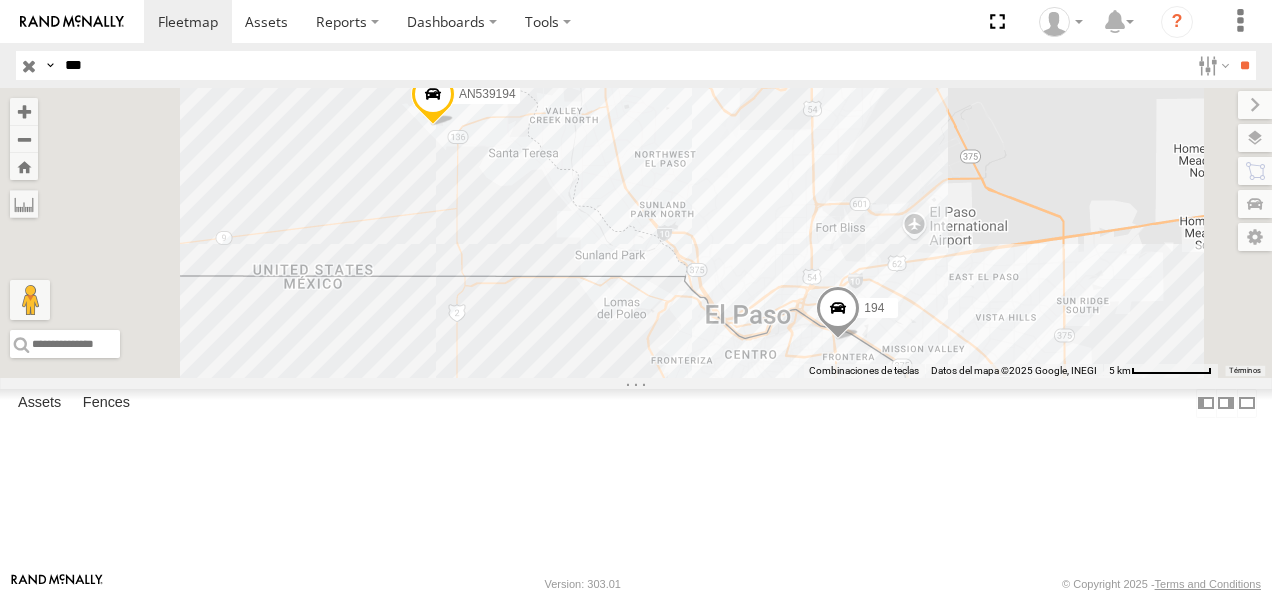 click on "194
FLEX NORTE" at bounding box center [0, 0] 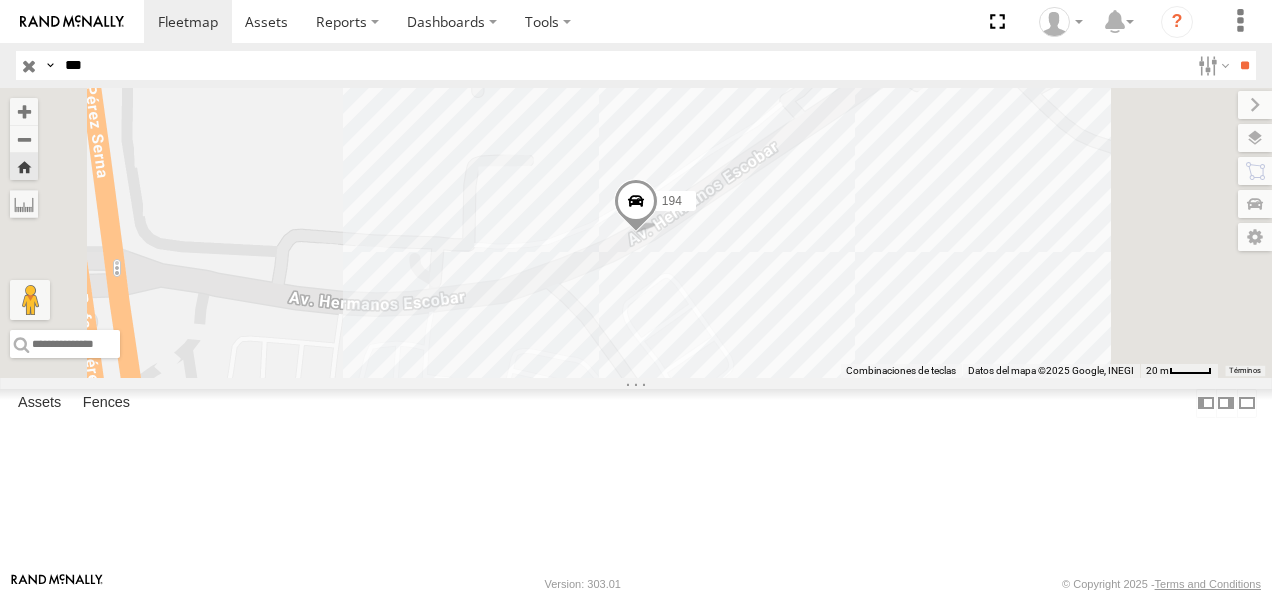 click at bounding box center [636, 207] 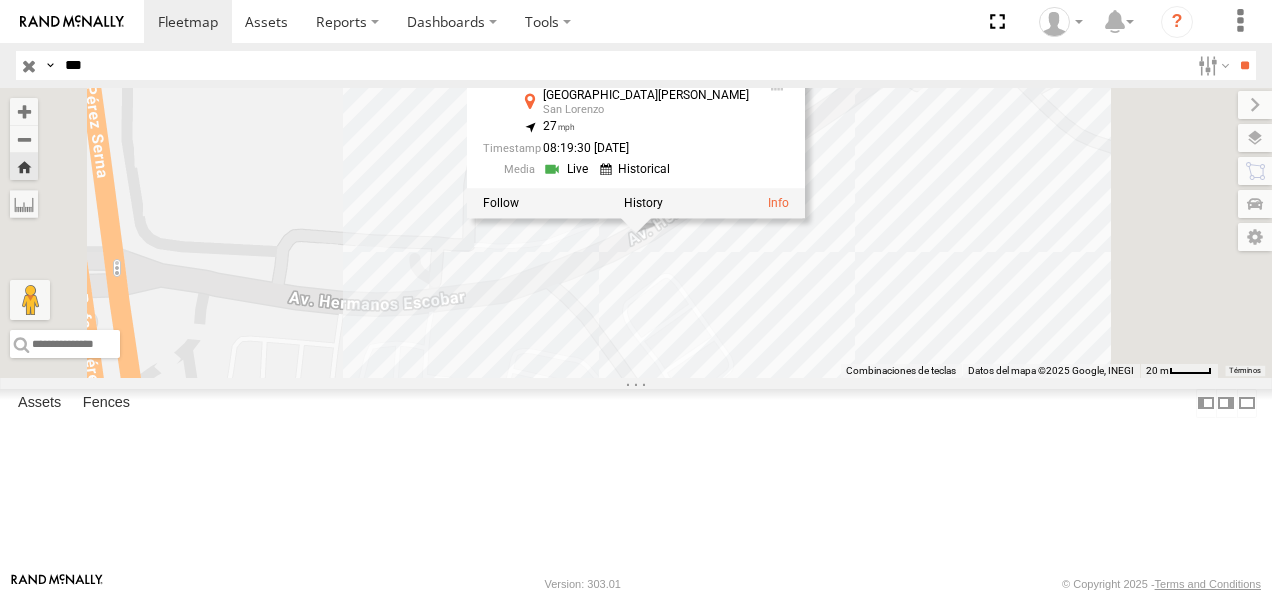 click on "194 194 FLEX NORTE [GEOGRAPHIC_DATA][PERSON_NAME][PERSON_NAME] 31.74694 ,  -106.42299 27 08:19:30 [DATE]" at bounding box center [636, 233] 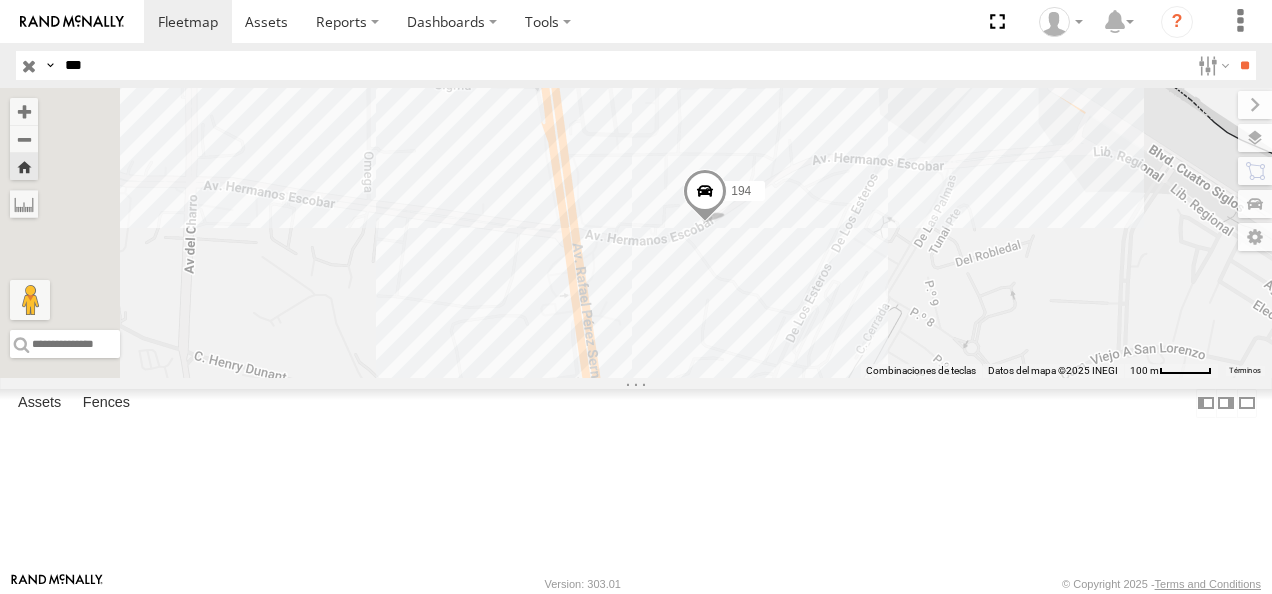 drag, startPoint x: 690, startPoint y: 256, endPoint x: 960, endPoint y: 368, distance: 292.30804 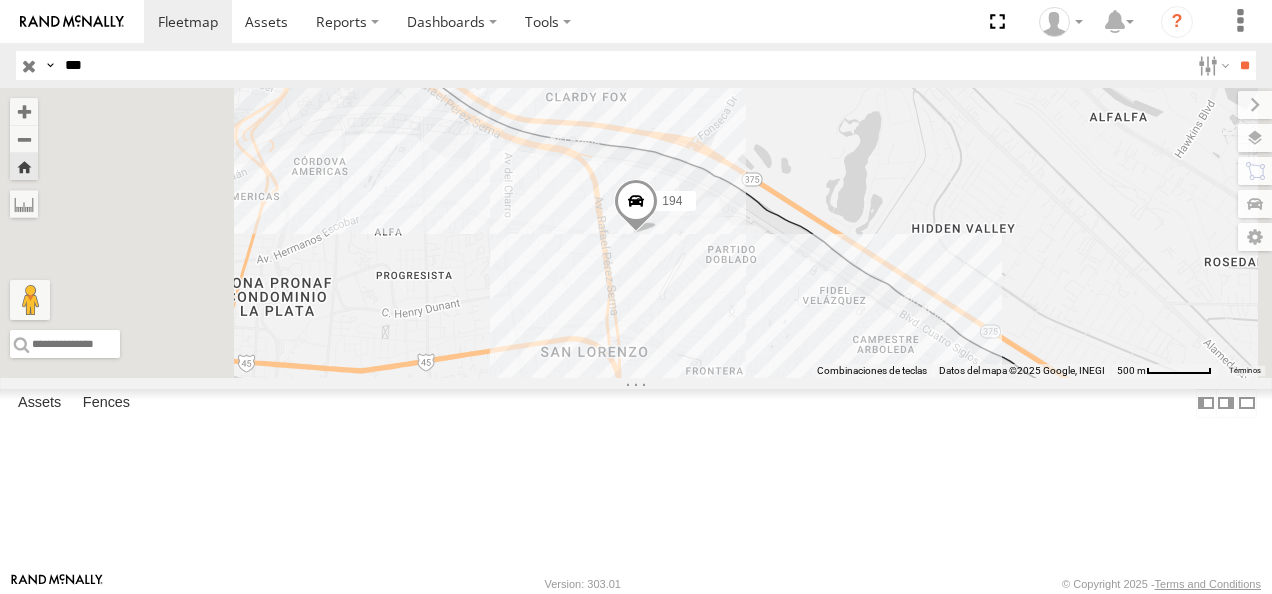 click on "Search Query
Asset ID
Asset Label
Registration
Manufacturer
Model
VIN
Job ID" at bounding box center (636, 65) 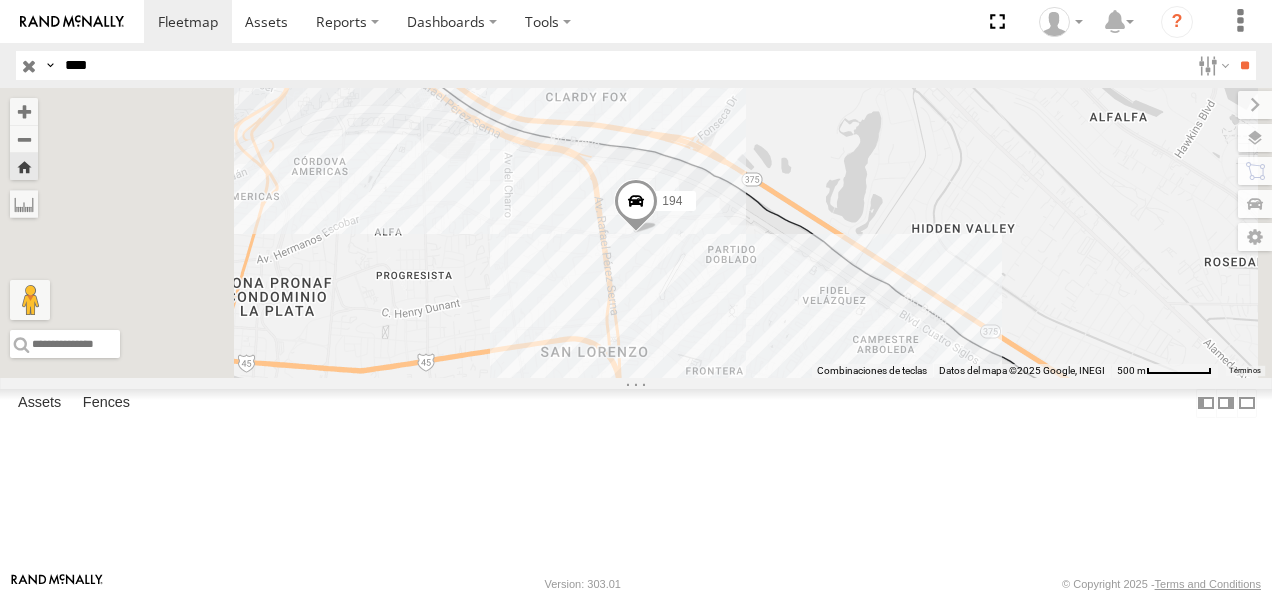 click on "**" at bounding box center [1244, 65] 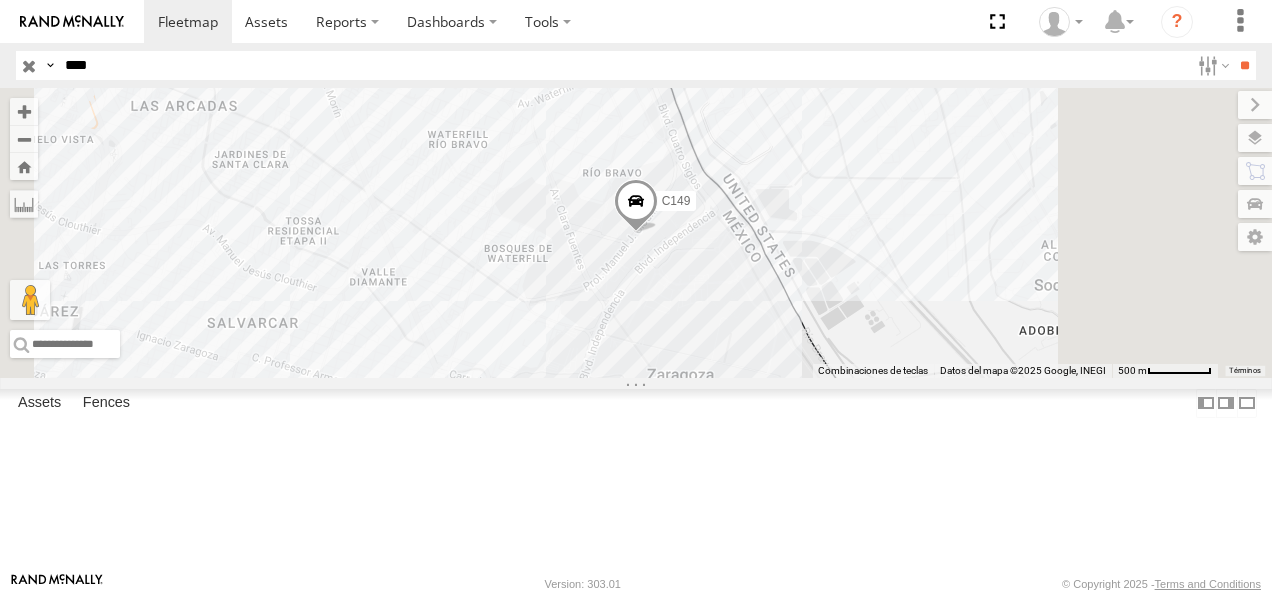 click on "Cruce" at bounding box center [0, 0] 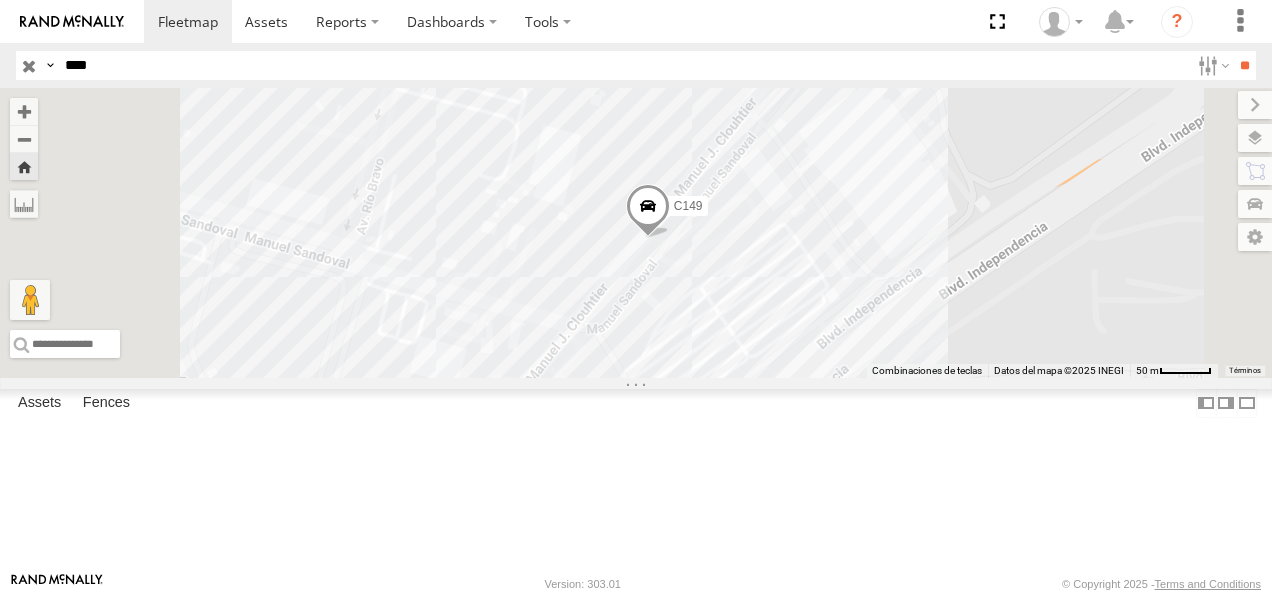 click on "Search Query
Asset ID
Asset Label
Registration
Manufacturer
Model
VIN
Job ID Driver Id" at bounding box center [624, 65] 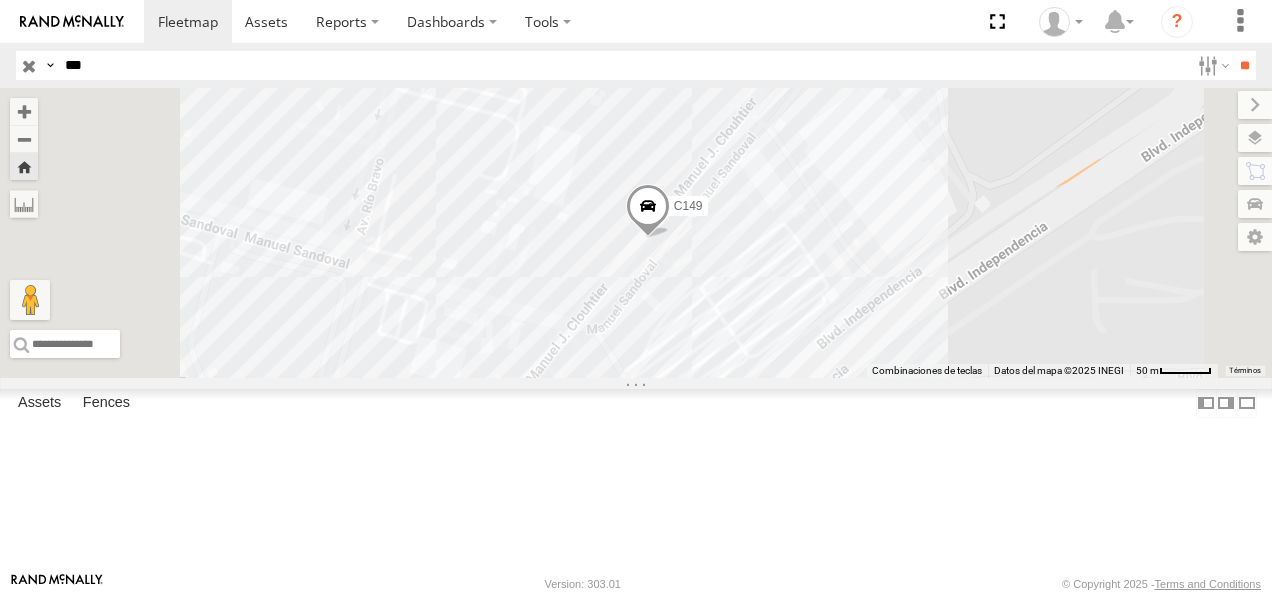 click on "**" at bounding box center (1244, 65) 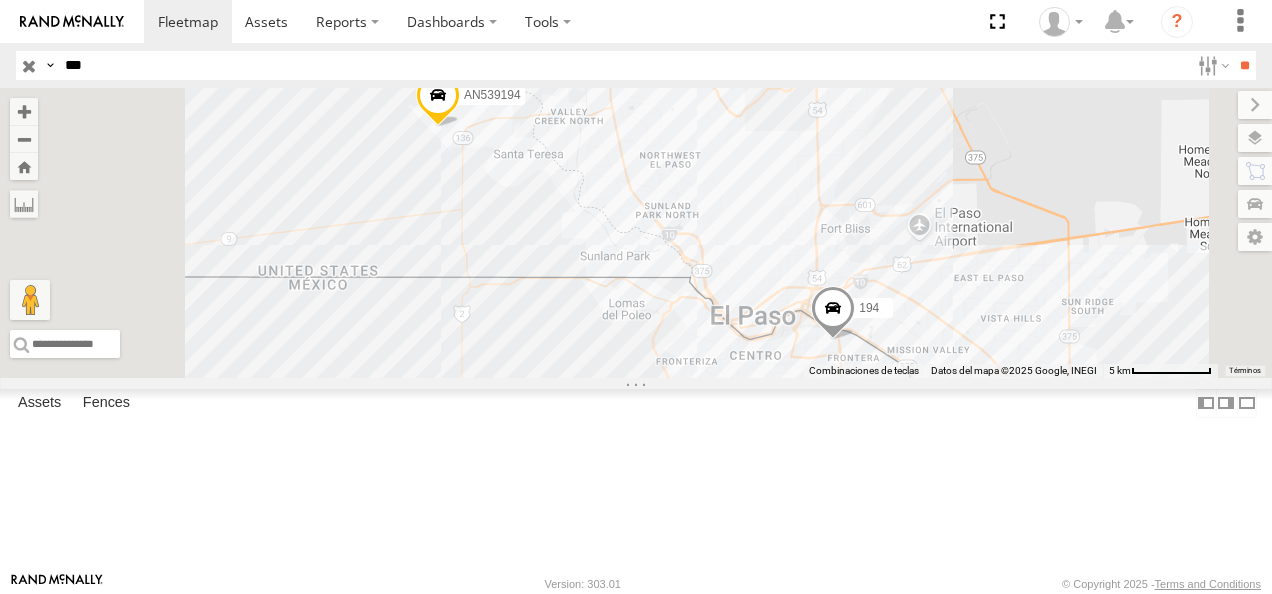 click on "194" at bounding box center (0, 0) 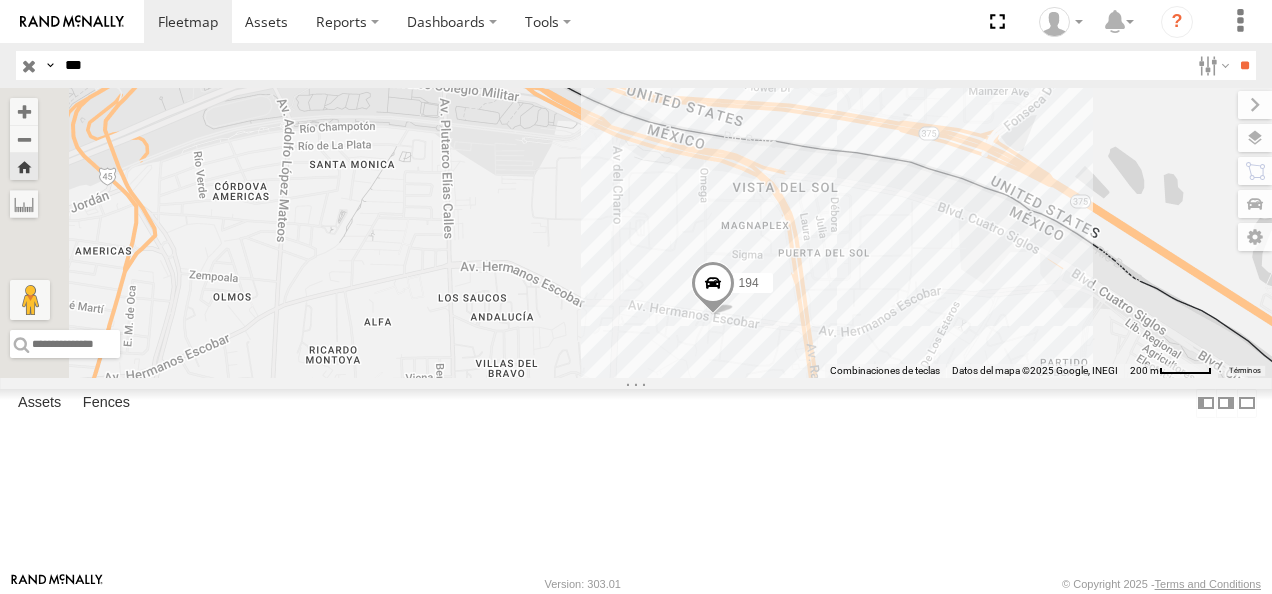 drag, startPoint x: 781, startPoint y: 370, endPoint x: 881, endPoint y: 414, distance: 109.252 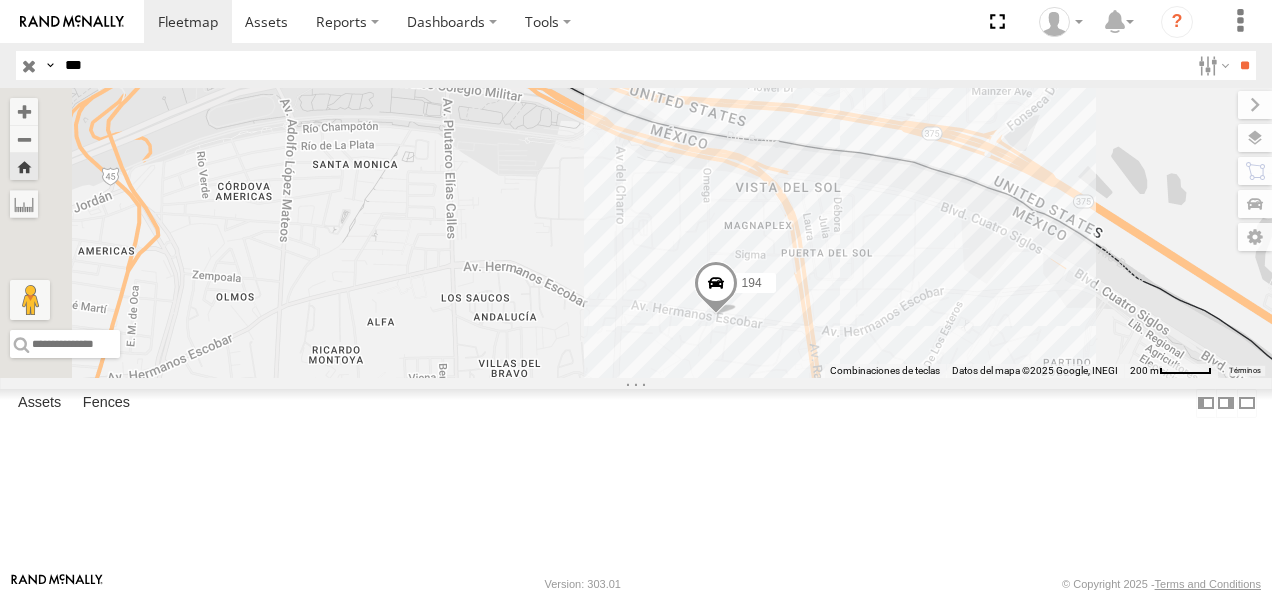 click at bounding box center (716, 288) 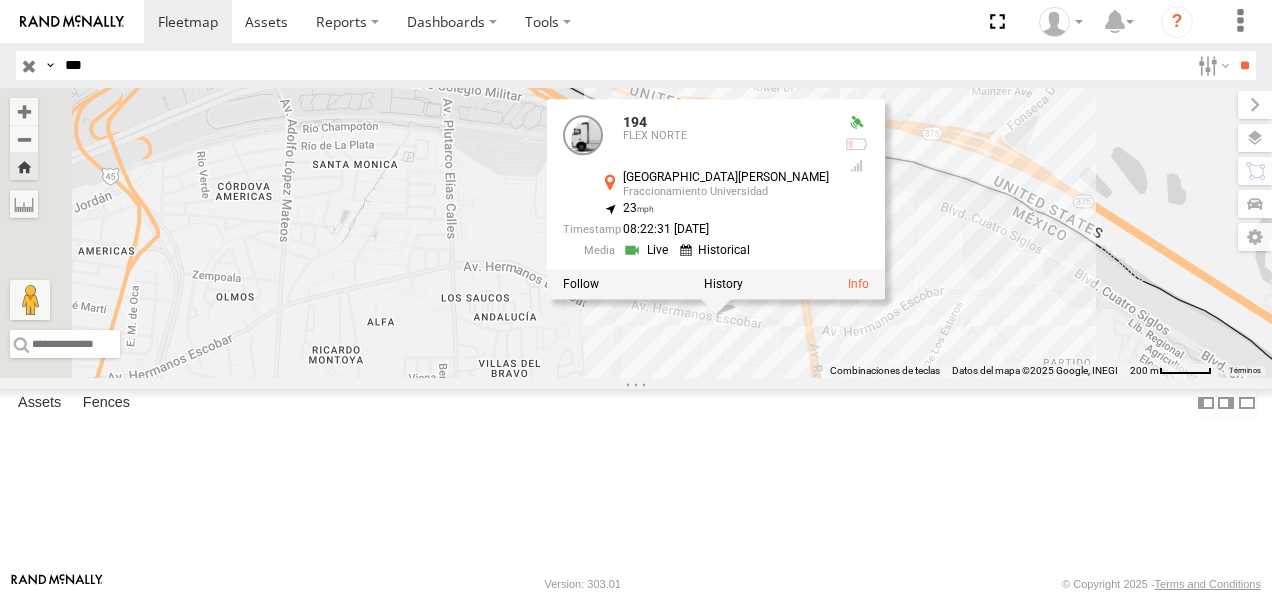 click on "194 194 FLEX NORTE Avenida [PERSON_NAME] Fraccionamiento Universidad 31.74727 ,  -106.4299 23 08:22:31 [DATE]" at bounding box center (636, 233) 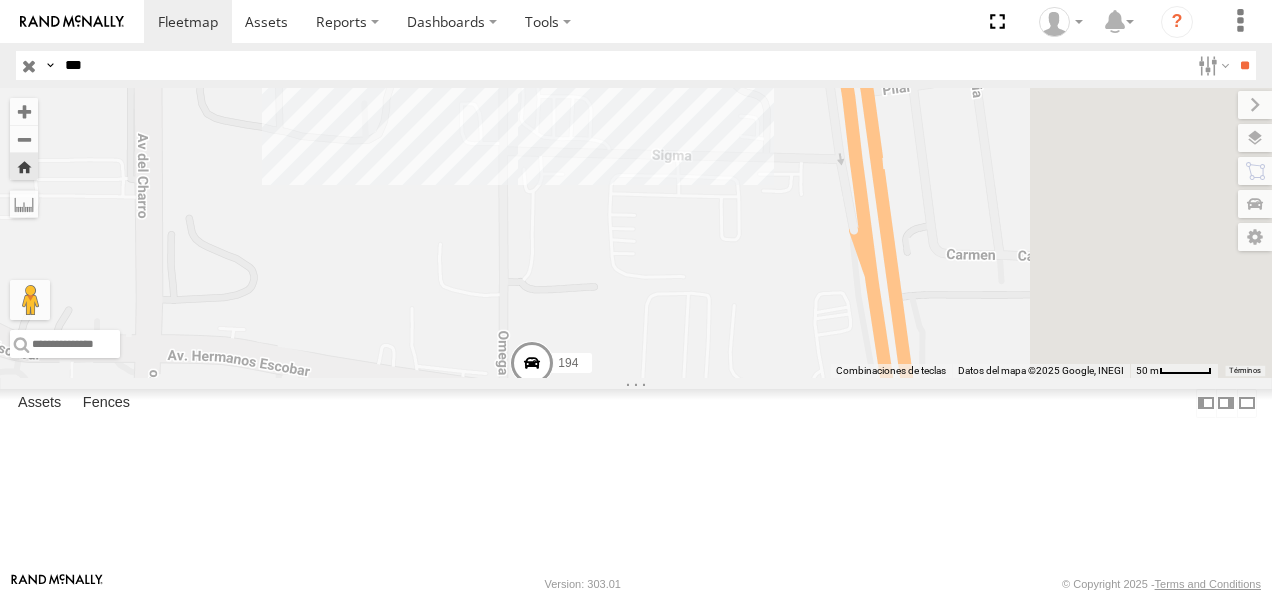 drag, startPoint x: 959, startPoint y: 393, endPoint x: 688, endPoint y: 538, distance: 307.3532 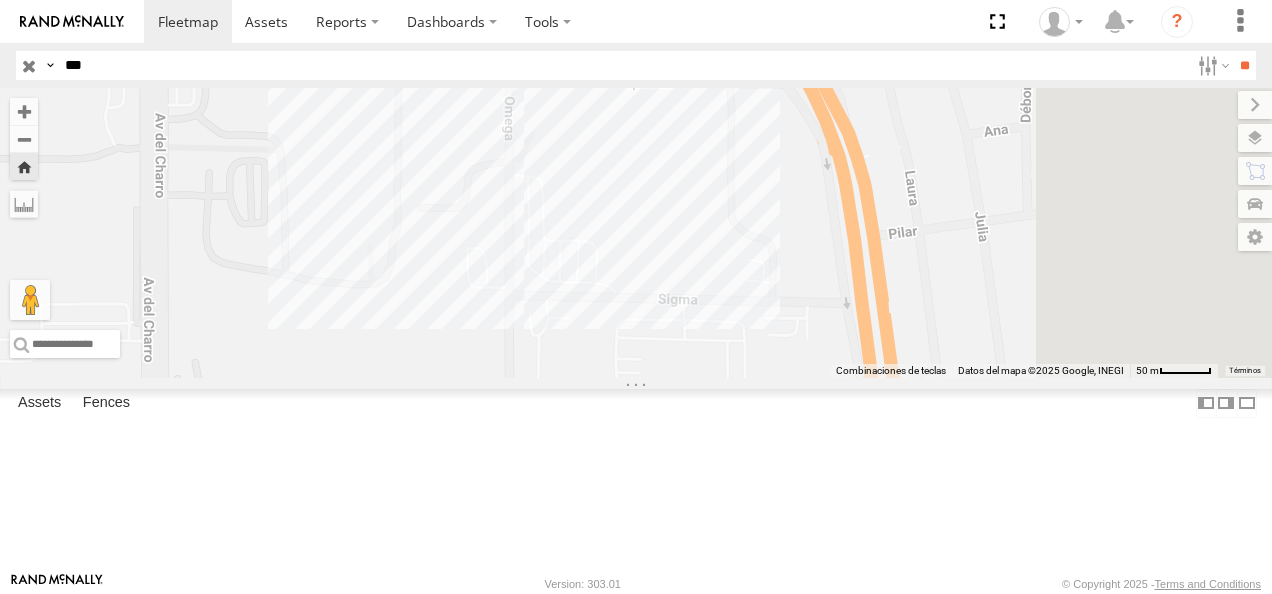 drag, startPoint x: 794, startPoint y: 356, endPoint x: 796, endPoint y: 473, distance: 117.01709 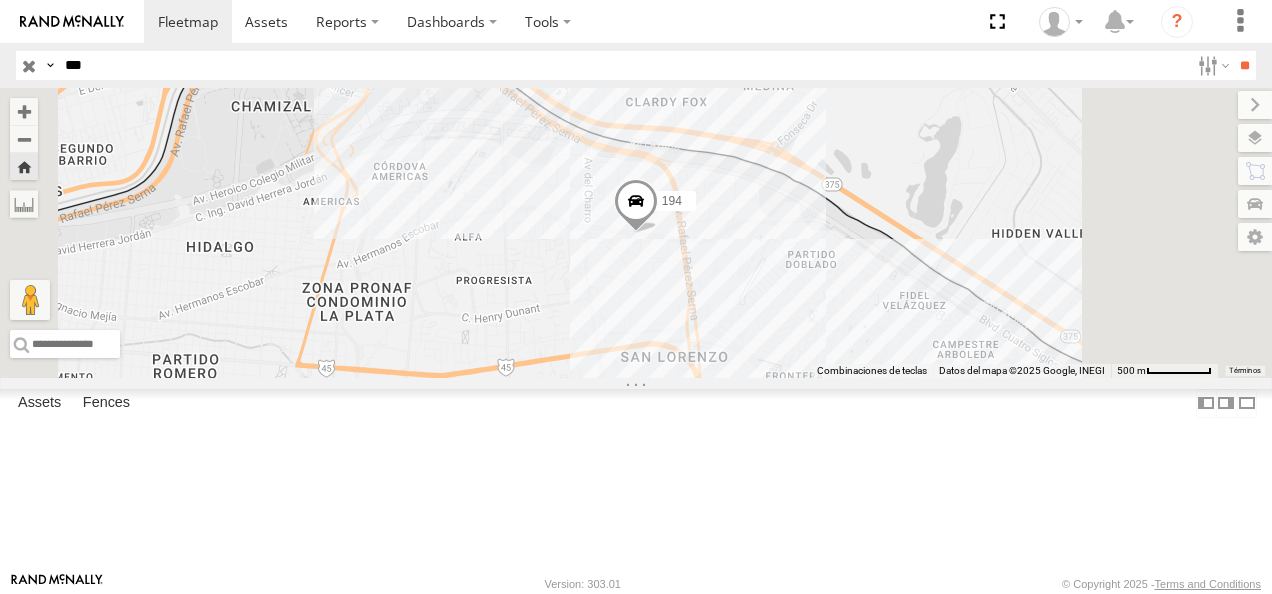 click on "FLEX NORTE" at bounding box center (0, 0) 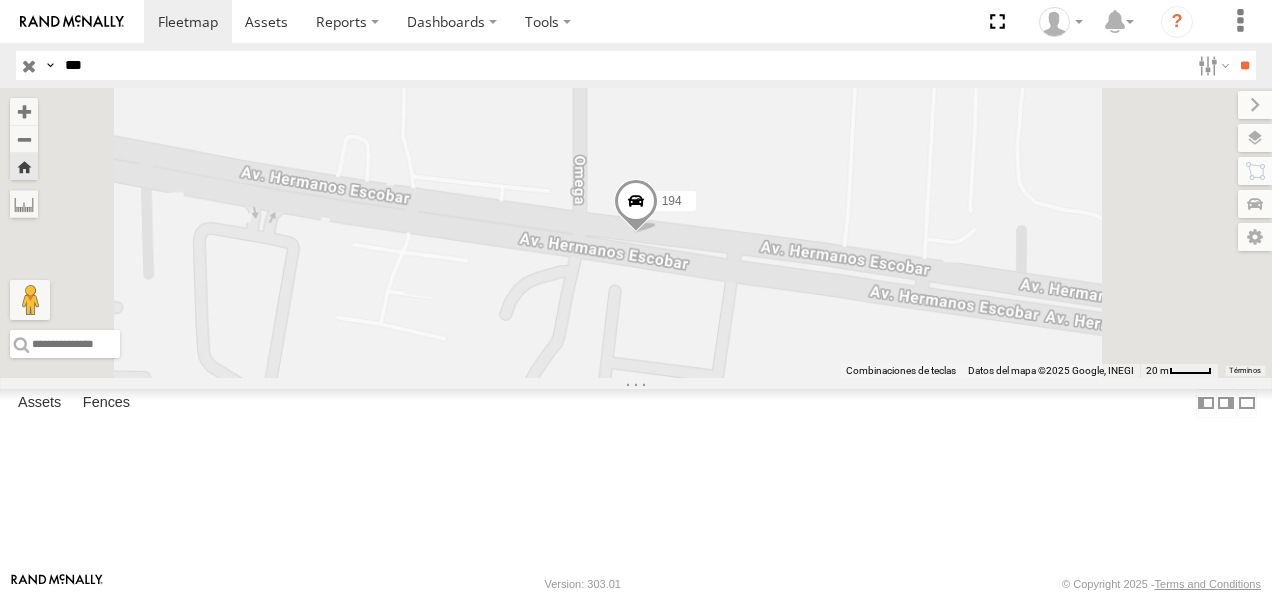 click at bounding box center (636, 206) 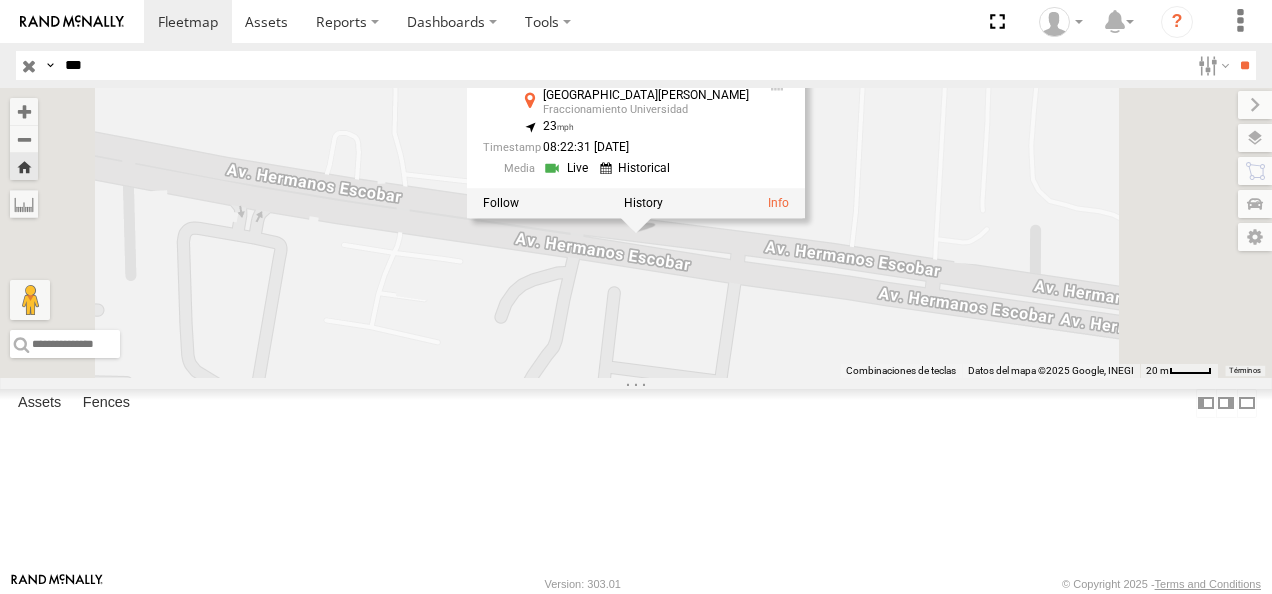 click on "194 194 FLEX NORTE Avenida [PERSON_NAME] Fraccionamiento Universidad 31.74727 ,  -106.4299 23 08:22:31 [DATE]" at bounding box center (636, 233) 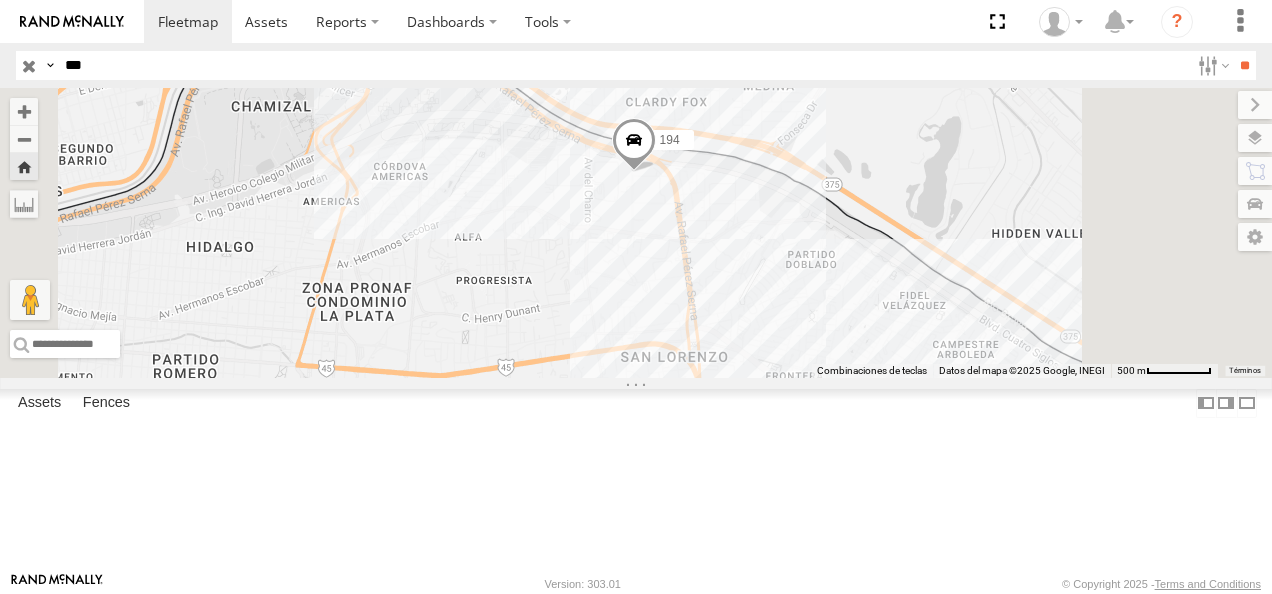 drag, startPoint x: 164, startPoint y: 58, endPoint x: 22, endPoint y: 71, distance: 142.59383 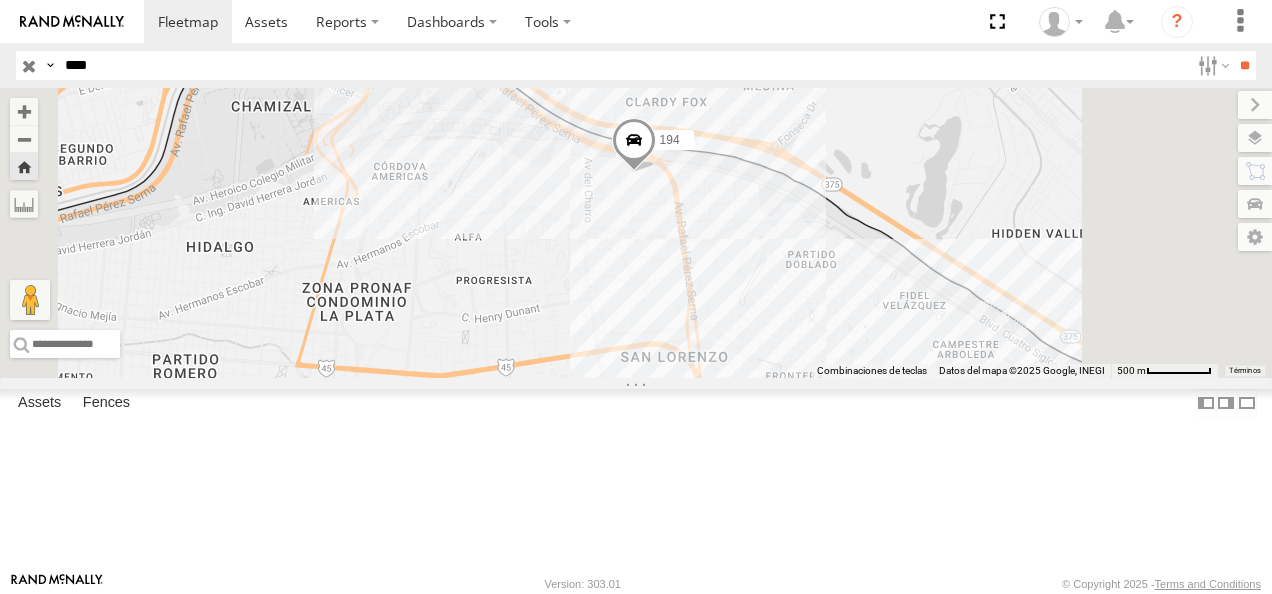 click on "**" at bounding box center [1244, 65] 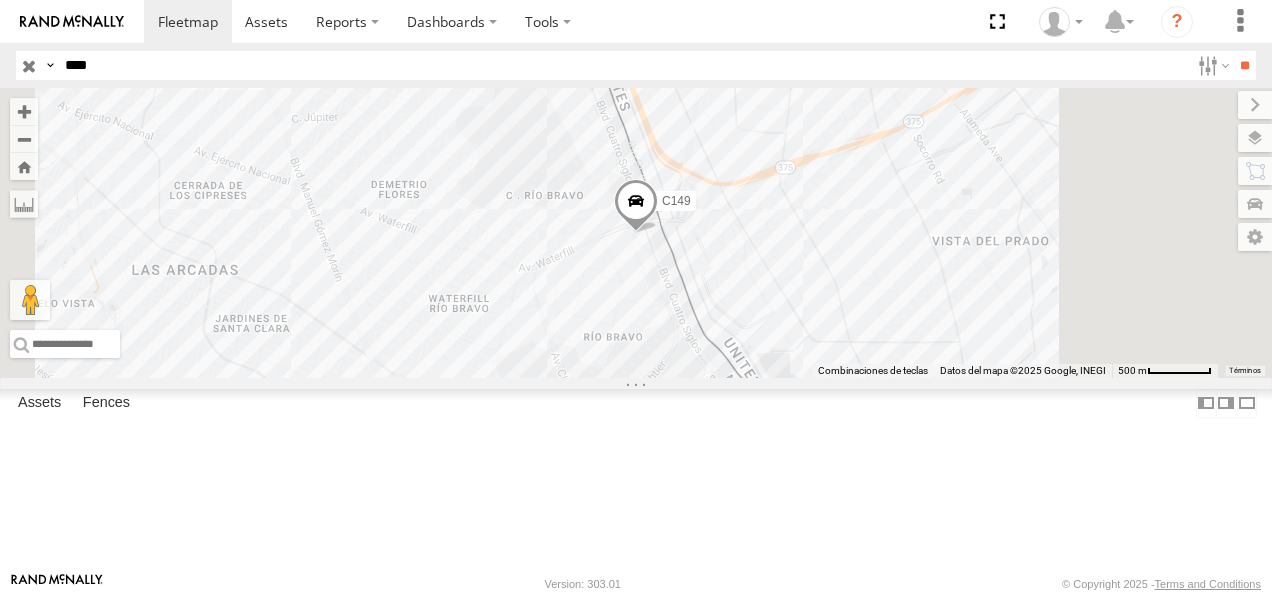 click on "Cruce" at bounding box center [0, 0] 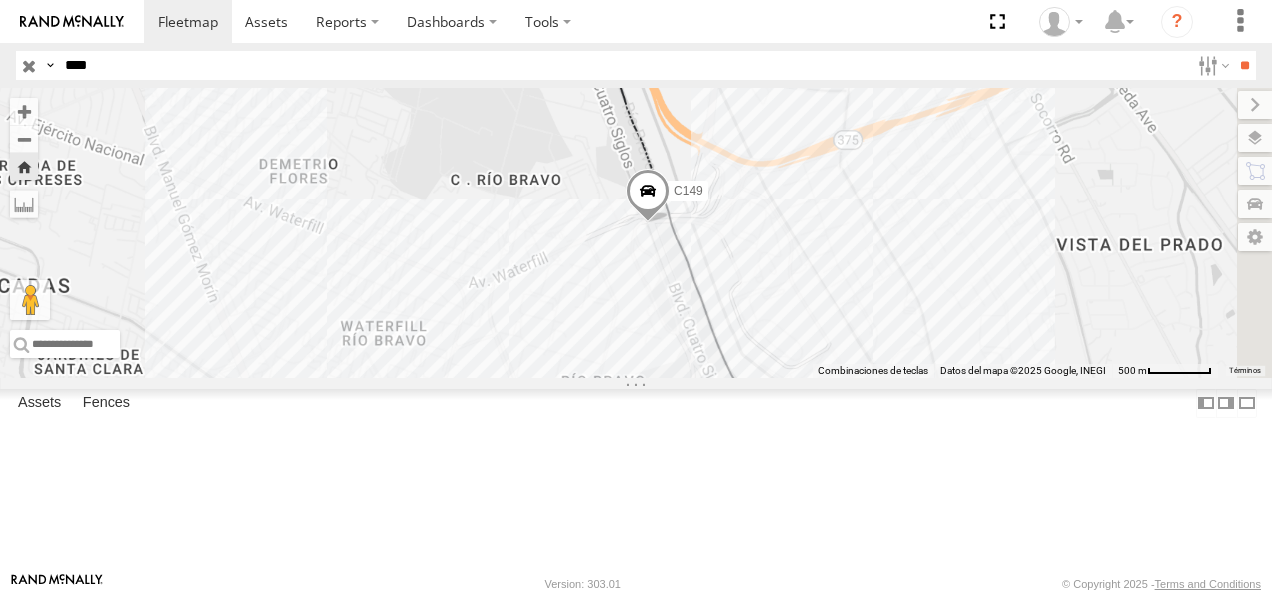 drag, startPoint x: 124, startPoint y: 64, endPoint x: 0, endPoint y: 89, distance: 126.495056 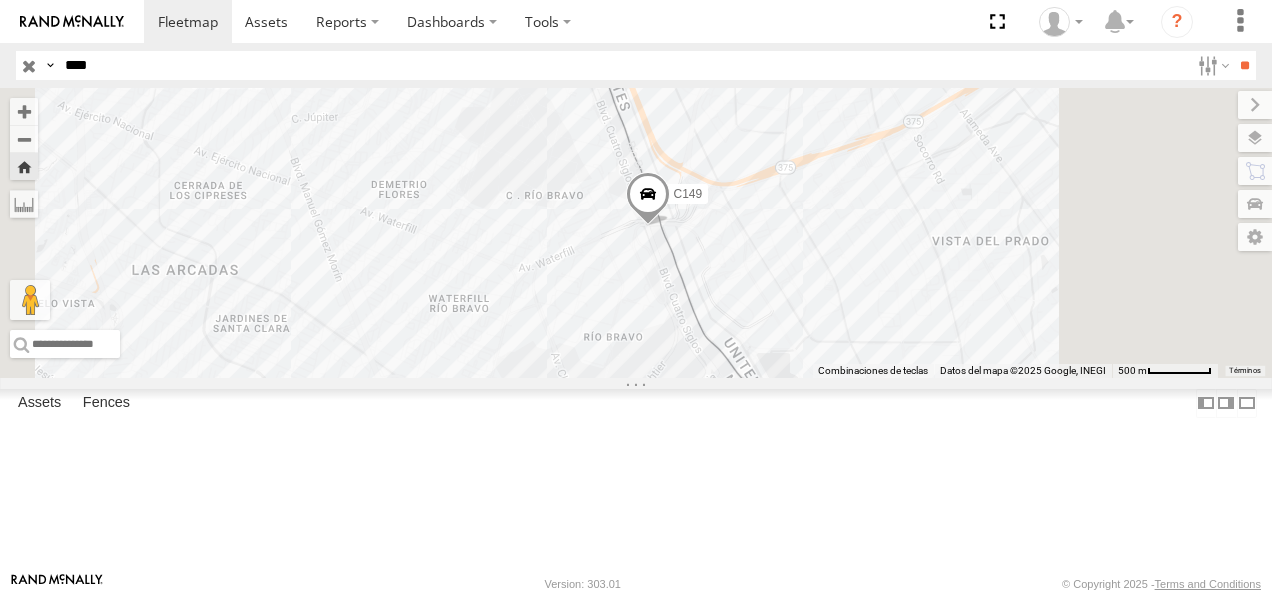 click on "**" at bounding box center [1244, 65] 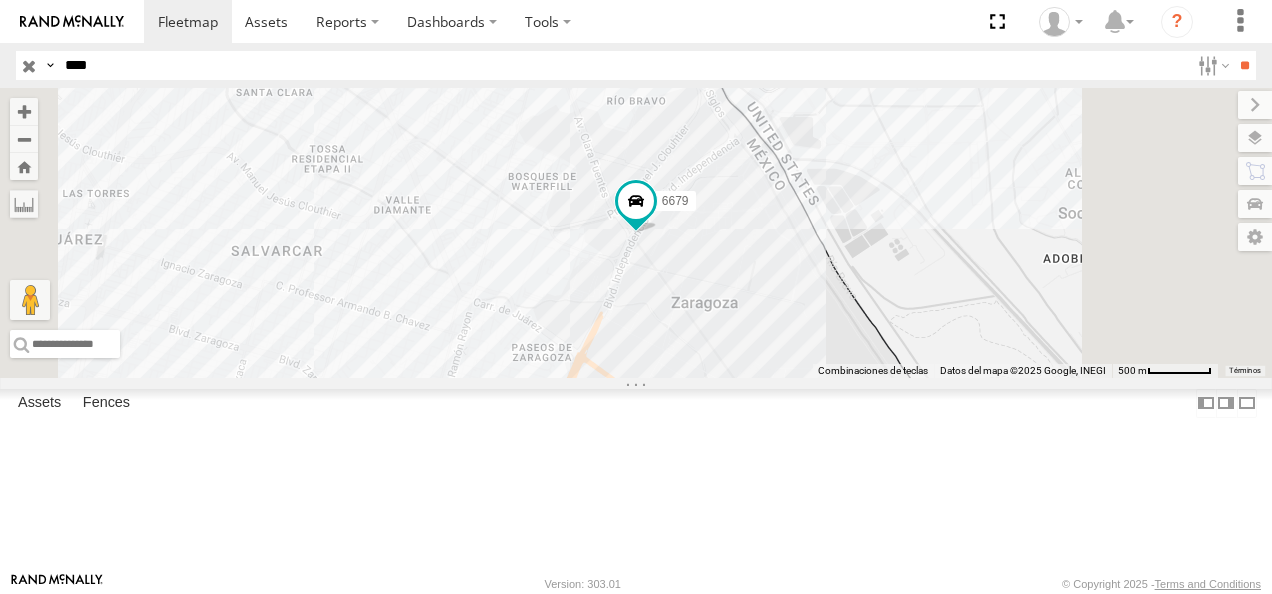 click on "FLEX NORTE" at bounding box center (0, 0) 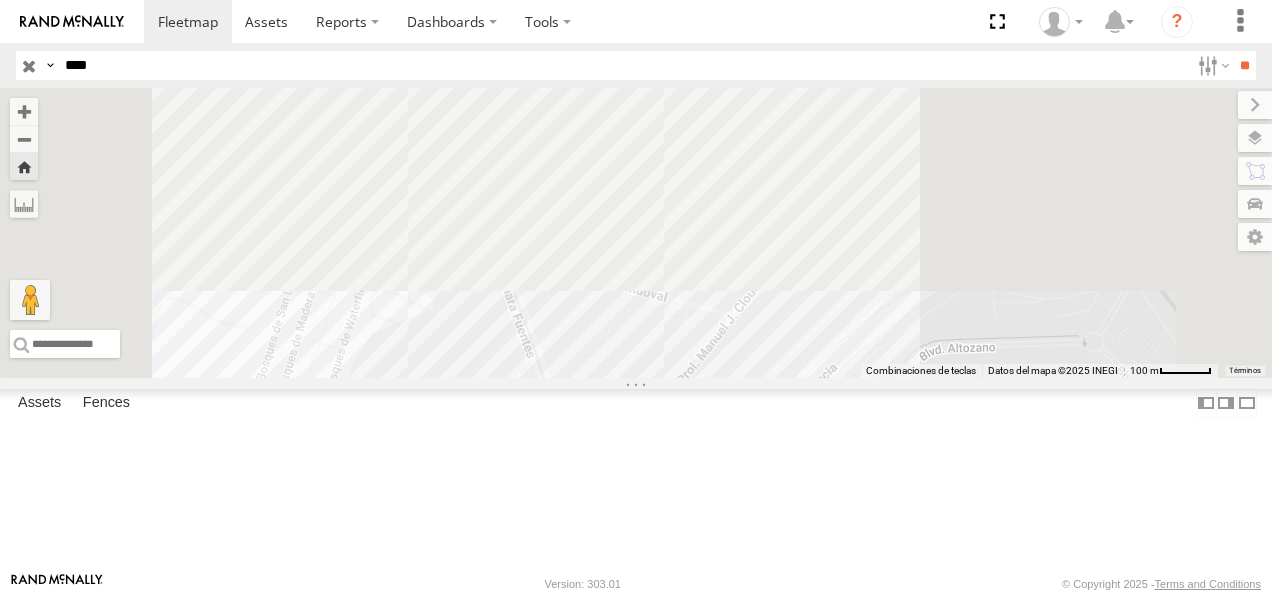 drag, startPoint x: 842, startPoint y: 300, endPoint x: 829, endPoint y: 593, distance: 293.28827 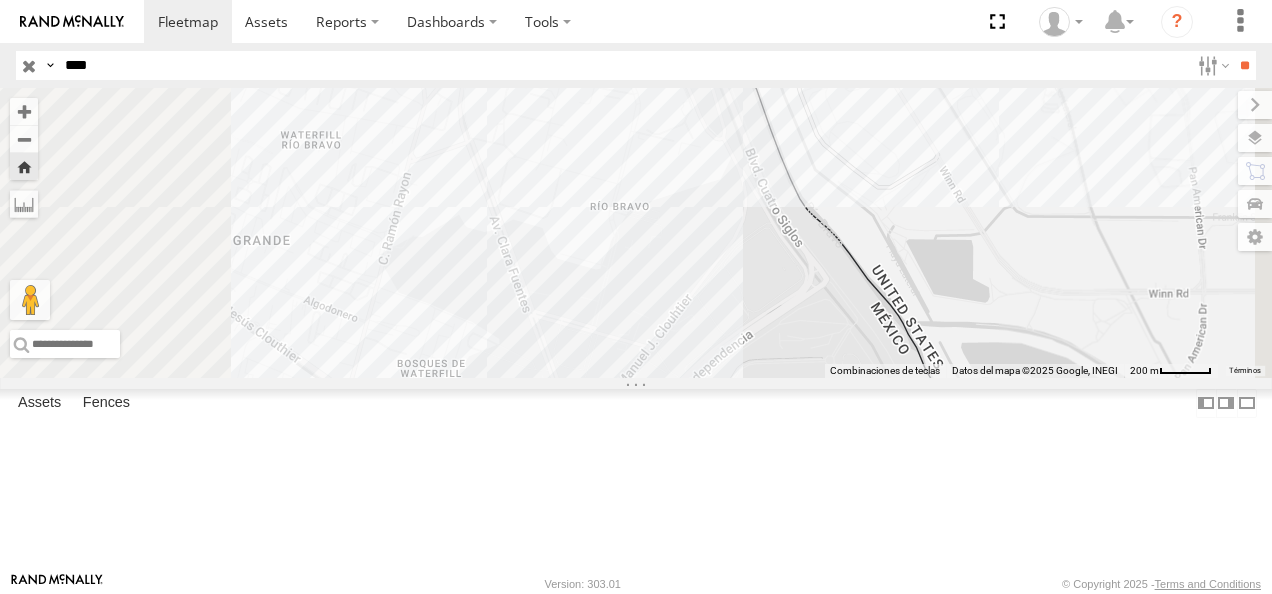 drag, startPoint x: 803, startPoint y: 362, endPoint x: 772, endPoint y: 236, distance: 129.75746 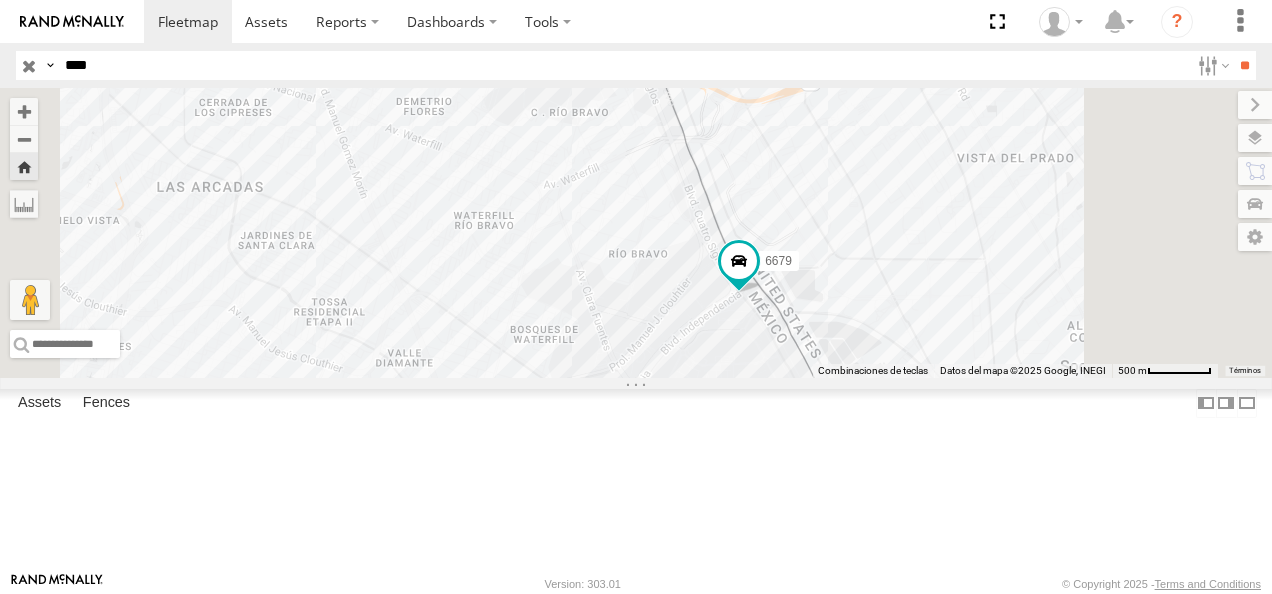 drag, startPoint x: 110, startPoint y: 76, endPoint x: 1, endPoint y: 64, distance: 109.65856 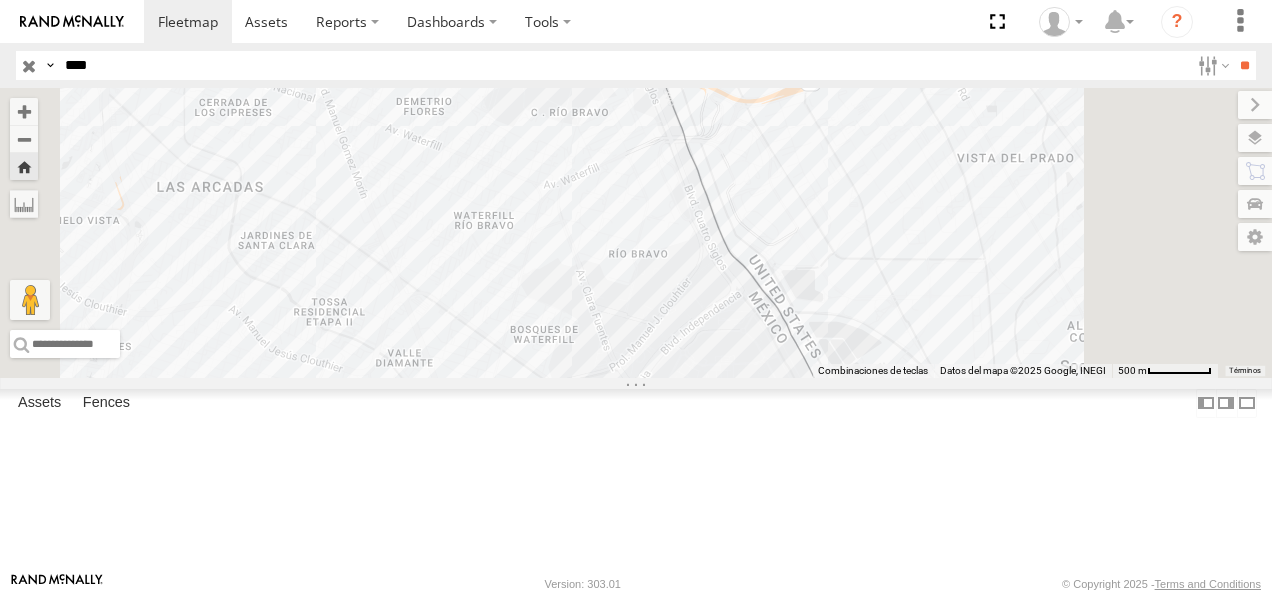 click on "**" at bounding box center (1244, 65) 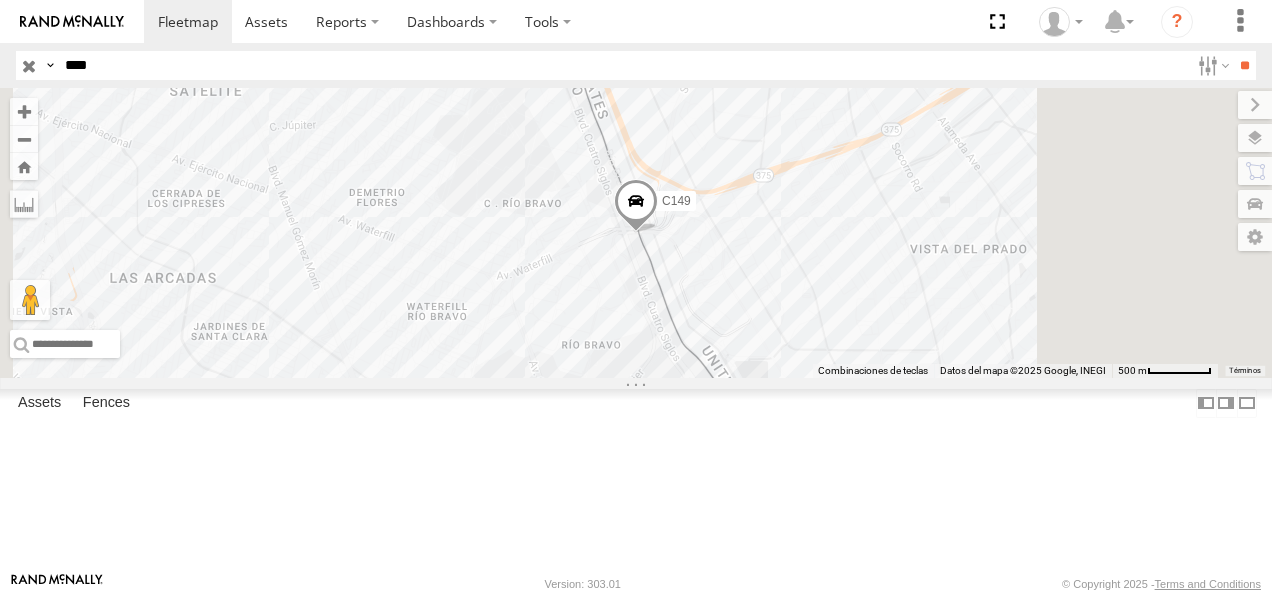 click on "Cruce" at bounding box center [0, 0] 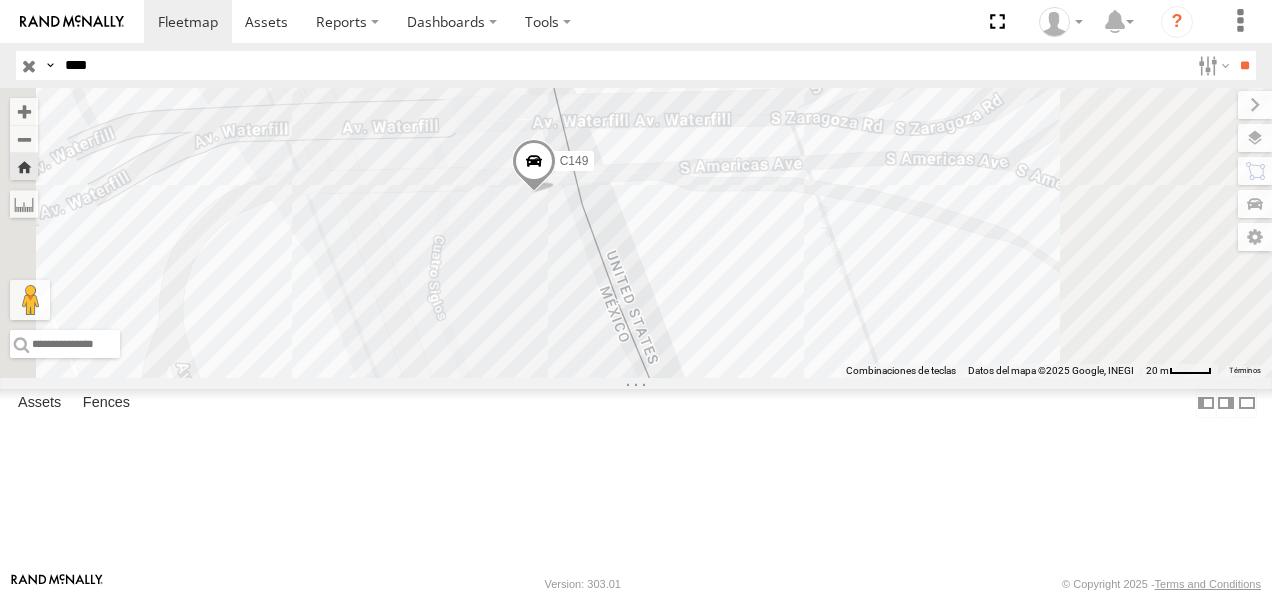 drag, startPoint x: 976, startPoint y: 300, endPoint x: 790, endPoint y: 199, distance: 211.65302 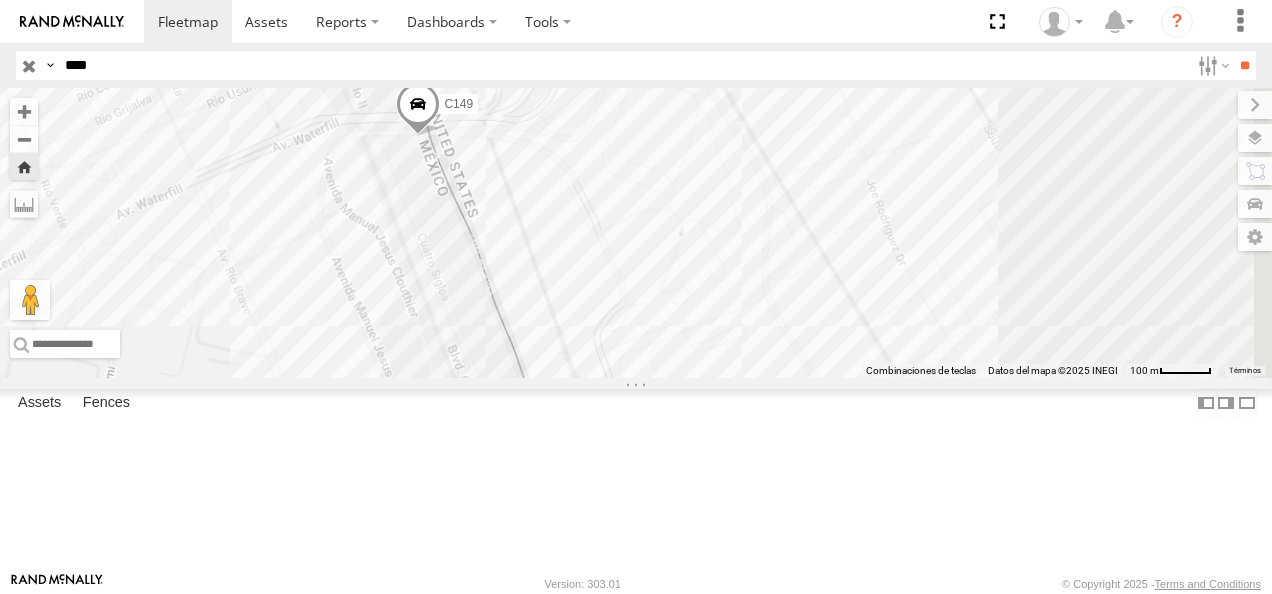 drag, startPoint x: 928, startPoint y: 434, endPoint x: 750, endPoint y: 340, distance: 201.2958 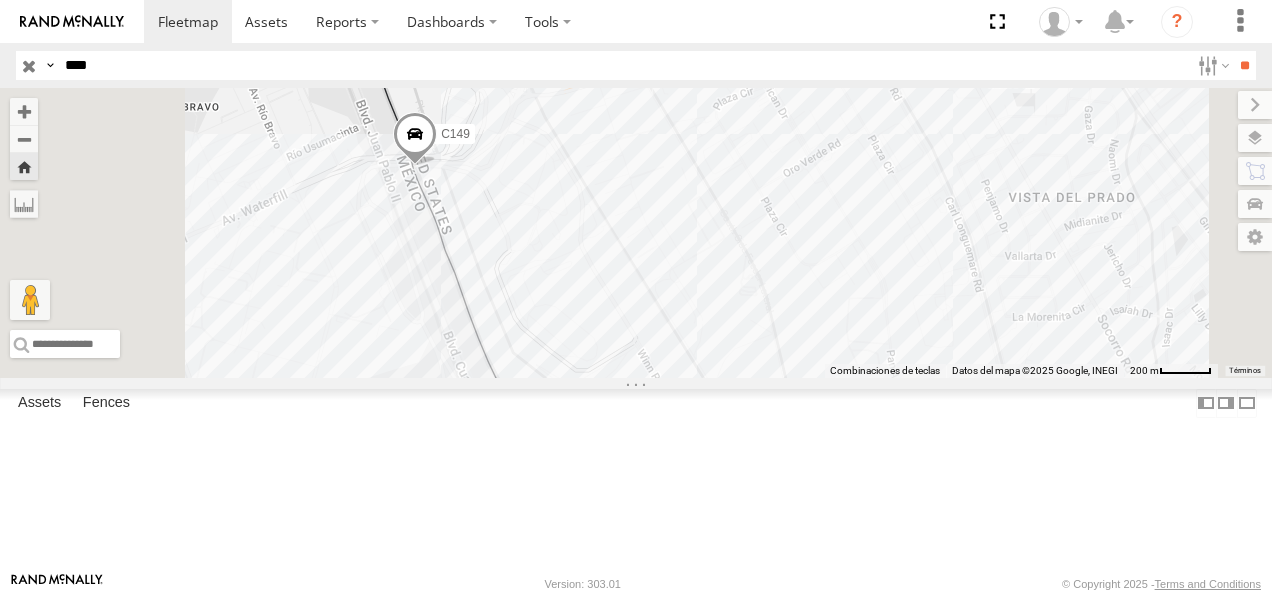 drag, startPoint x: 782, startPoint y: 358, endPoint x: 716, endPoint y: 349, distance: 66.61081 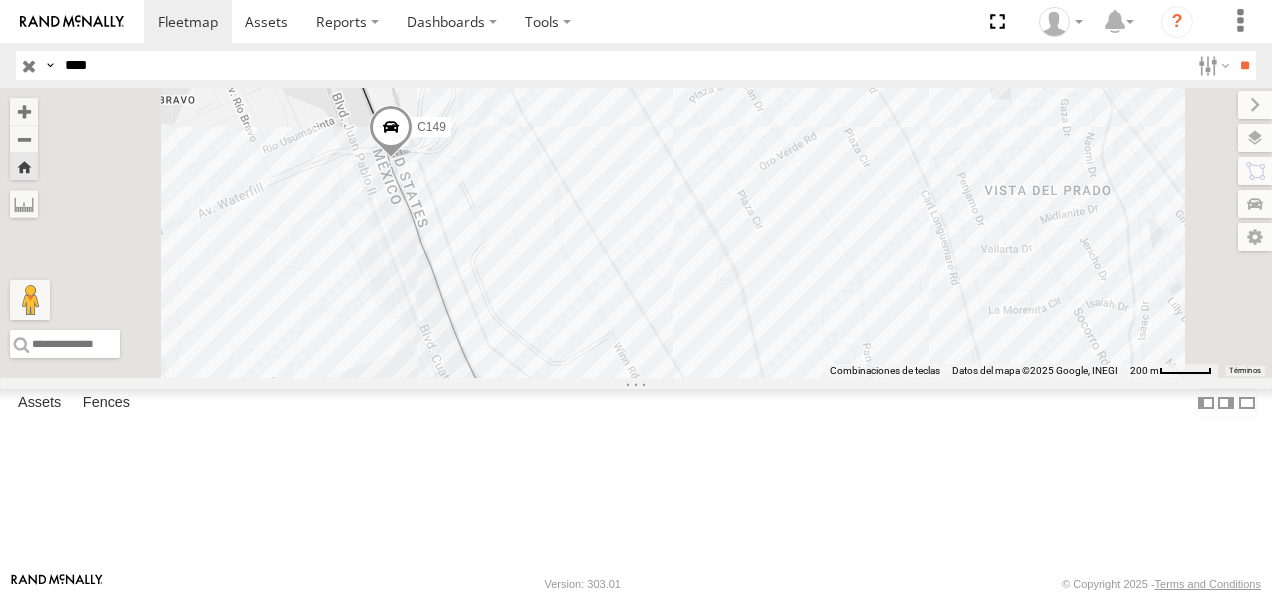 click on "C149" at bounding box center [636, 233] 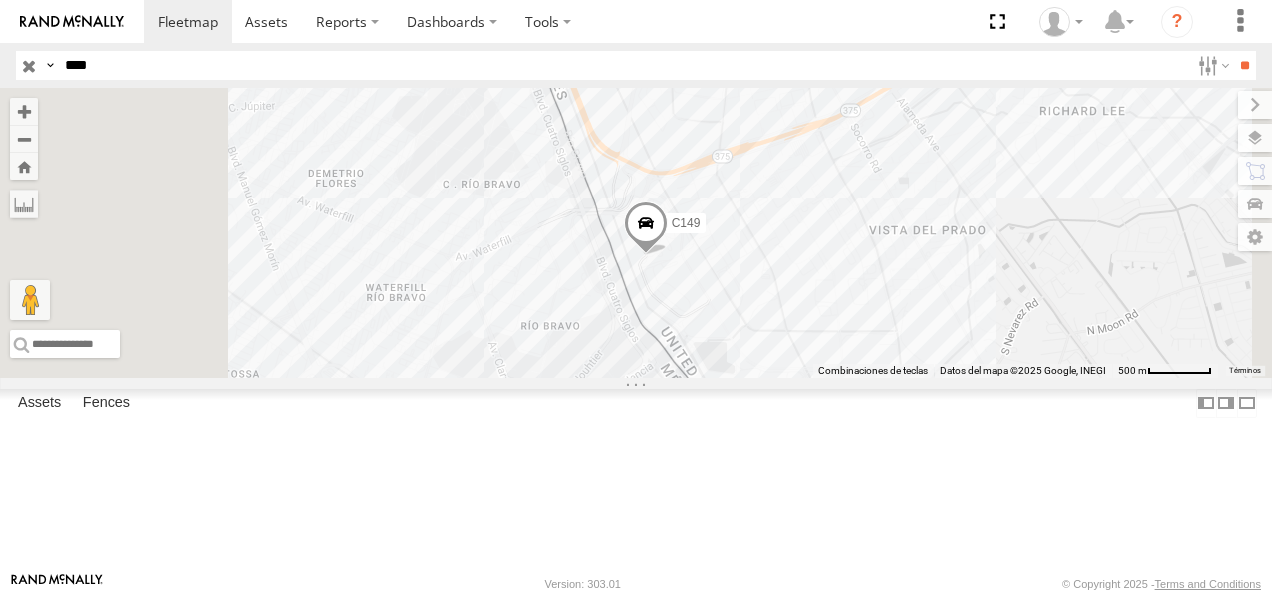 drag, startPoint x: 118, startPoint y: 78, endPoint x: 41, endPoint y: 73, distance: 77.16217 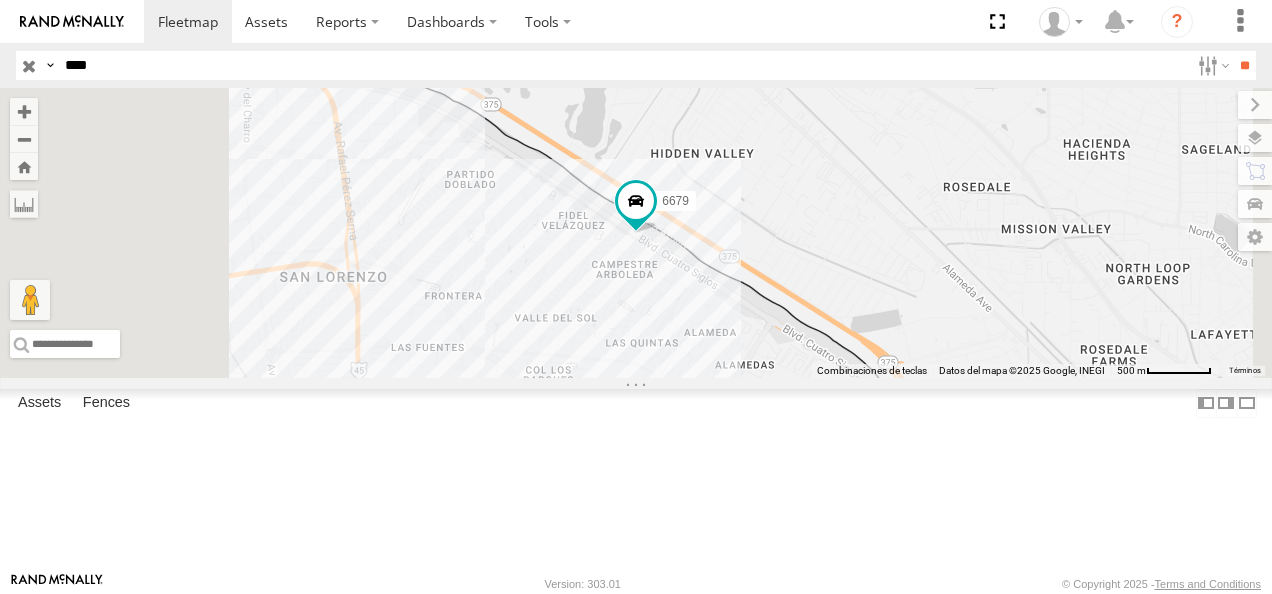 click on "[GEOGRAPHIC_DATA]" at bounding box center (0, 0) 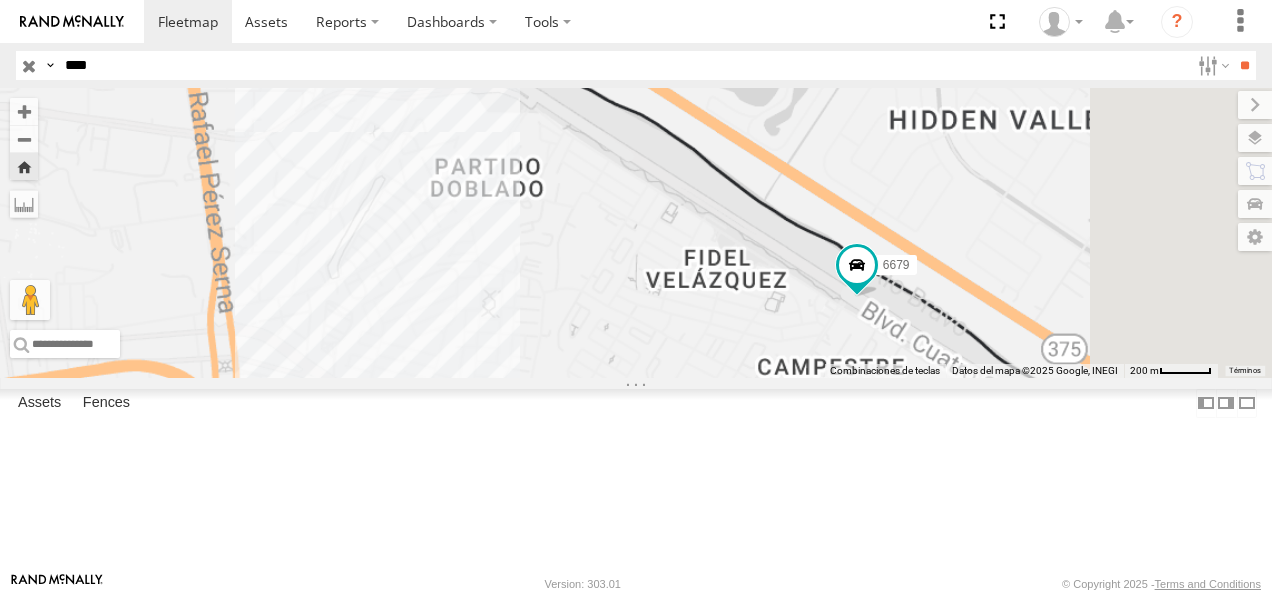 drag, startPoint x: 699, startPoint y: 336, endPoint x: 929, endPoint y: 400, distance: 238.73836 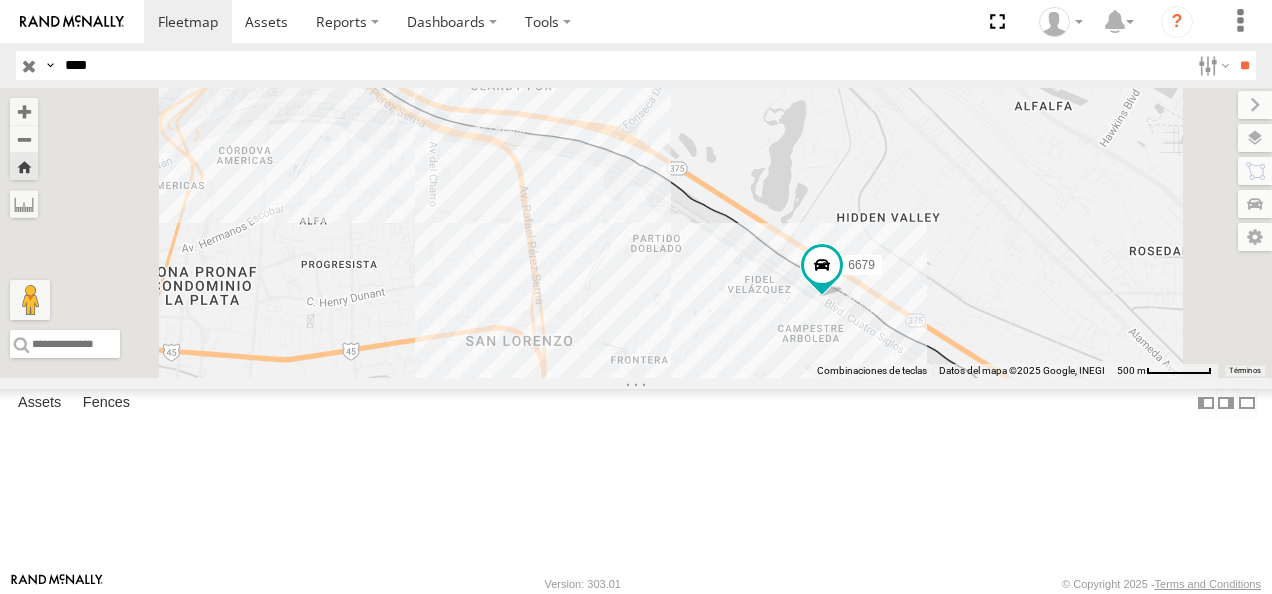drag, startPoint x: 834, startPoint y: 296, endPoint x: 840, endPoint y: 326, distance: 30.594116 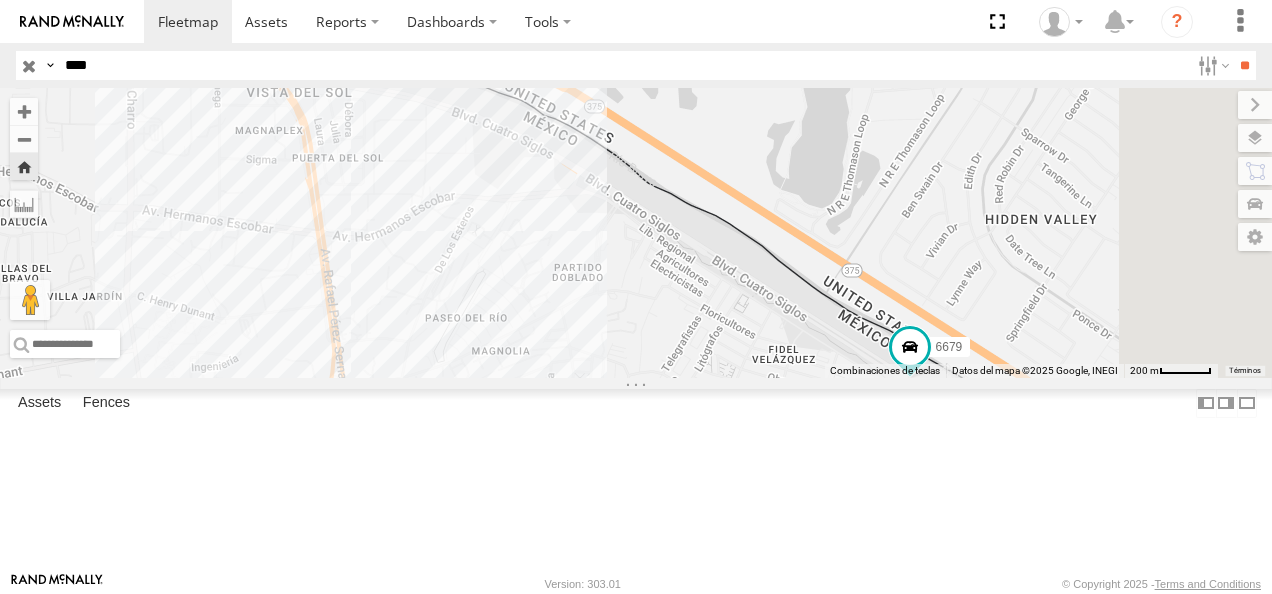 drag, startPoint x: 970, startPoint y: 476, endPoint x: 805, endPoint y: 432, distance: 170.76591 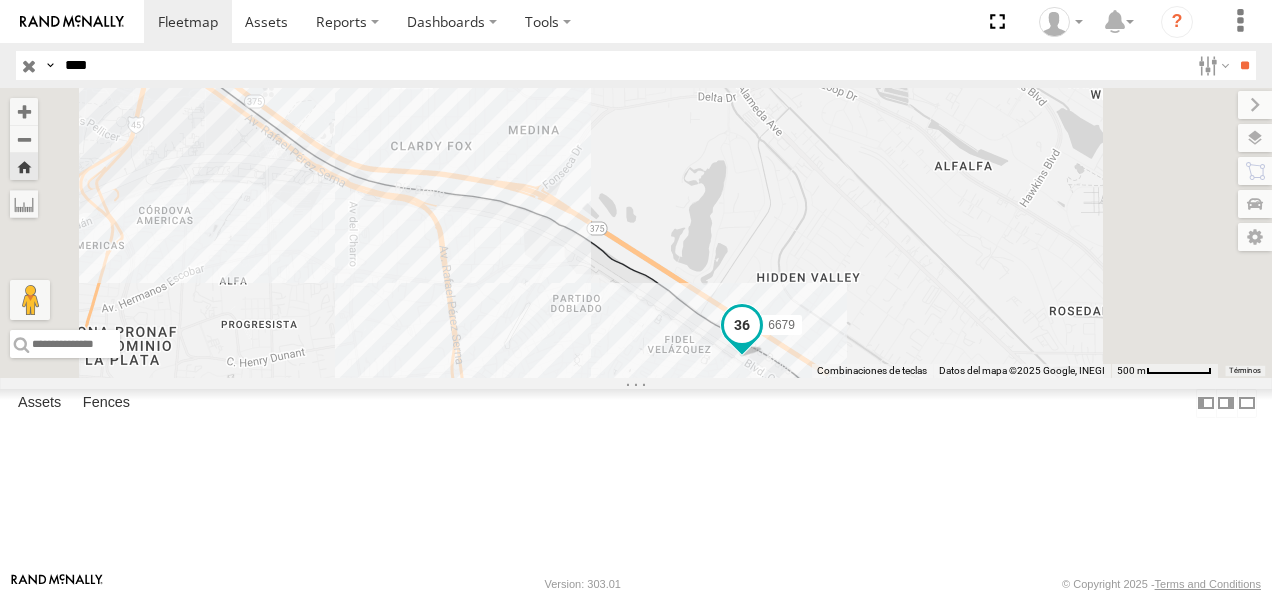 click at bounding box center (742, 326) 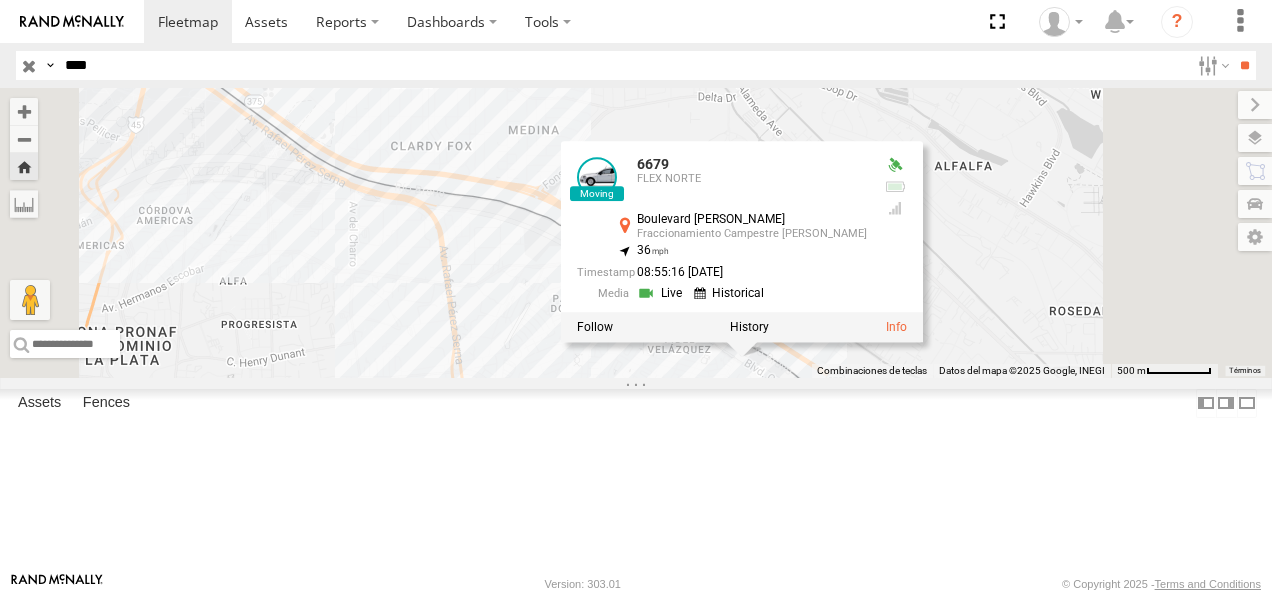 click on "[GEOGRAPHIC_DATA][PERSON_NAME][PERSON_NAME] 31.74144 ,  -106.40059 36 08:55:16 [DATE]" at bounding box center (636, 233) 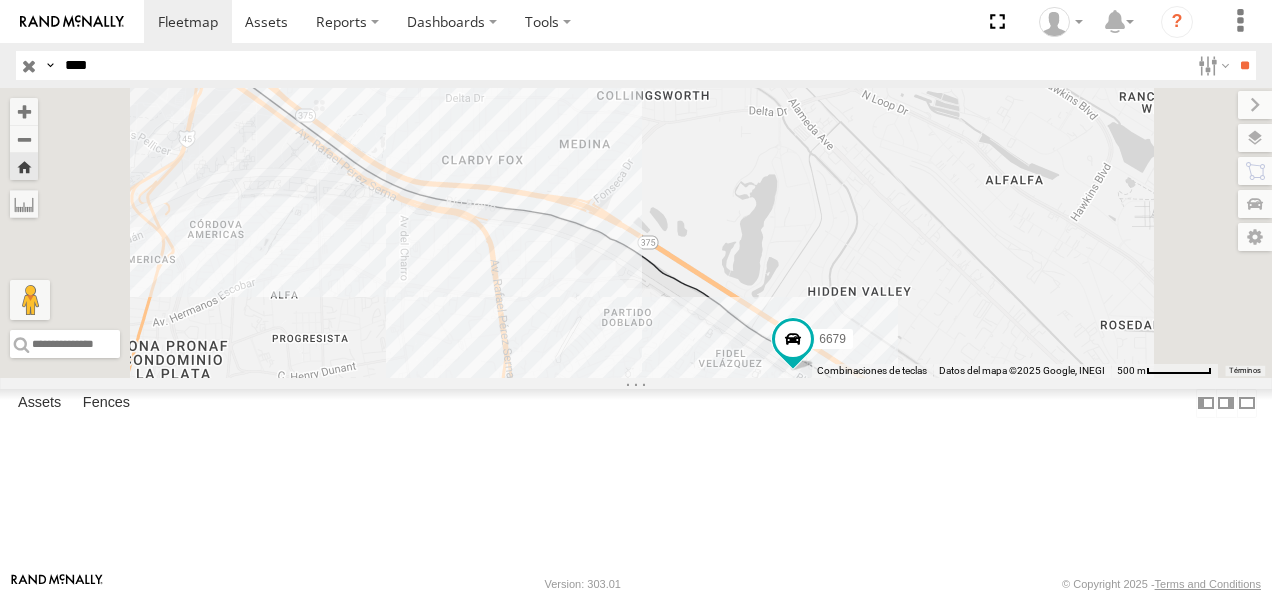 drag, startPoint x: 793, startPoint y: 431, endPoint x: 887, endPoint y: 450, distance: 95.90099 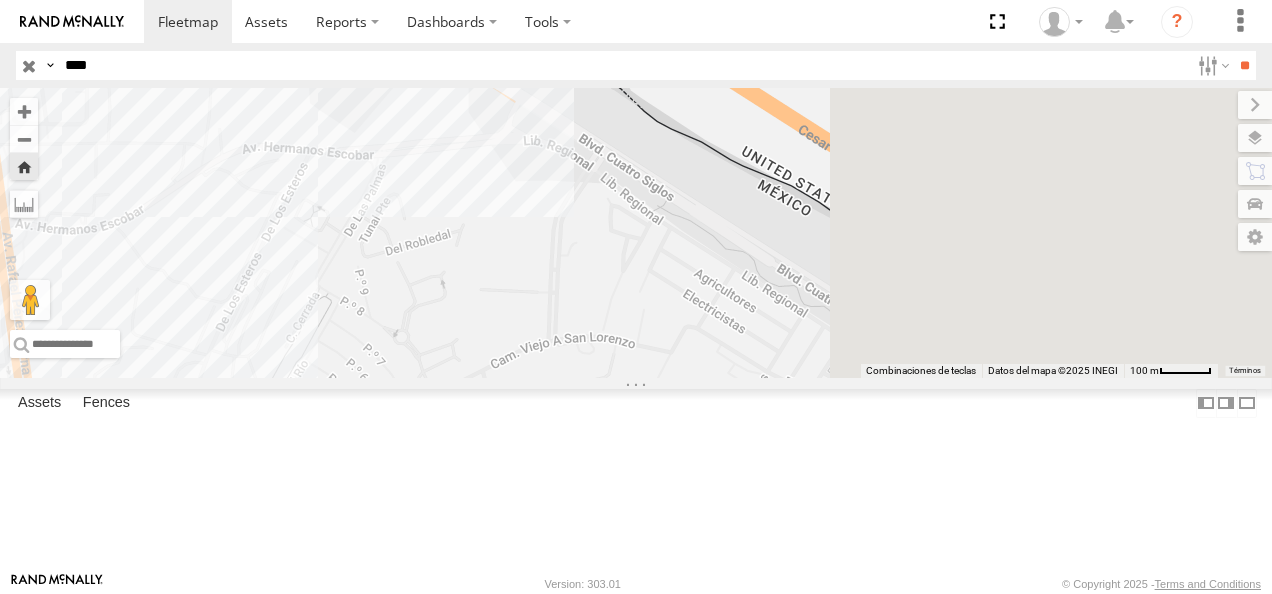 drag, startPoint x: 887, startPoint y: 450, endPoint x: 624, endPoint y: 514, distance: 270.67508 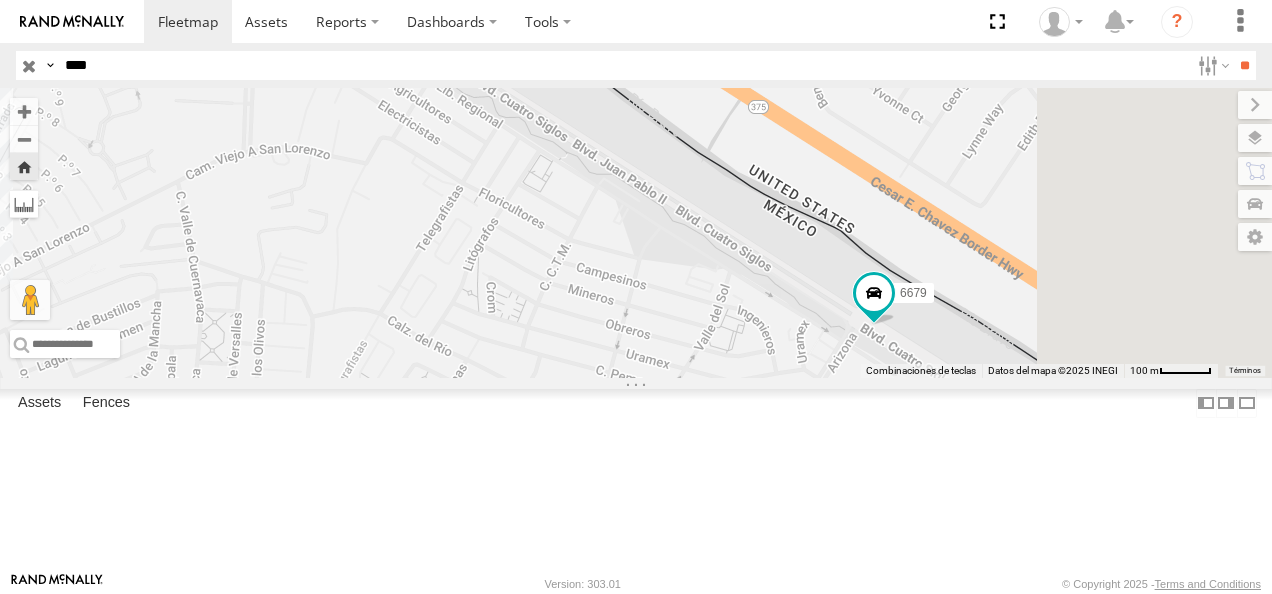 drag, startPoint x: 899, startPoint y: 432, endPoint x: 536, endPoint y: 215, distance: 422.91608 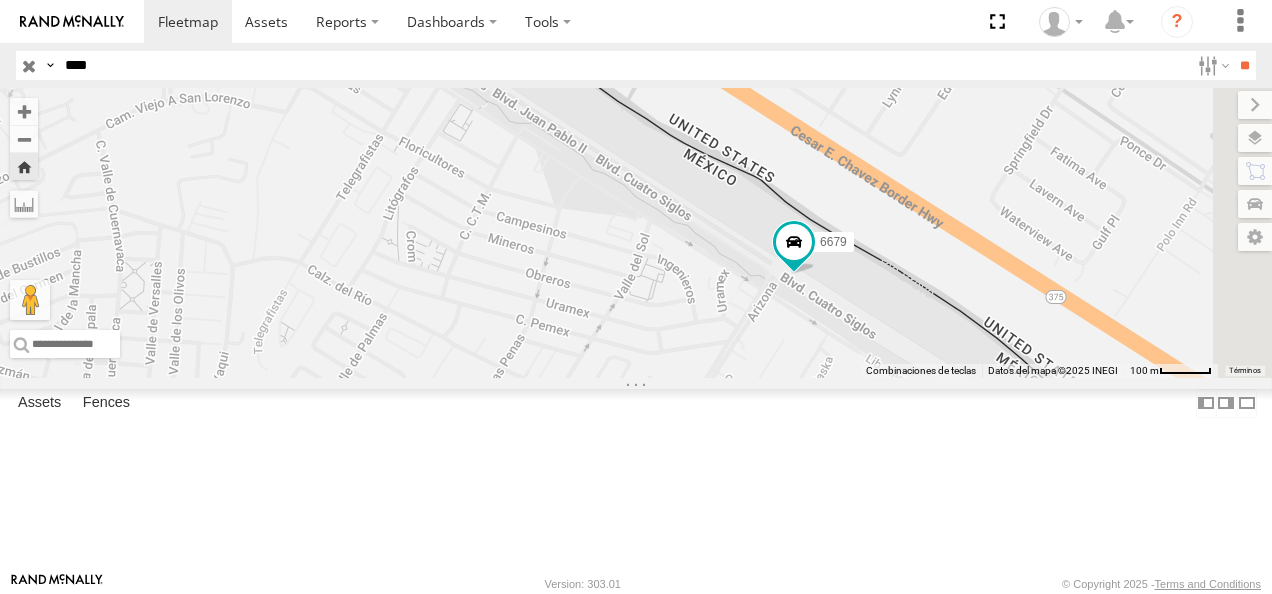click 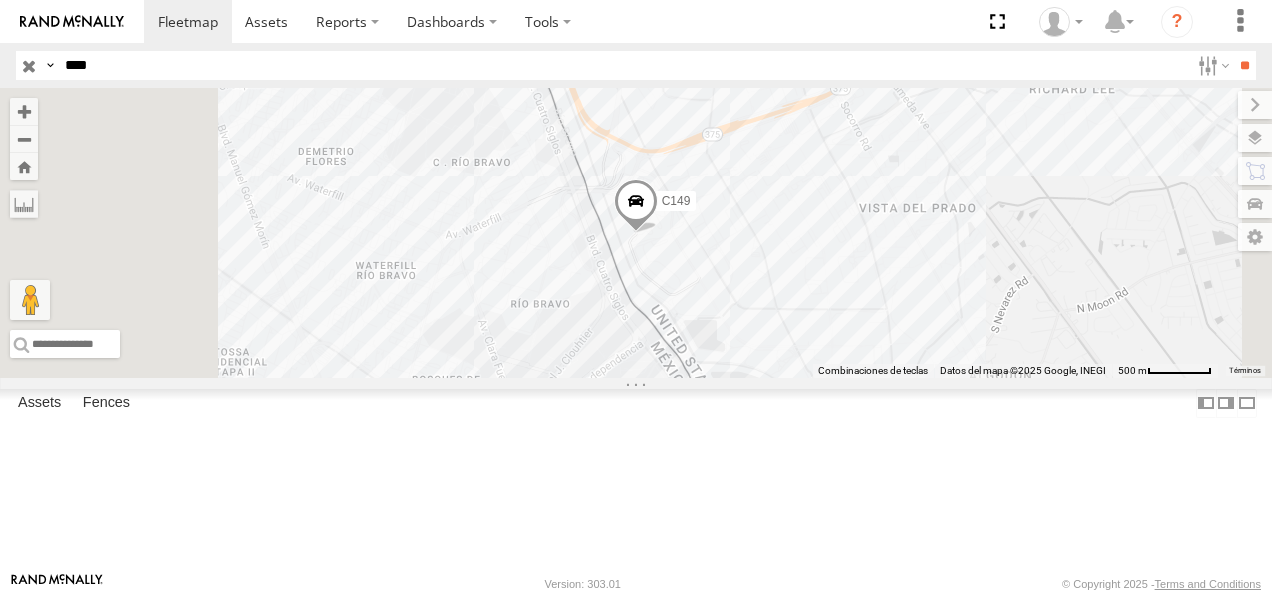 click on "C149" at bounding box center (0, 0) 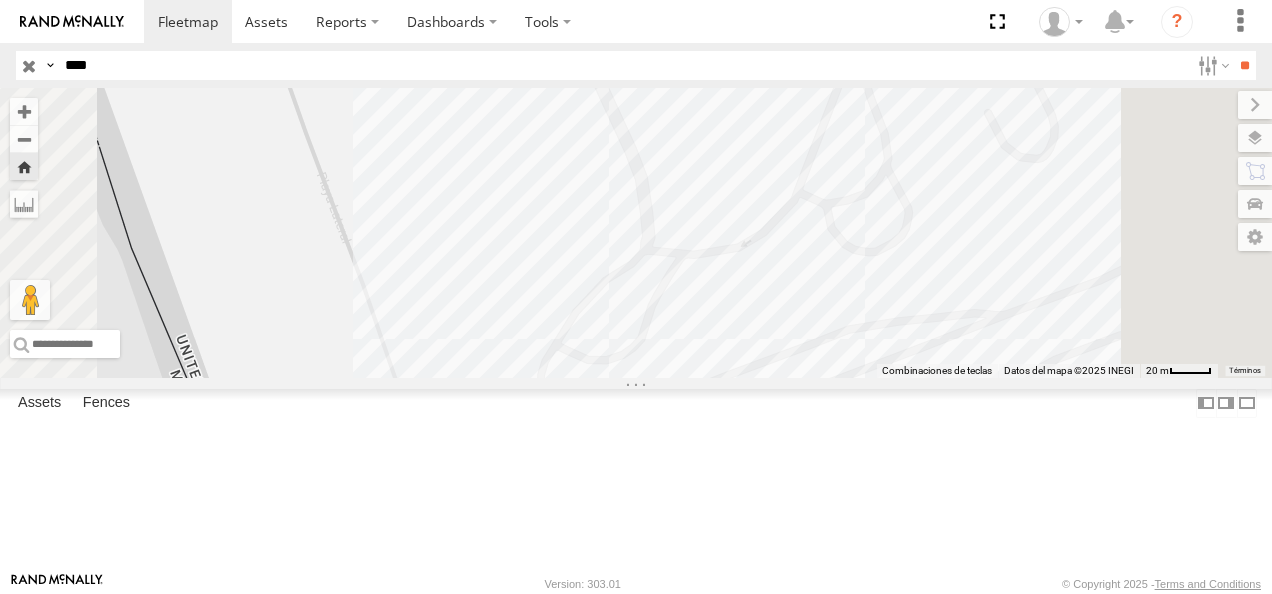 drag, startPoint x: 111, startPoint y: 73, endPoint x: 34, endPoint y: 71, distance: 77.02597 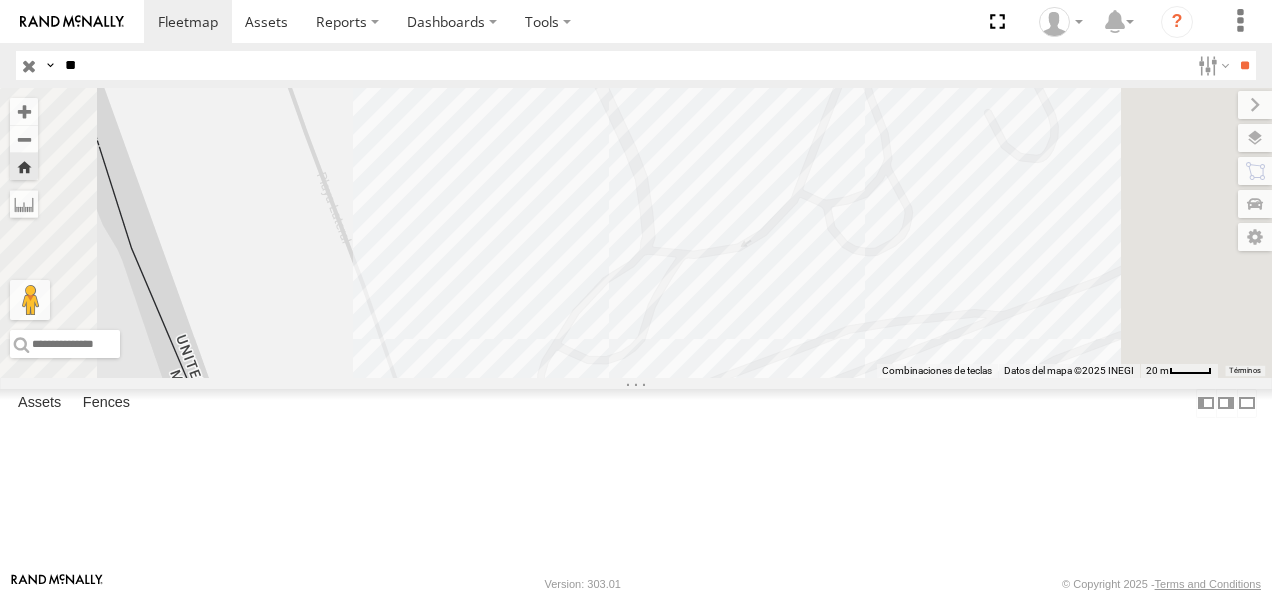 type on "*" 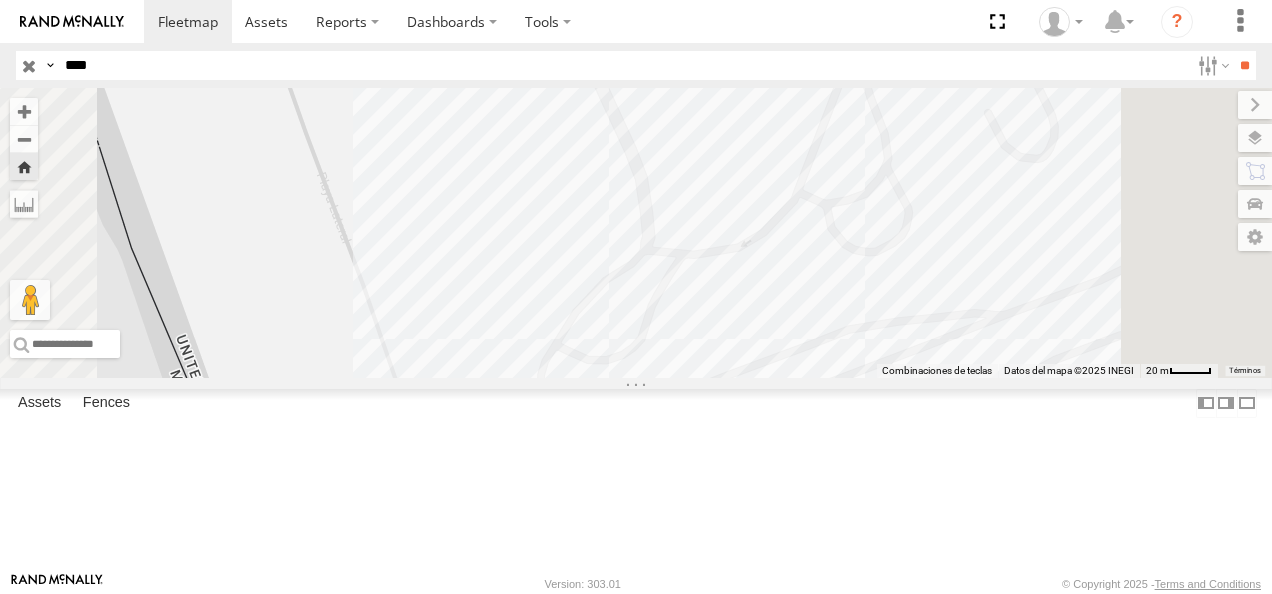 click on "**" at bounding box center (1244, 65) 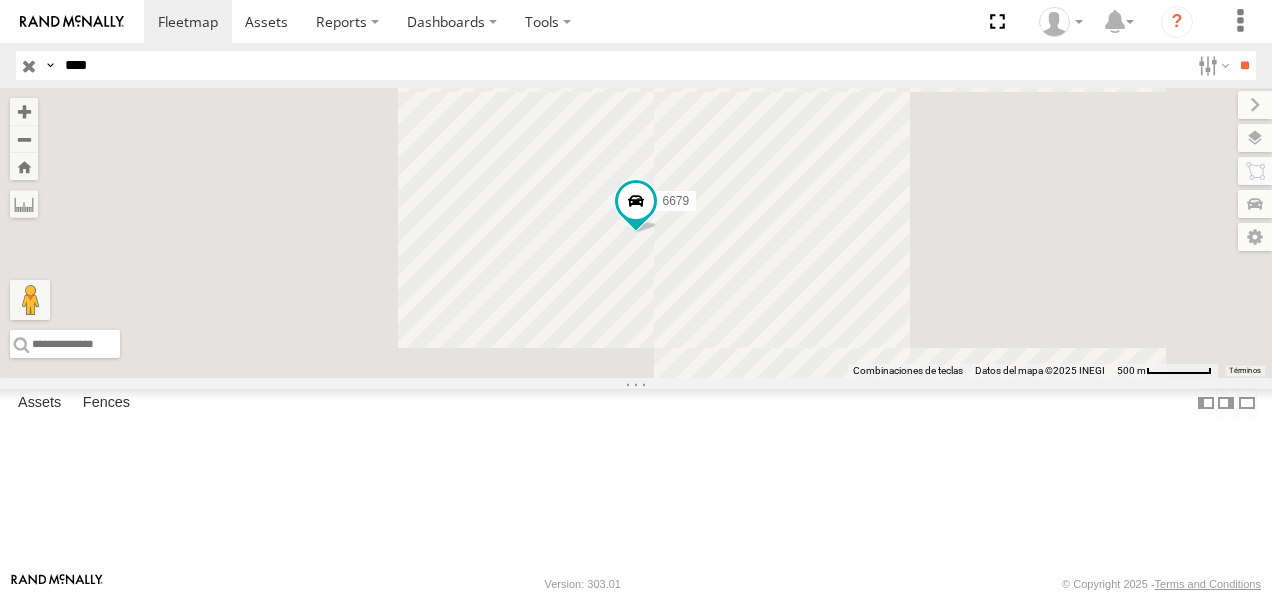 click on "6679" at bounding box center (0, 0) 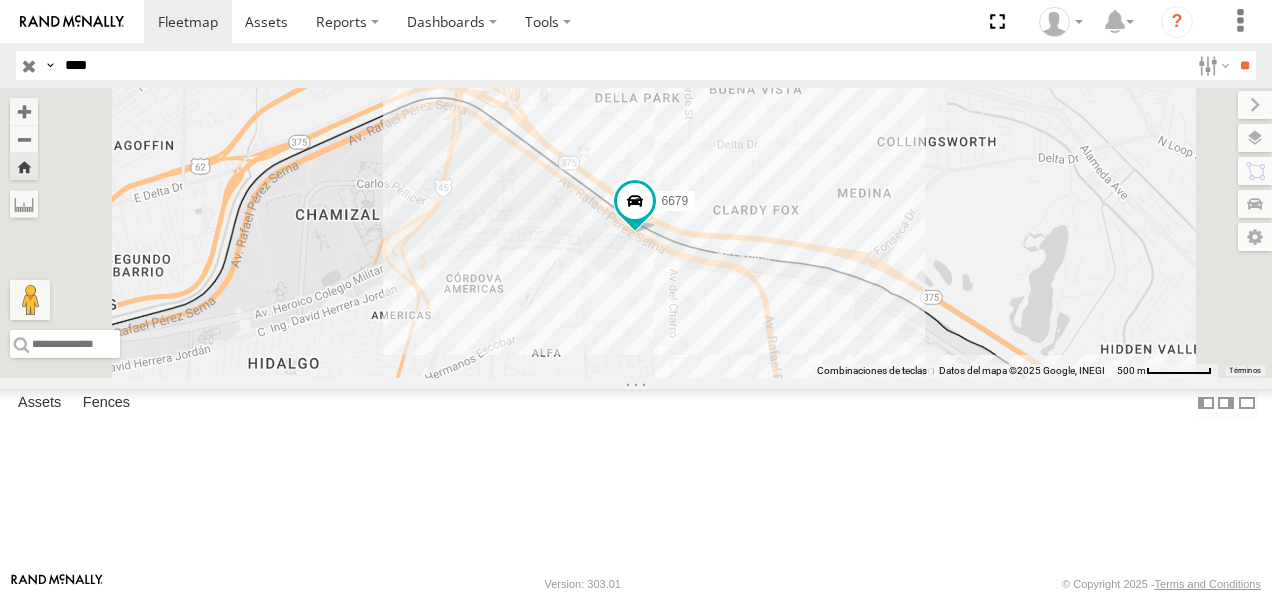 drag, startPoint x: 160, startPoint y: 68, endPoint x: -4, endPoint y: 70, distance: 164.01219 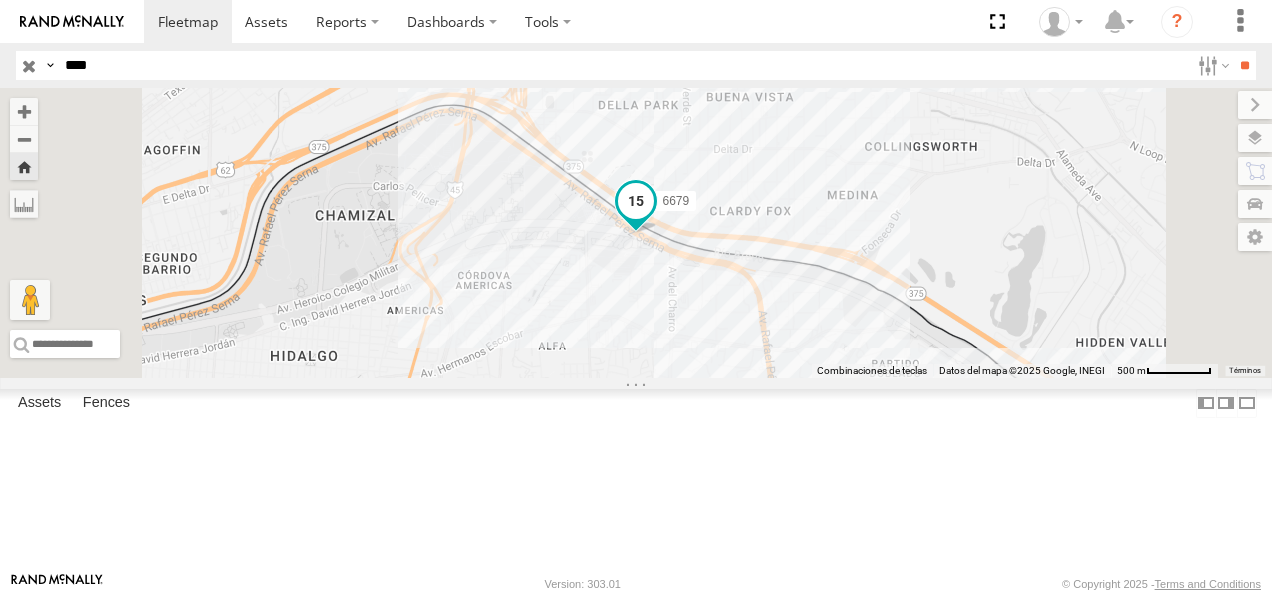 click at bounding box center (636, 201) 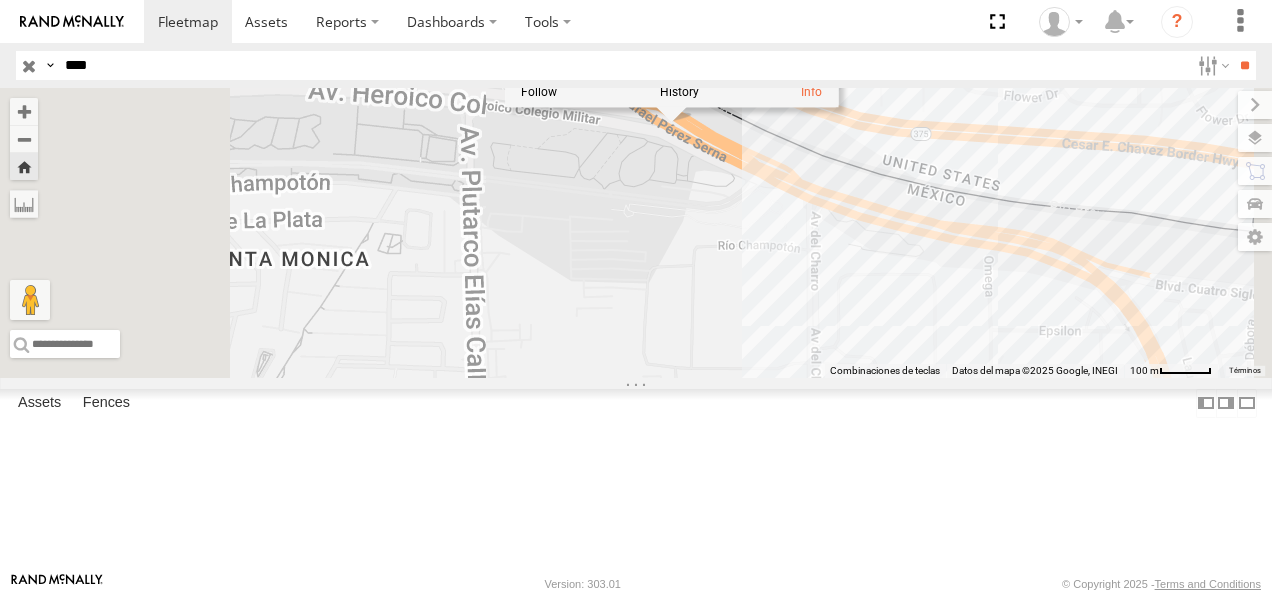 click on "[GEOGRAPHIC_DATA][PERSON_NAME] 31.75524 ,  -106.43705 14 09:00:21 [DATE]" at bounding box center [636, 233] 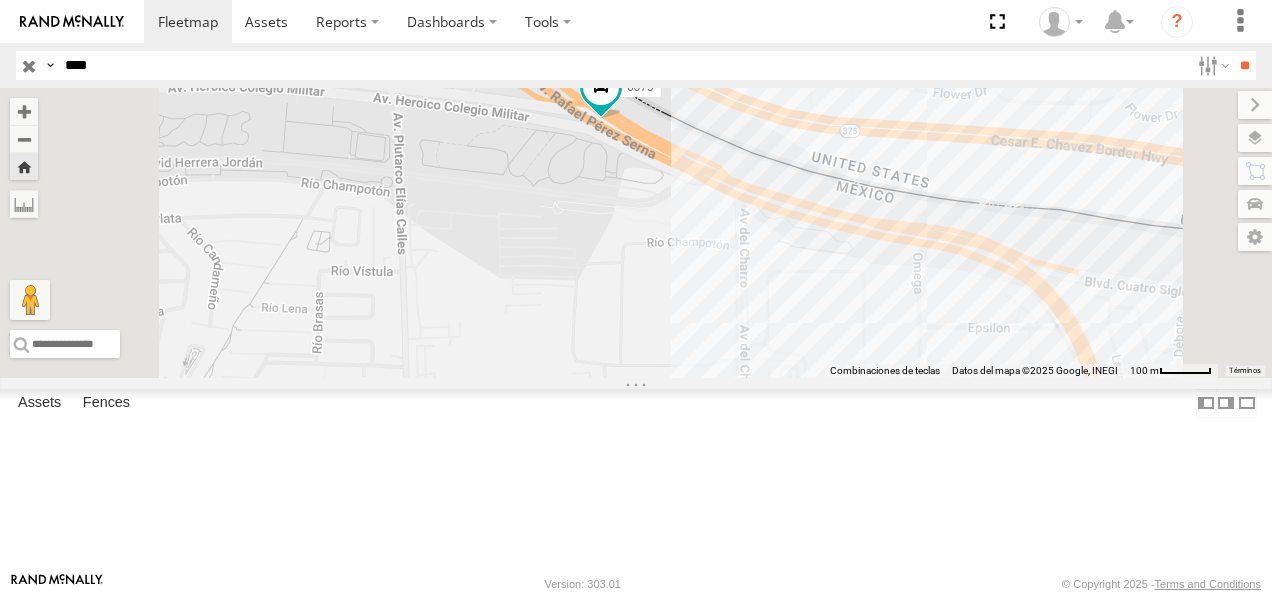 drag, startPoint x: 922, startPoint y: 300, endPoint x: 763, endPoint y: 297, distance: 159.0283 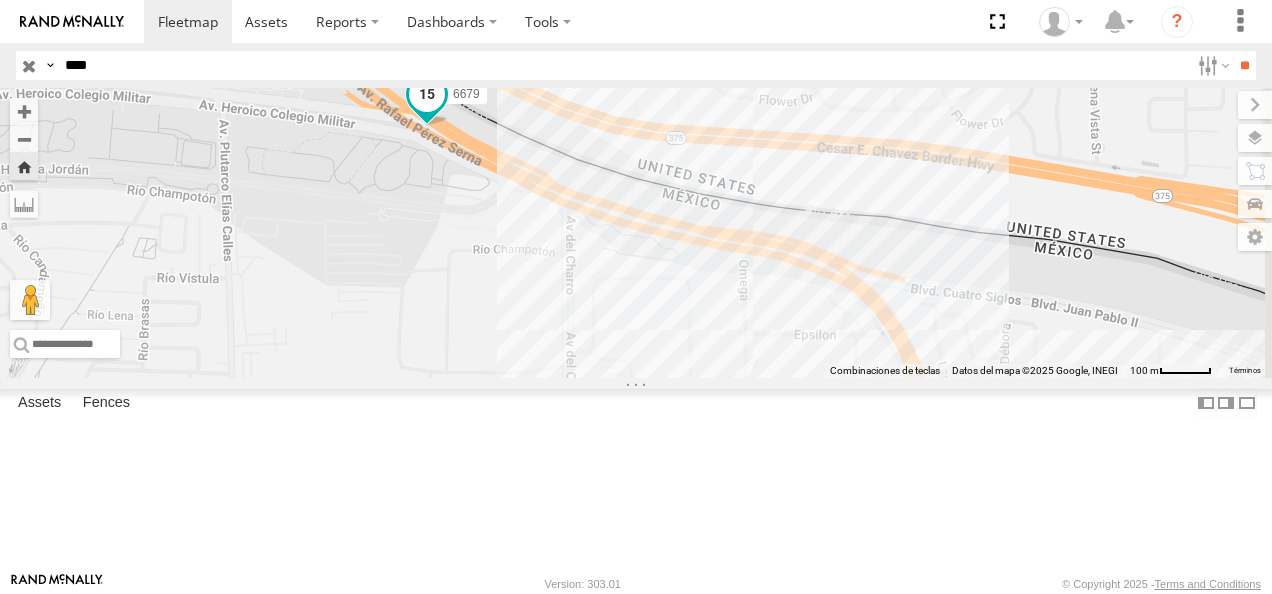 click at bounding box center [427, 100] 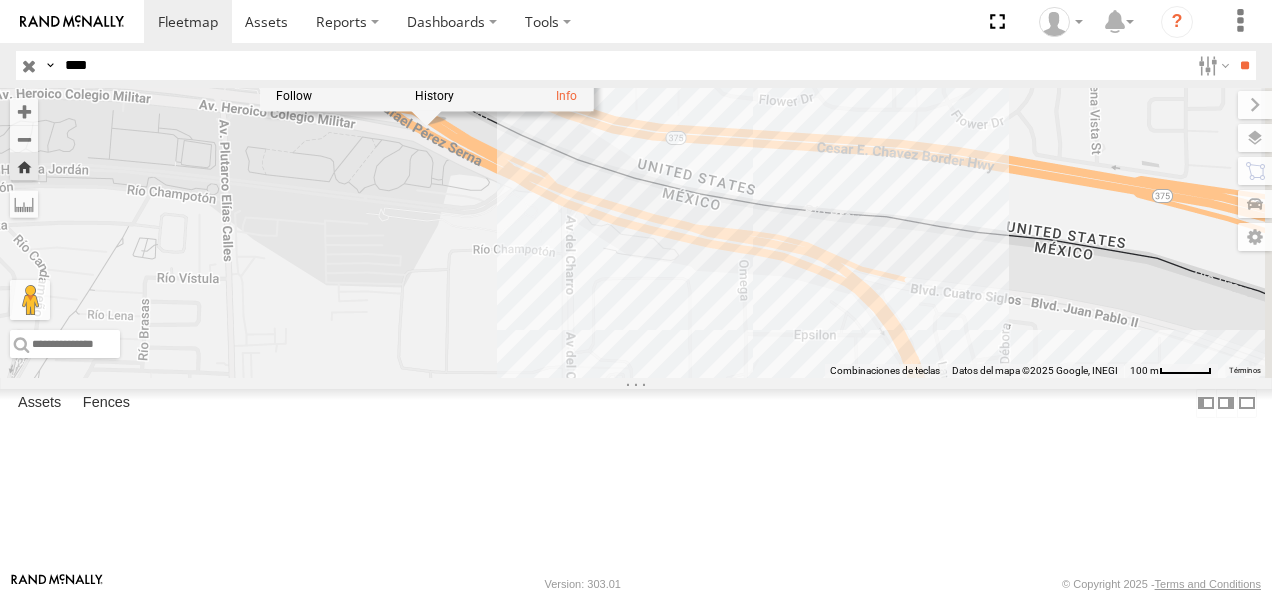 click on "[GEOGRAPHIC_DATA][PERSON_NAME] 31.75524 ,  -106.43705 14 09:00:21 [DATE]" at bounding box center [636, 233] 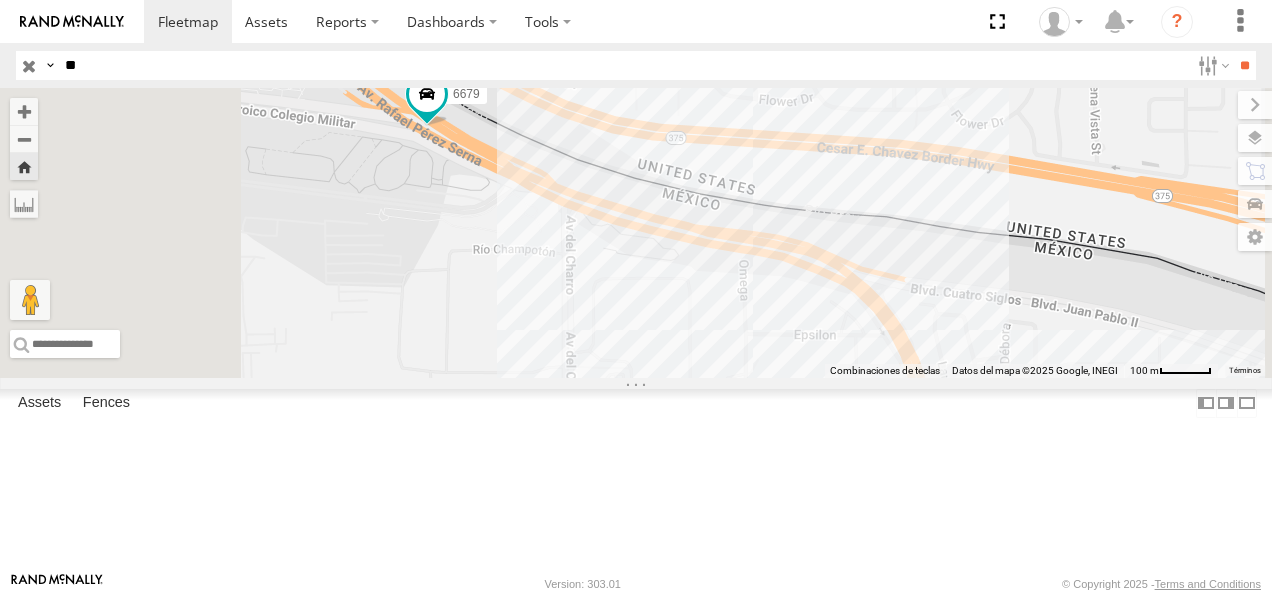 click on "**" at bounding box center (1244, 65) 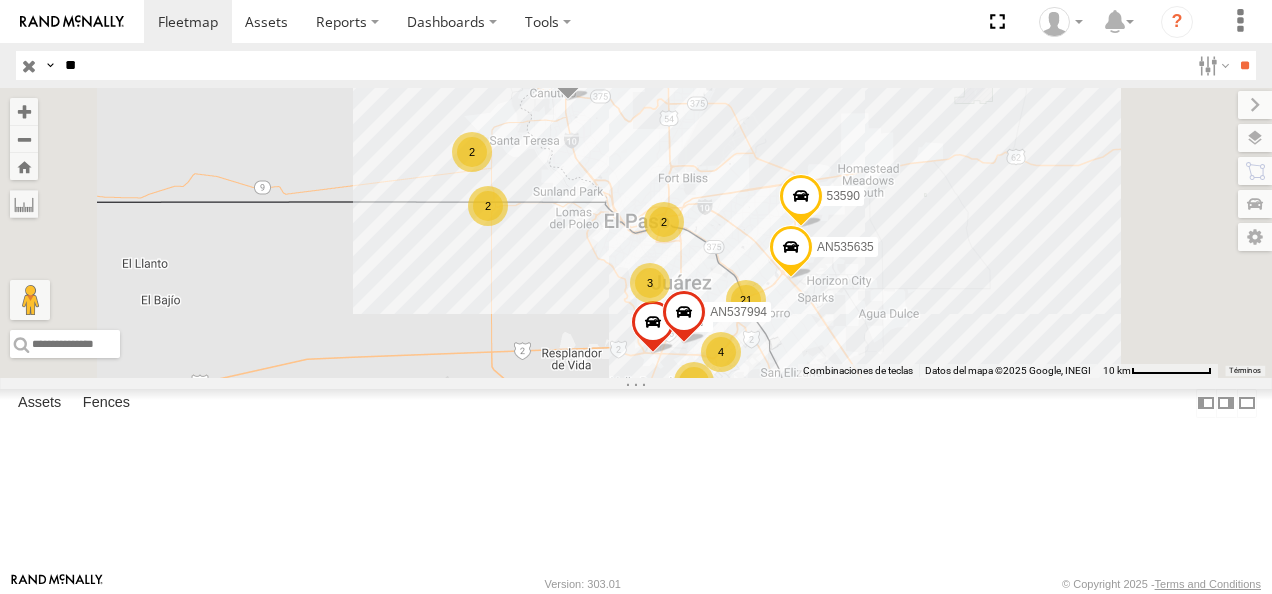 click on "94
FLEX NORTE" at bounding box center (0, 0) 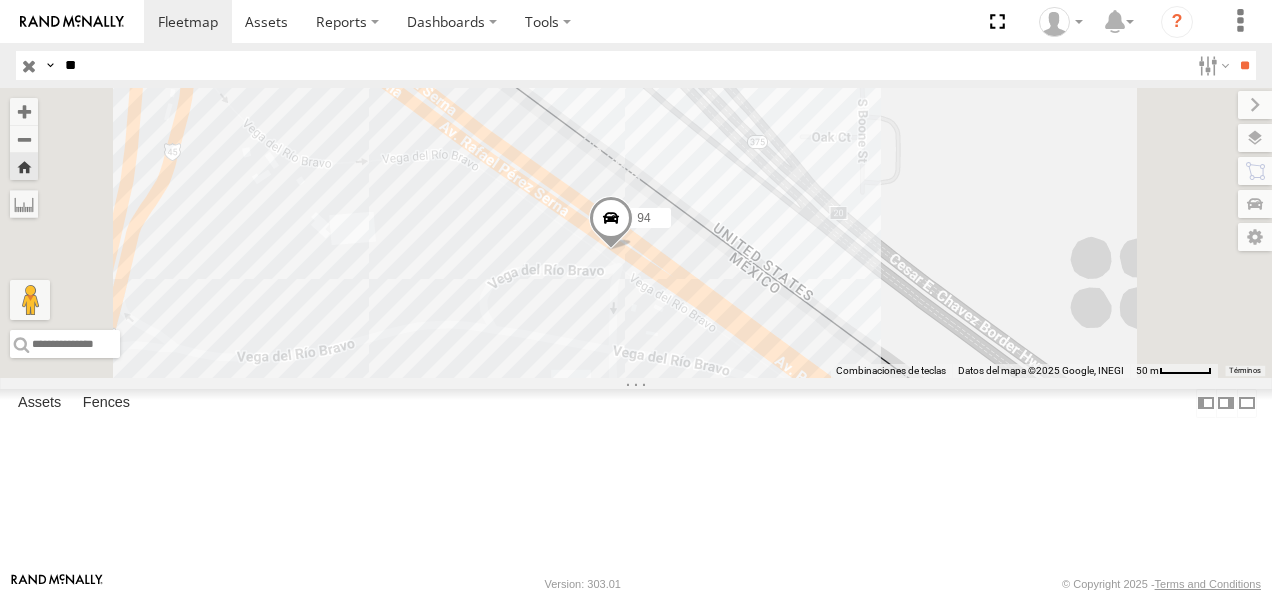 click on "94
FLEX NORTE
[GEOGRAPHIC_DATA][PERSON_NAME]-Camión
Fraccionamiento [PERSON_NAME] Américas
31.76113 -106.44668
Video" at bounding box center (0, 0) 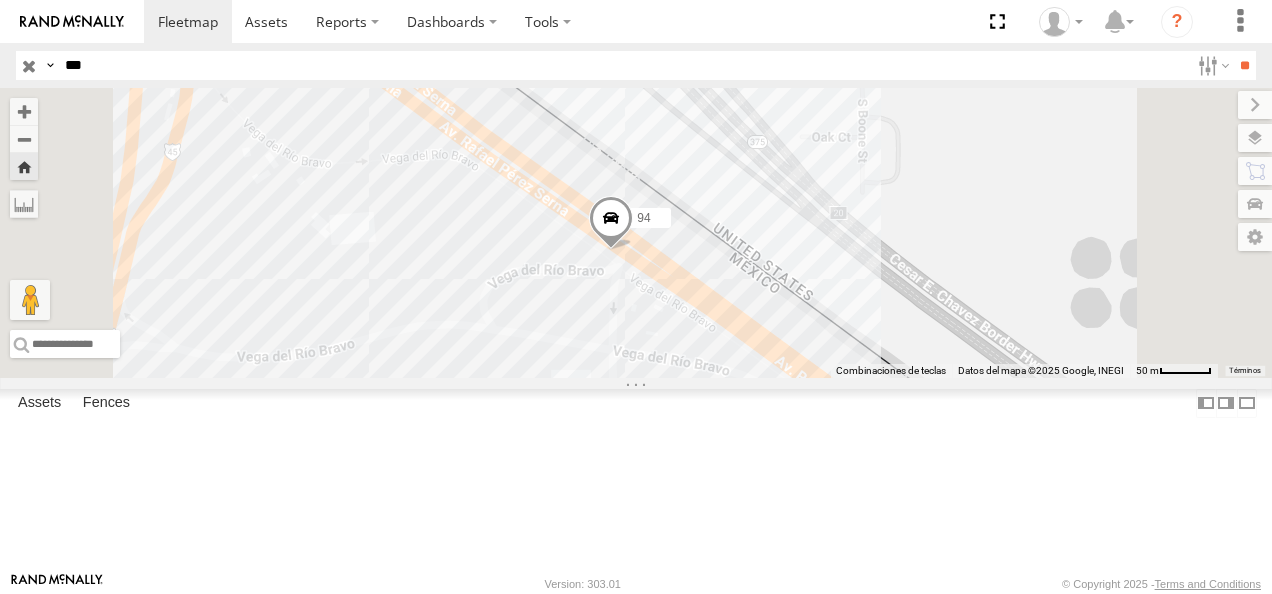 click on "**" at bounding box center [1244, 65] 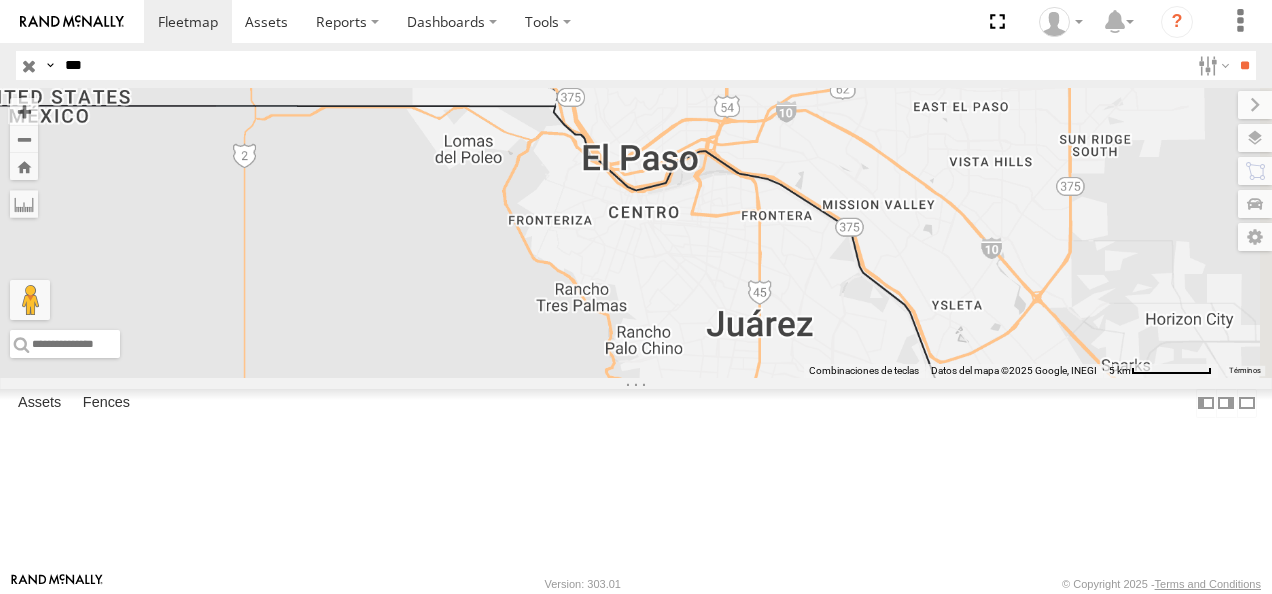 click on "Cruce" at bounding box center [0, 0] 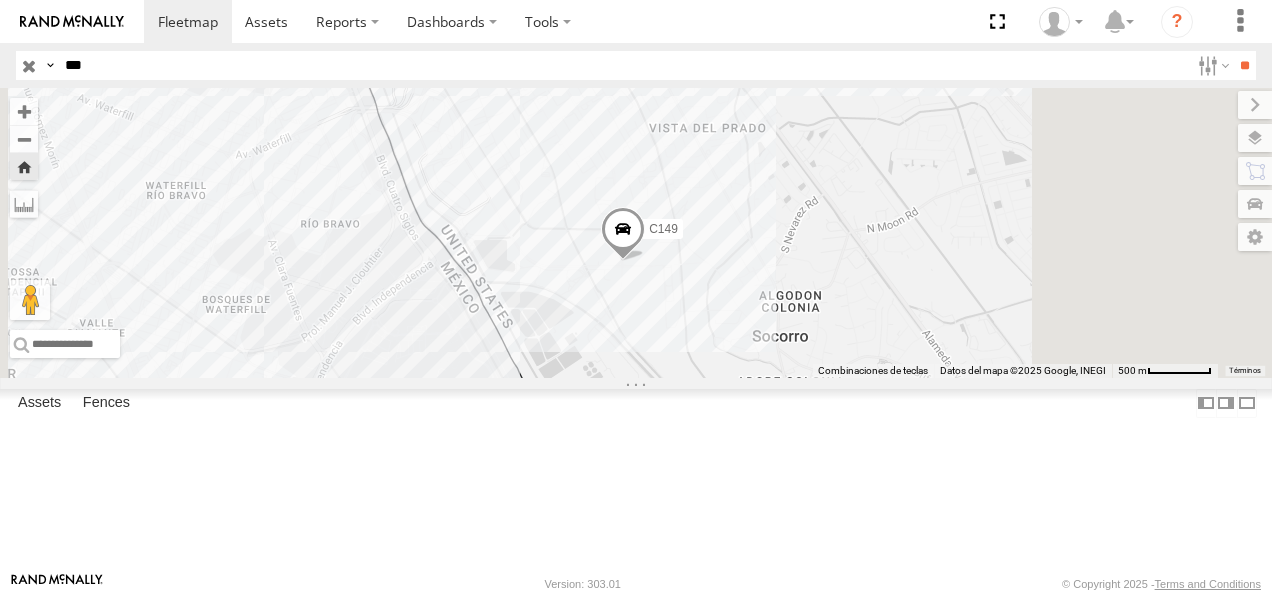 drag, startPoint x: 790, startPoint y: 345, endPoint x: 785, endPoint y: 363, distance: 18.681541 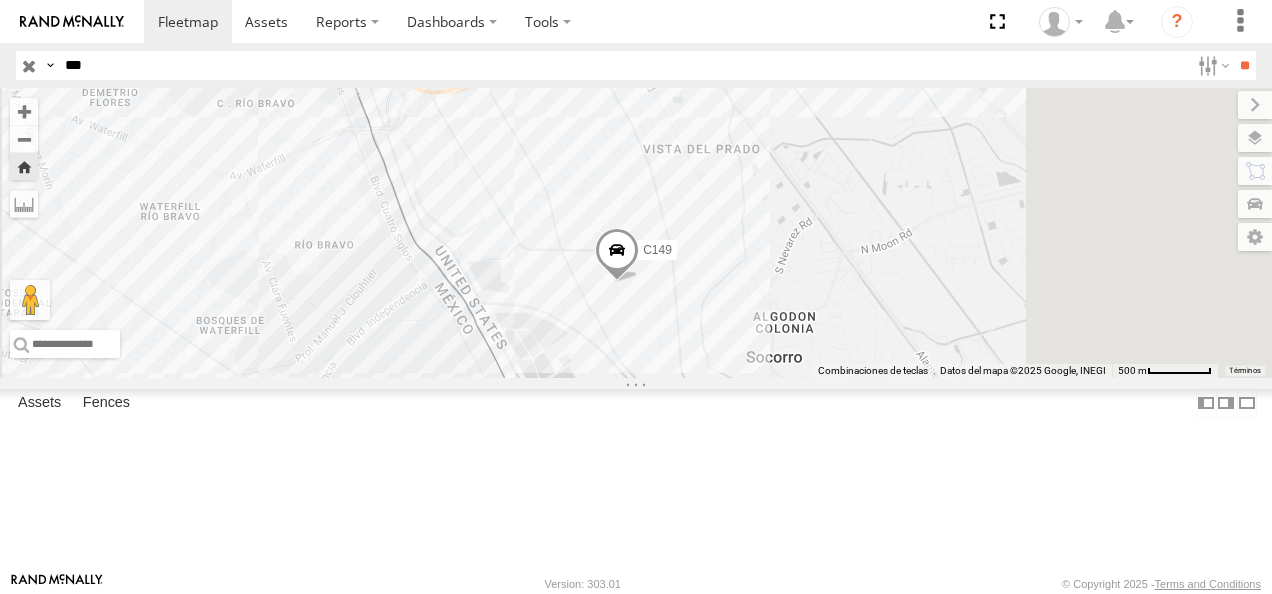 drag, startPoint x: 111, startPoint y: 73, endPoint x: 19, endPoint y: 72, distance: 92.00543 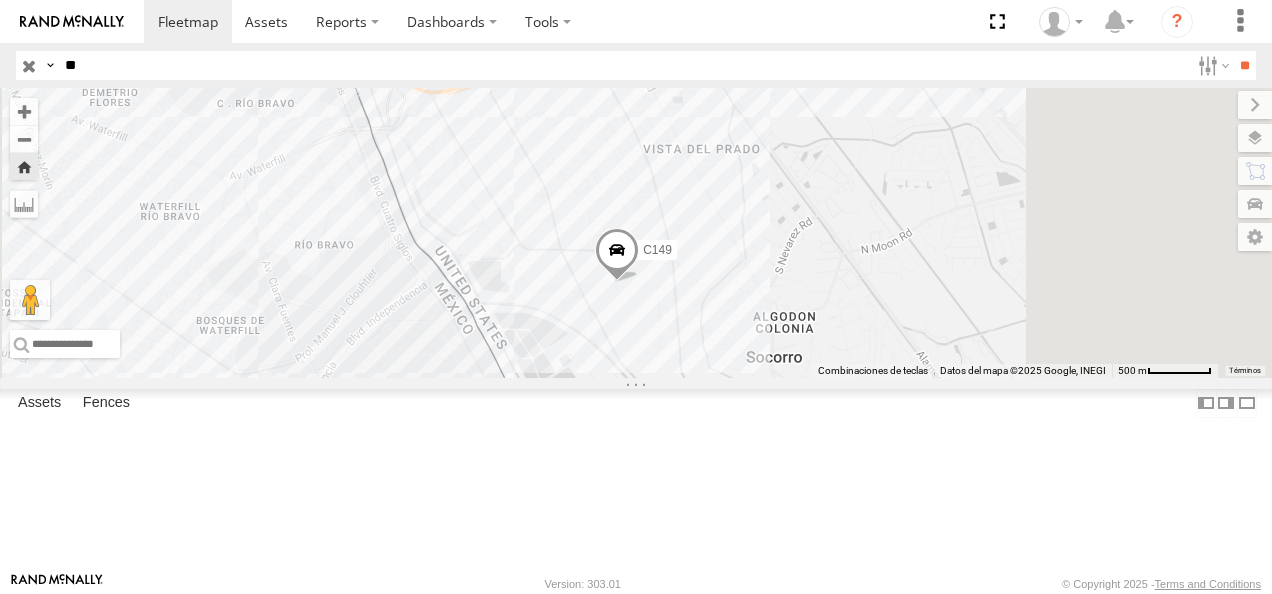 click on "**" at bounding box center (1244, 65) 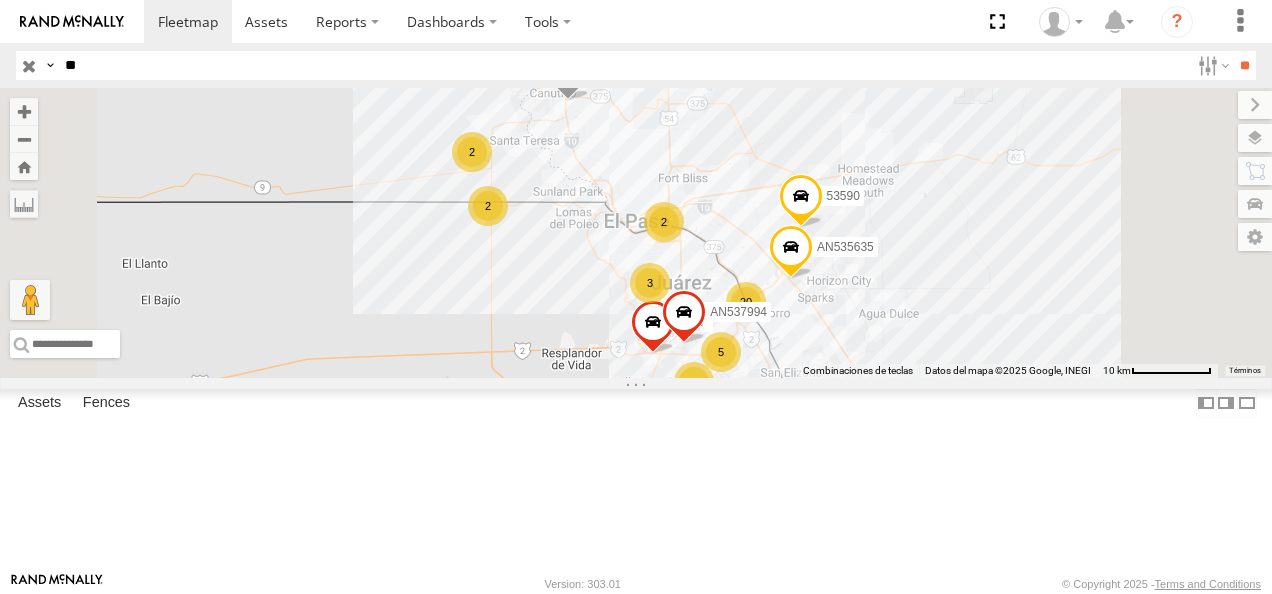 click on "94
FLEX NORTE" at bounding box center [0, 0] 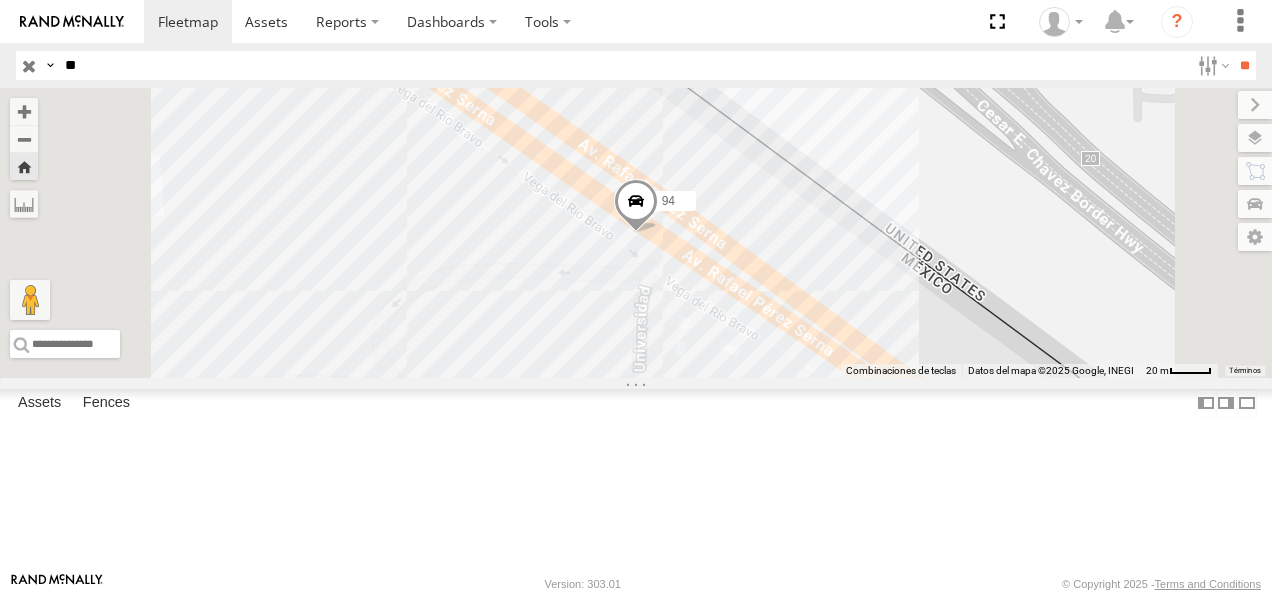 drag, startPoint x: 134, startPoint y: 58, endPoint x: 8, endPoint y: 55, distance: 126.035706 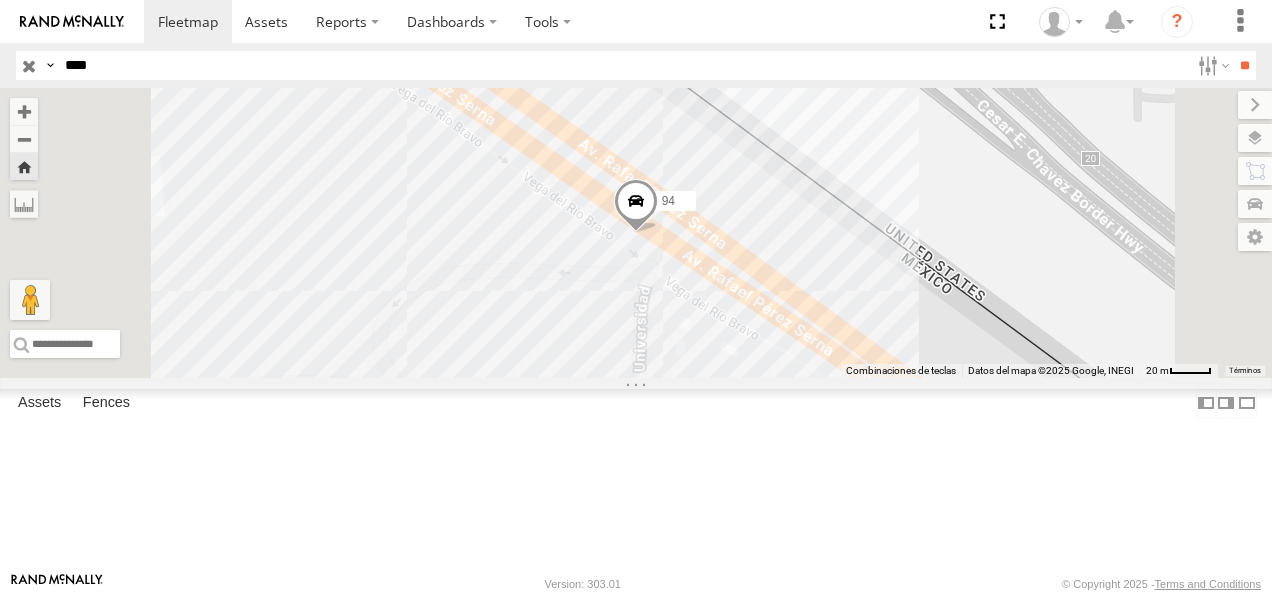 click on "**" at bounding box center (1244, 65) 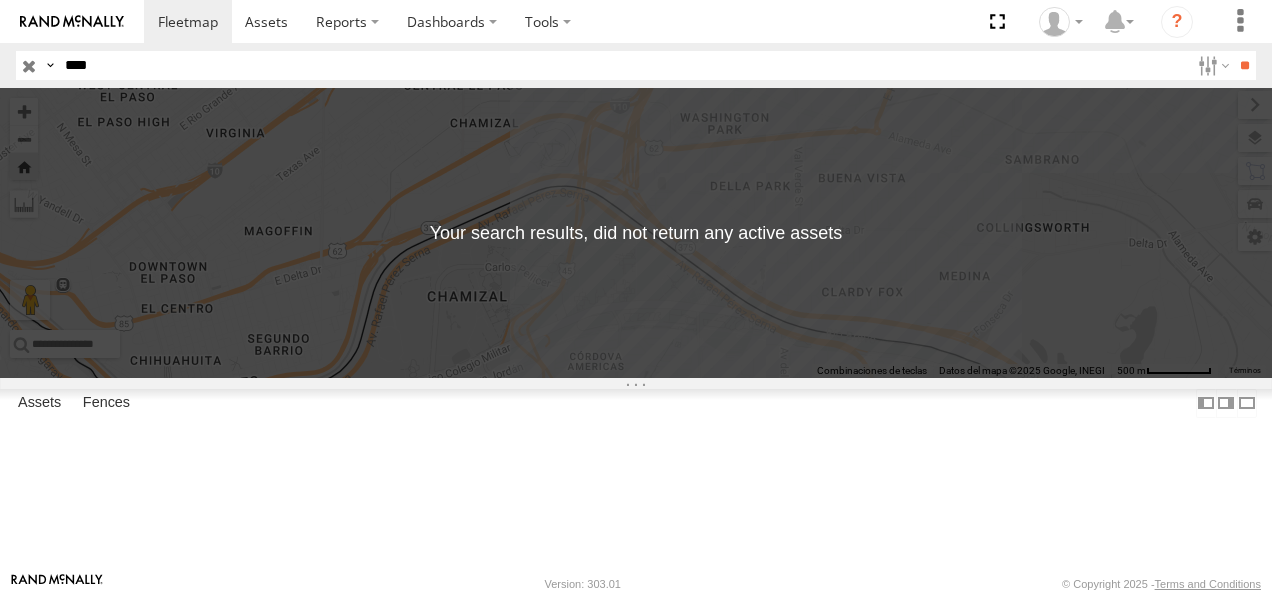 click on "**" at bounding box center [1244, 65] 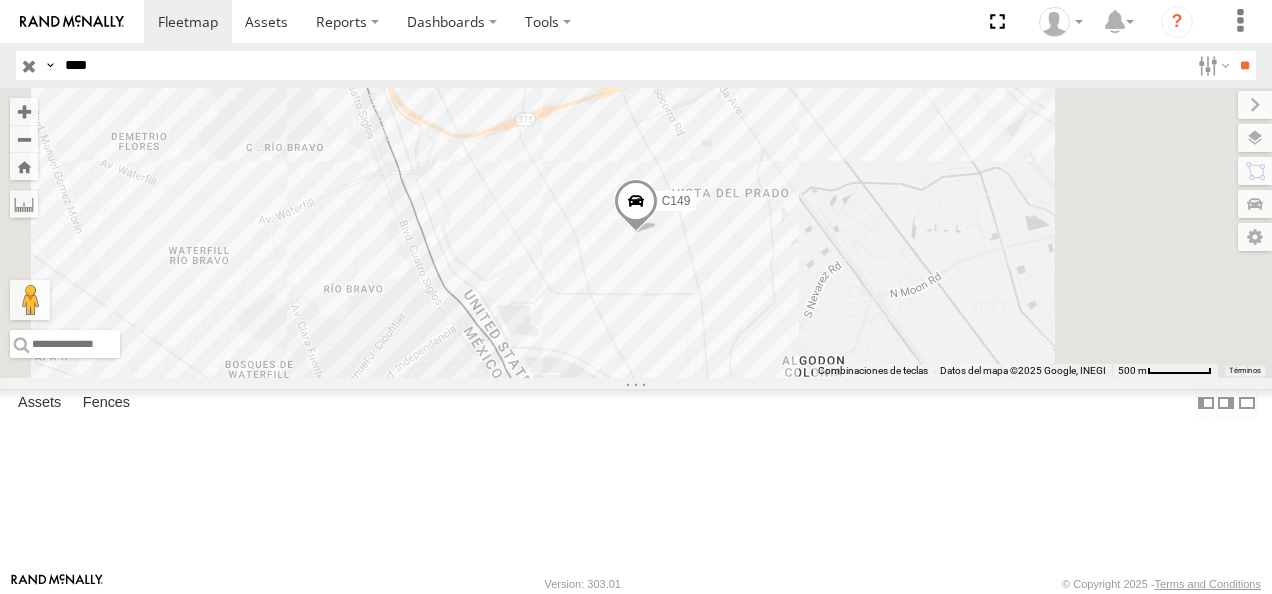 click on "C149
Cruce" at bounding box center [0, 0] 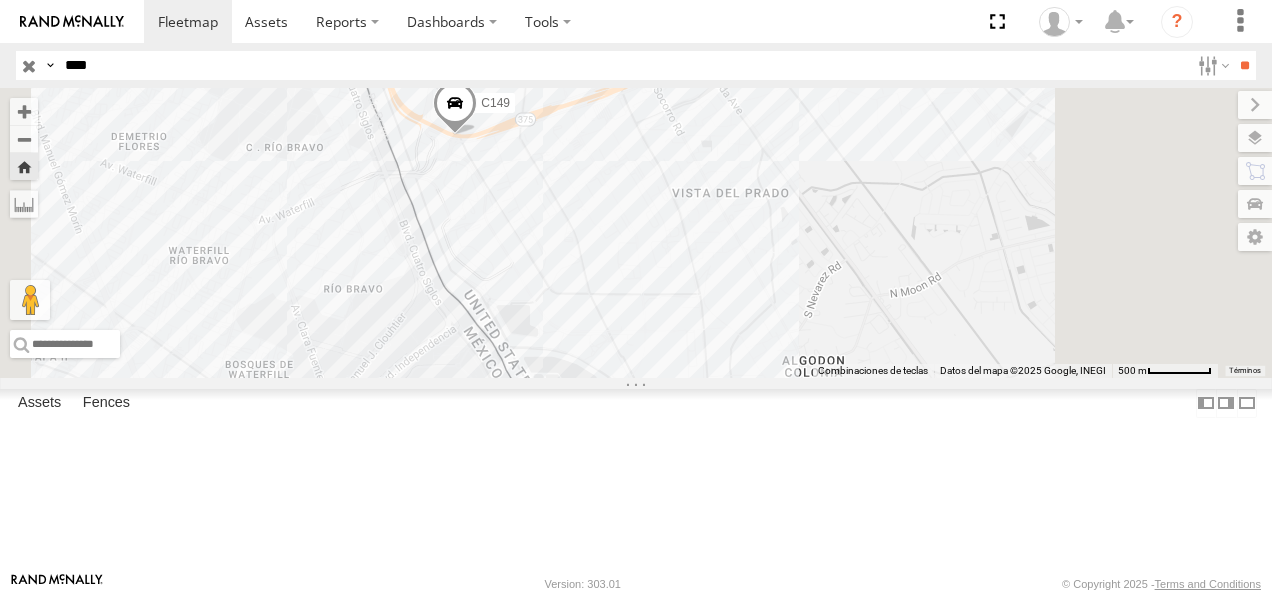 click on "Cruce" at bounding box center (0, 0) 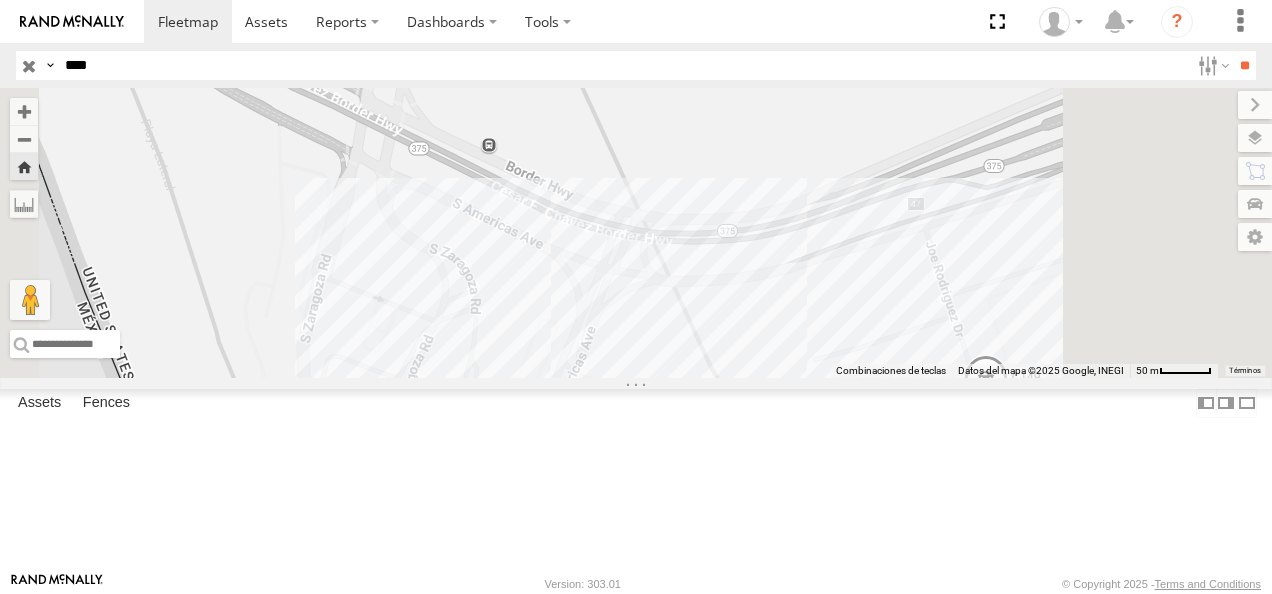drag, startPoint x: 140, startPoint y: 55, endPoint x: 51, endPoint y: 70, distance: 90.255196 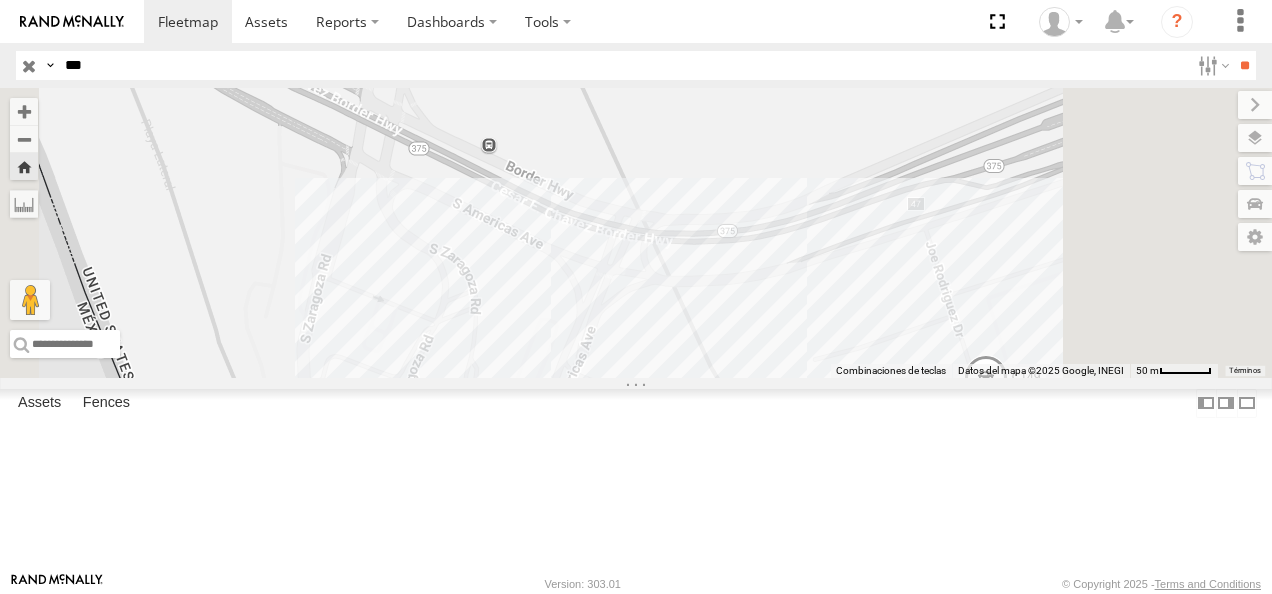 click on "**" at bounding box center (1244, 65) 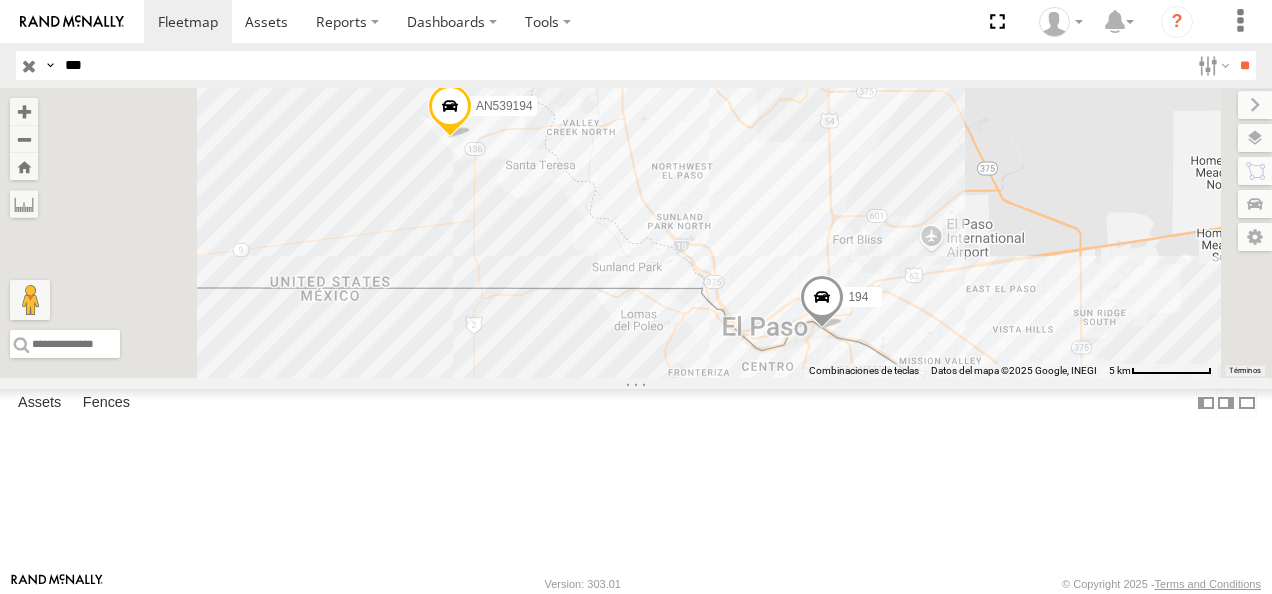 click on "194" at bounding box center (0, 0) 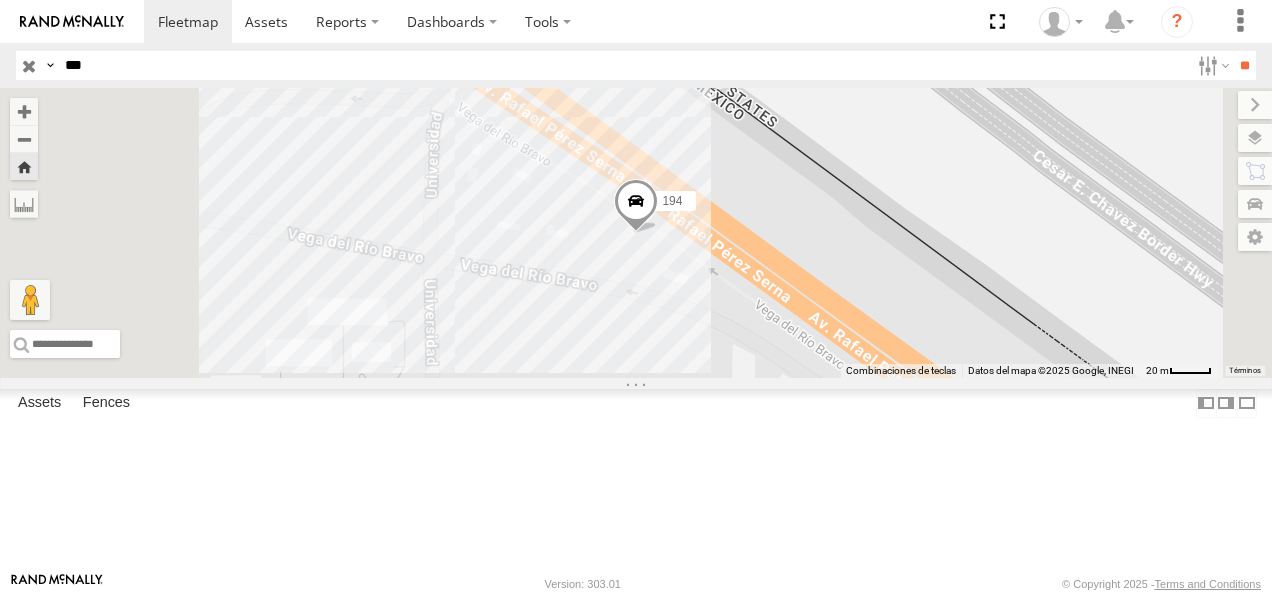 click at bounding box center (636, 206) 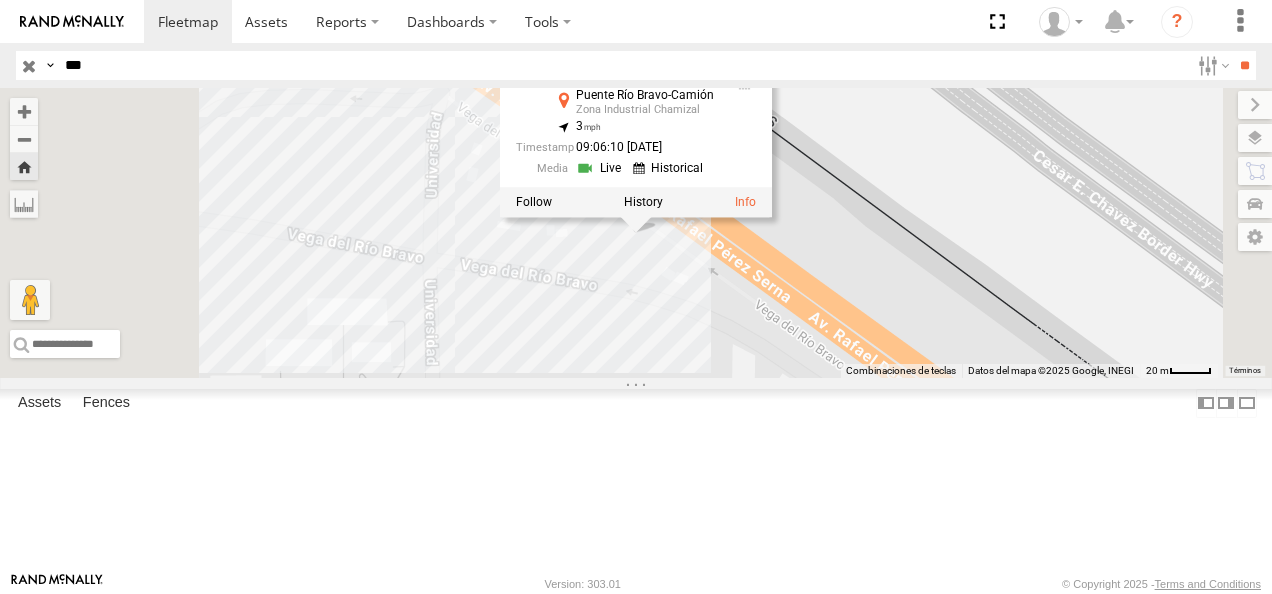 click on "194 194 FLEX NORTE [GEOGRAPHIC_DATA][PERSON_NAME]-[GEOGRAPHIC_DATA] 31.76034 ,  -106.44556 3 09:06:10 [DATE]" at bounding box center [636, 233] 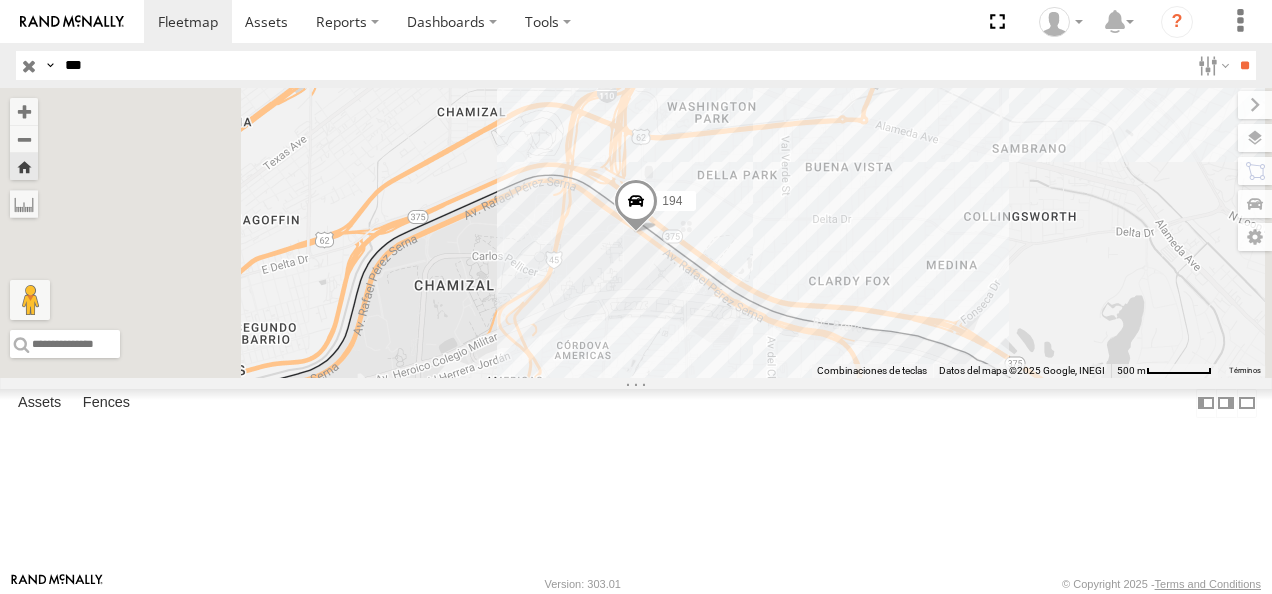 drag, startPoint x: 106, startPoint y: 65, endPoint x: 28, endPoint y: 65, distance: 78 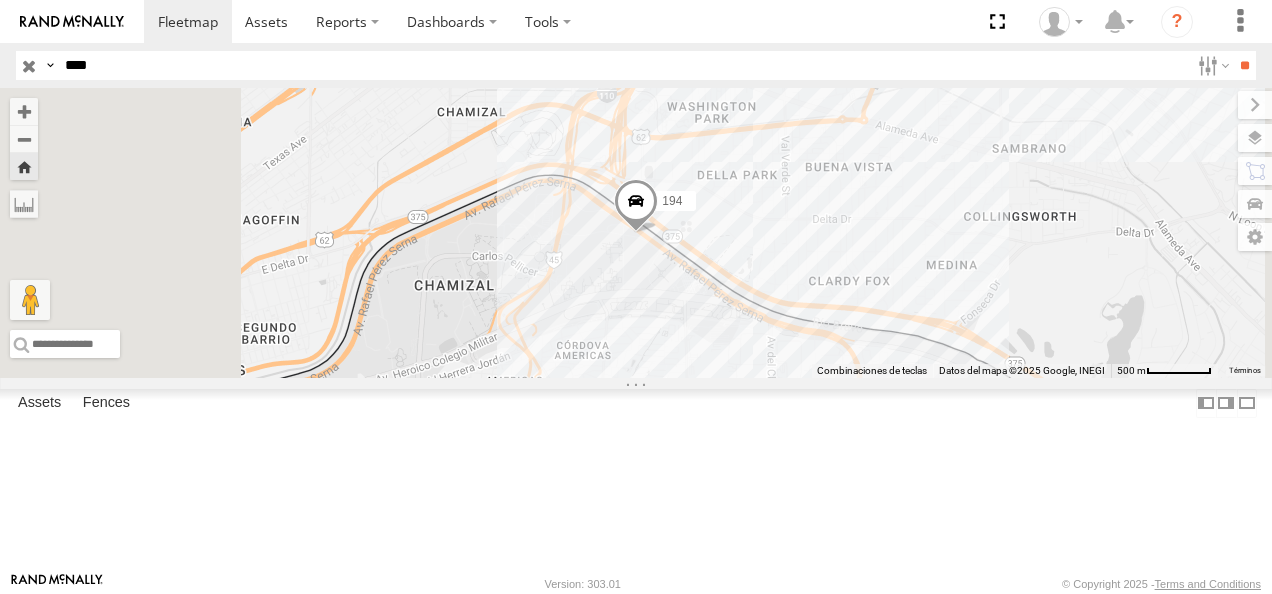 click on "**" at bounding box center [1244, 65] 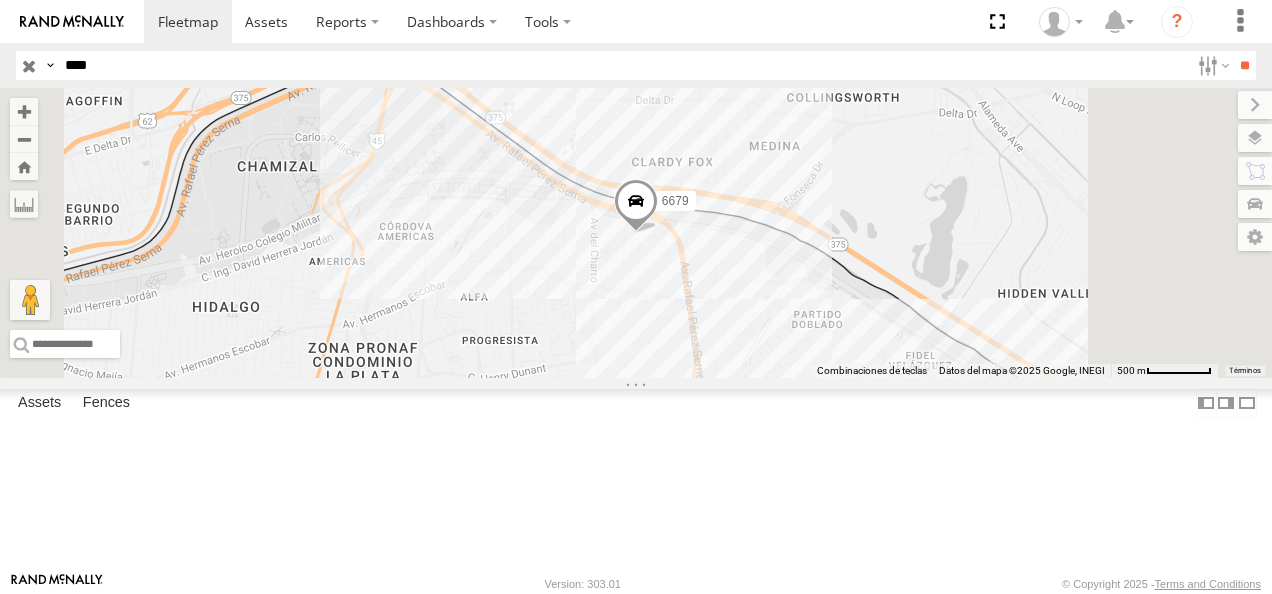 click on "FLEX NORTE" at bounding box center [0, 0] 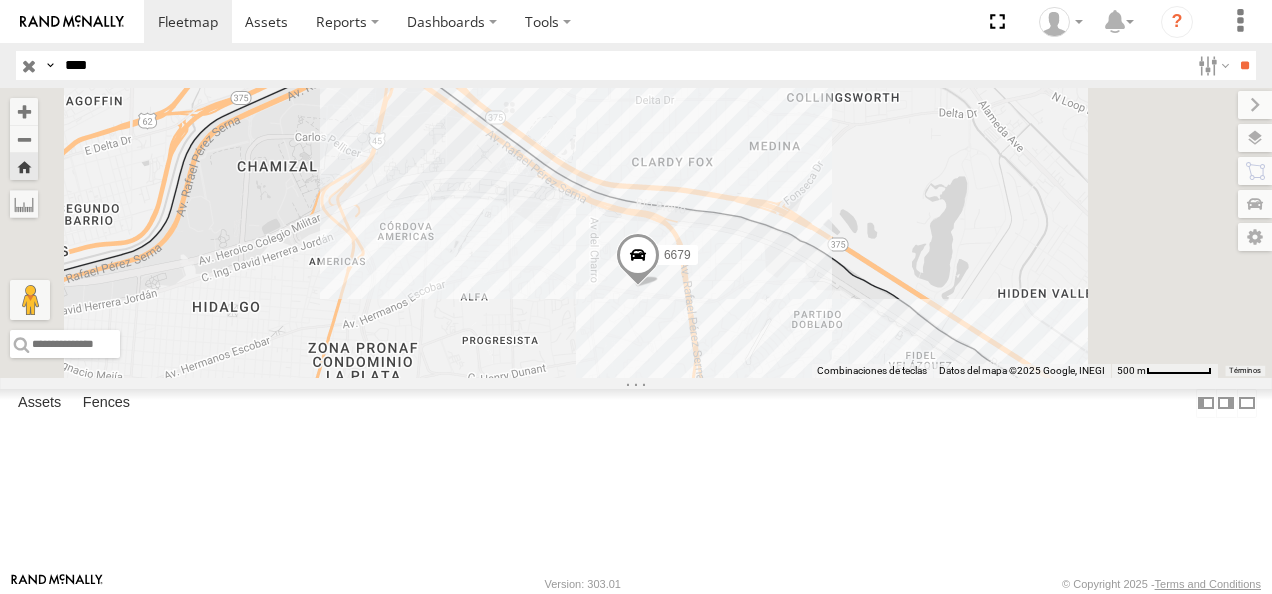 drag, startPoint x: 122, startPoint y: 60, endPoint x: 46, endPoint y: 65, distance: 76.1643 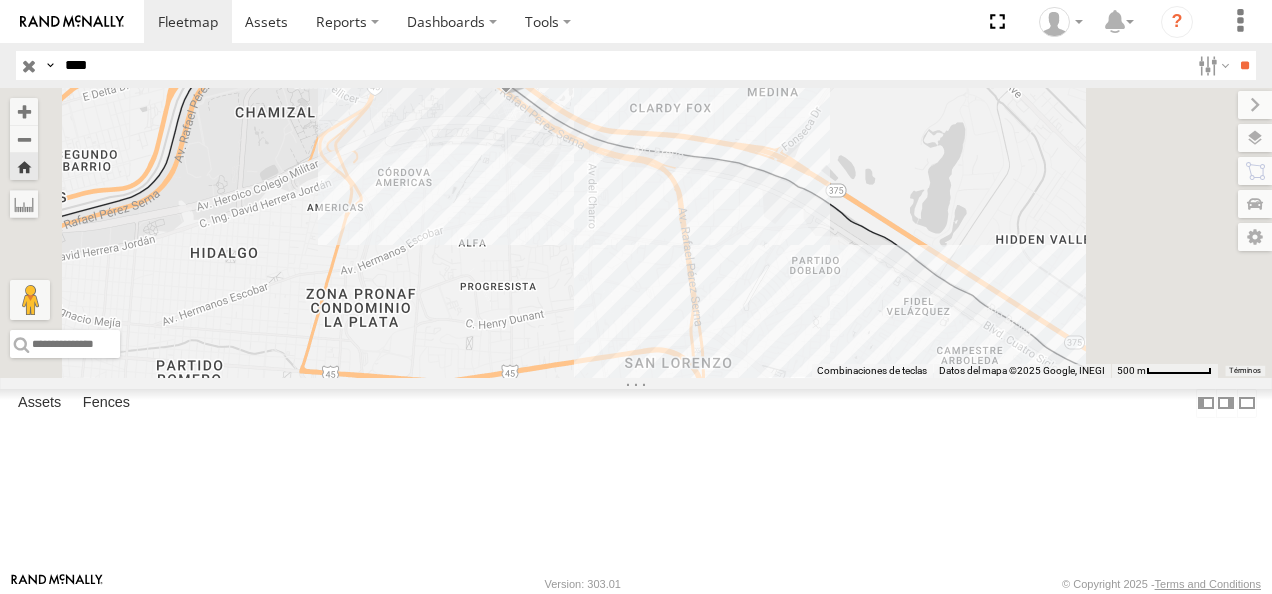 drag, startPoint x: 120, startPoint y: 74, endPoint x: -4, endPoint y: 68, distance: 124.14507 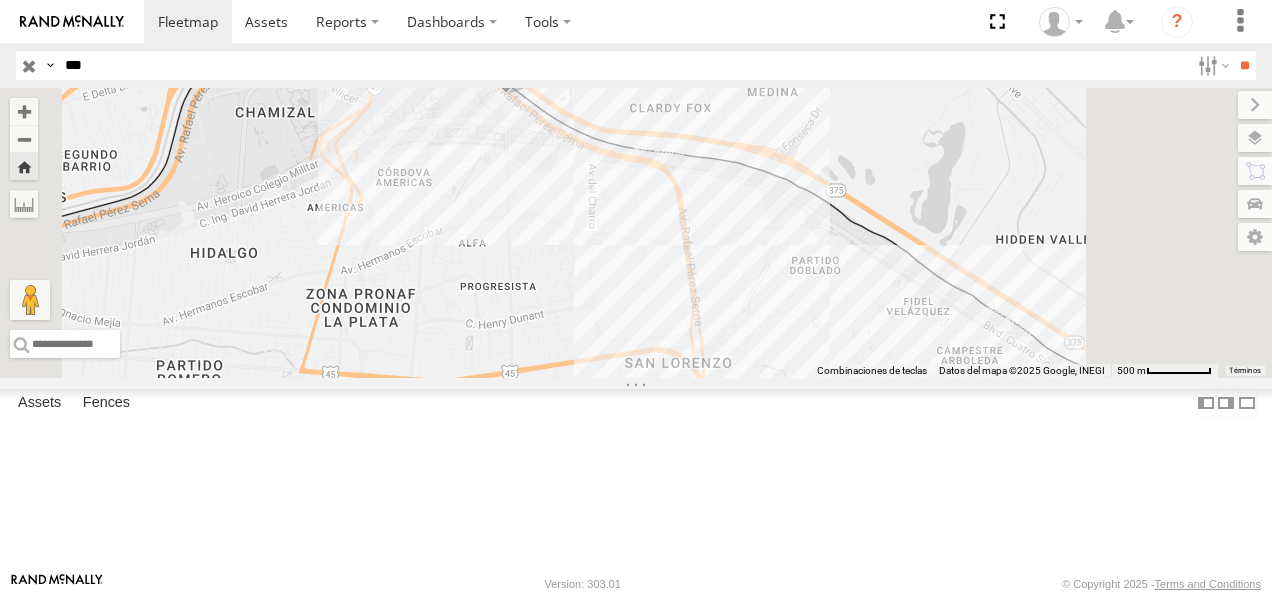 click on "**" at bounding box center [1244, 65] 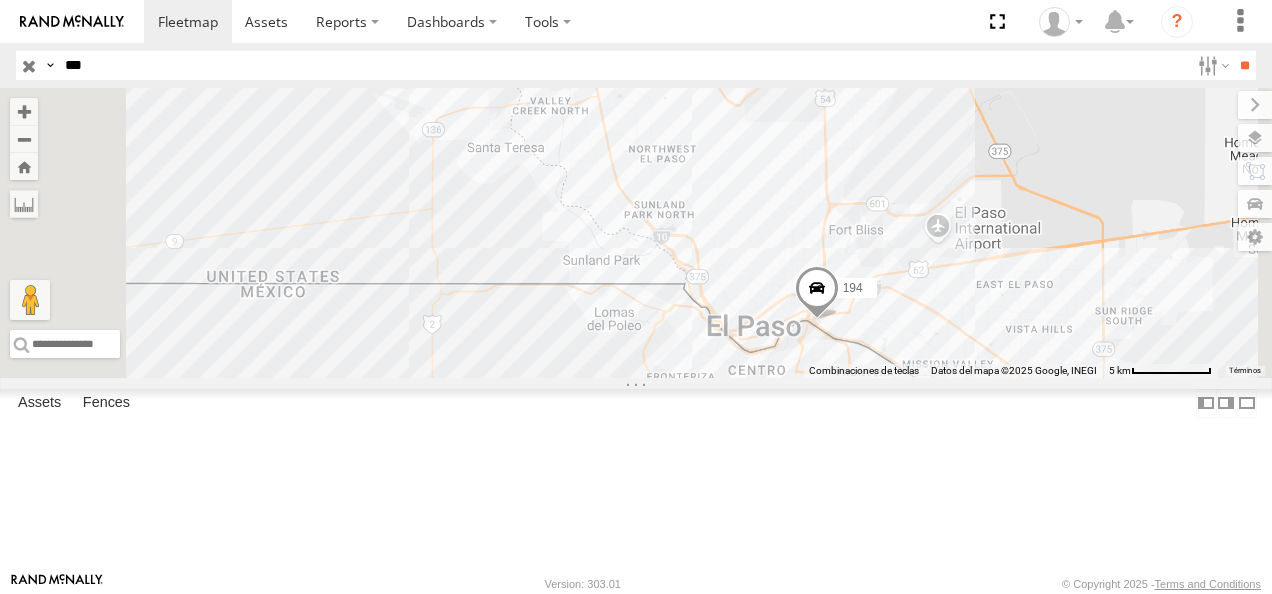 click on "194
FLEX NORTE" at bounding box center (0, 0) 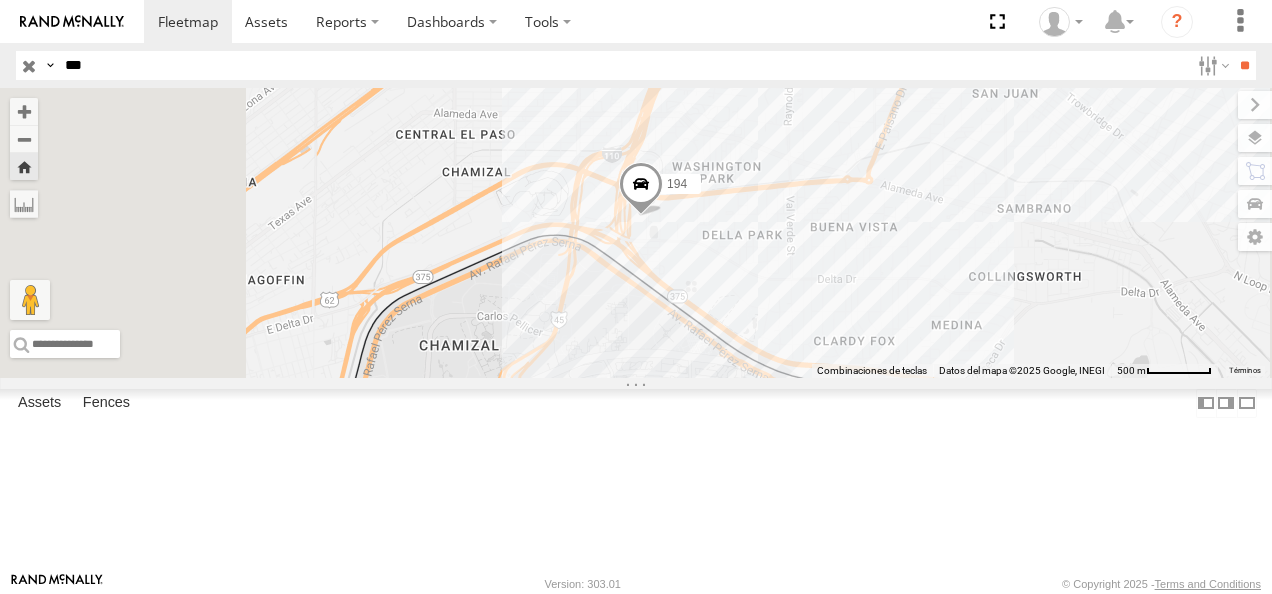 drag, startPoint x: 111, startPoint y: 62, endPoint x: 71, endPoint y: 62, distance: 40 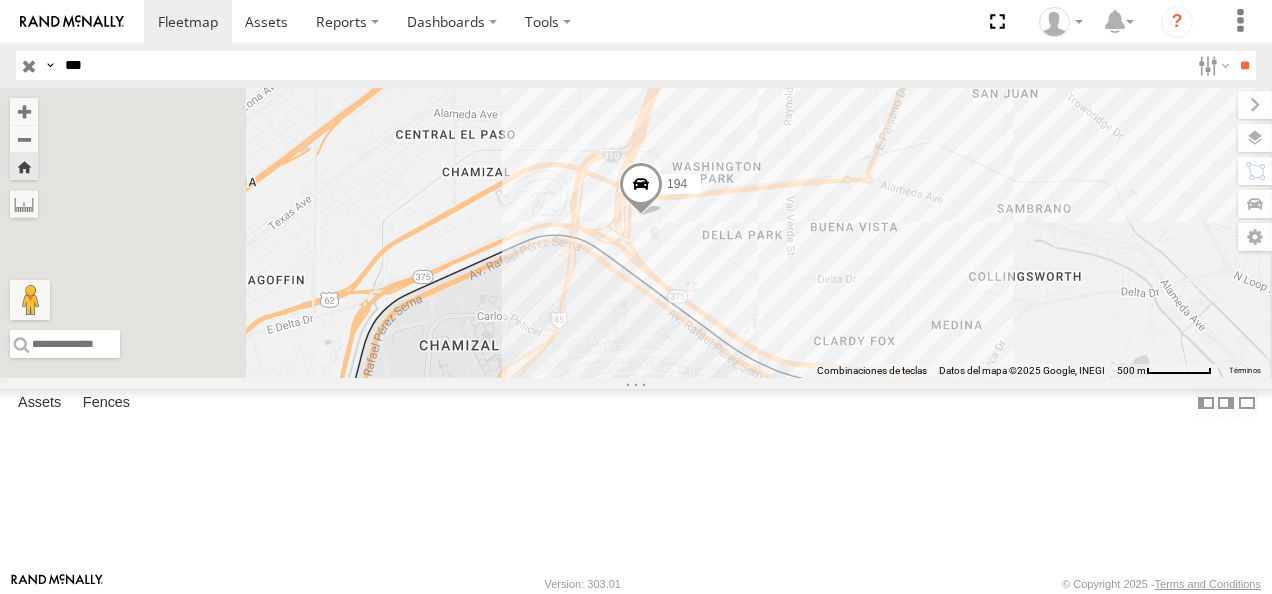 click on "***" at bounding box center (623, 65) 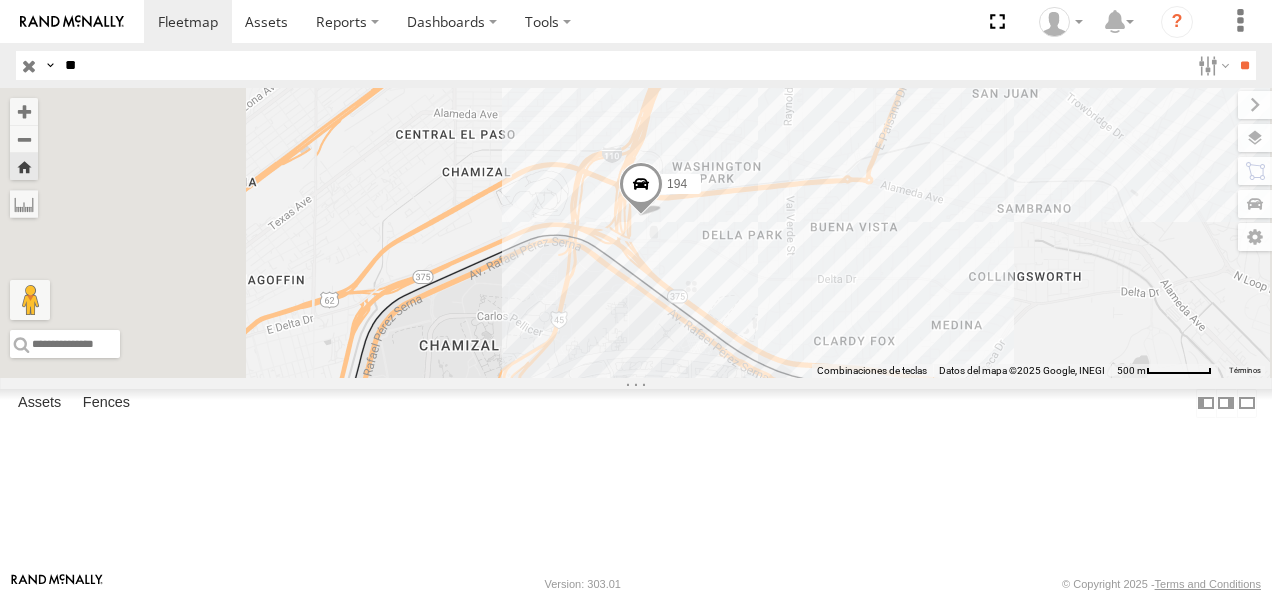 type on "*" 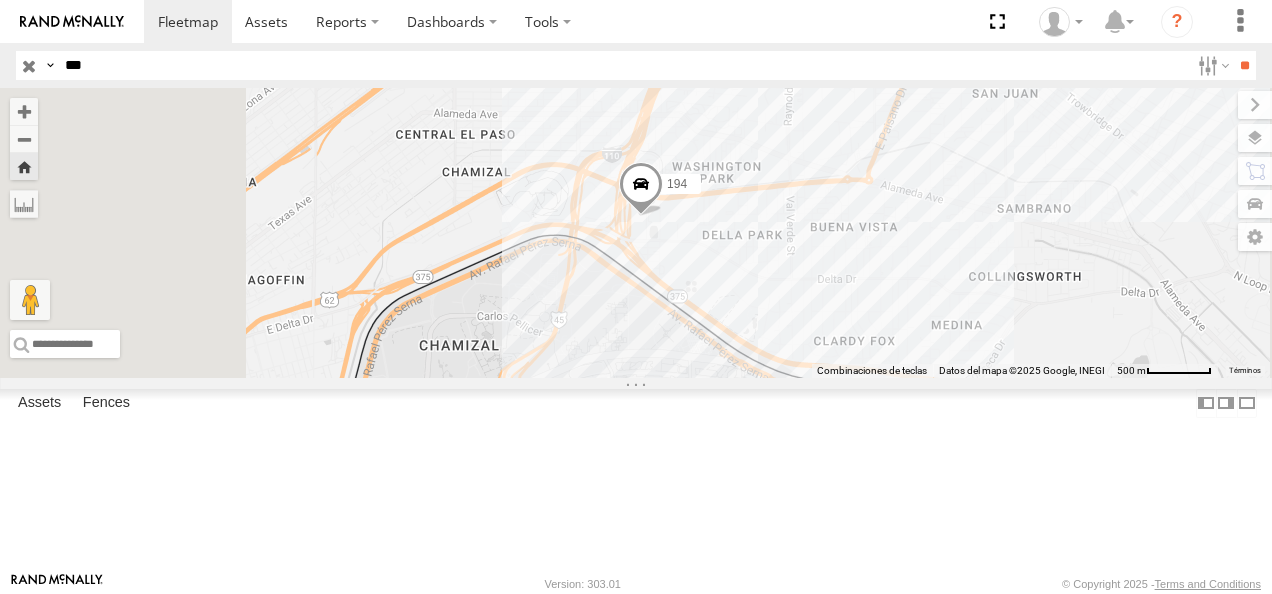 click on "**" at bounding box center [1244, 65] 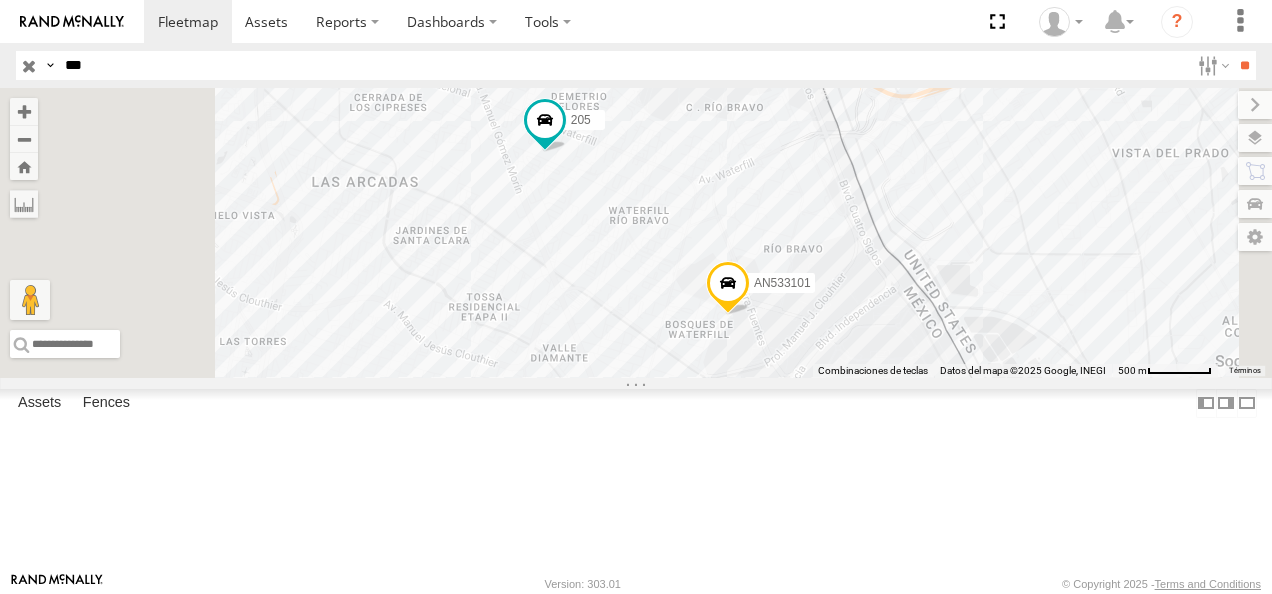 drag, startPoint x: 125, startPoint y: 62, endPoint x: 39, endPoint y: 75, distance: 86.977005 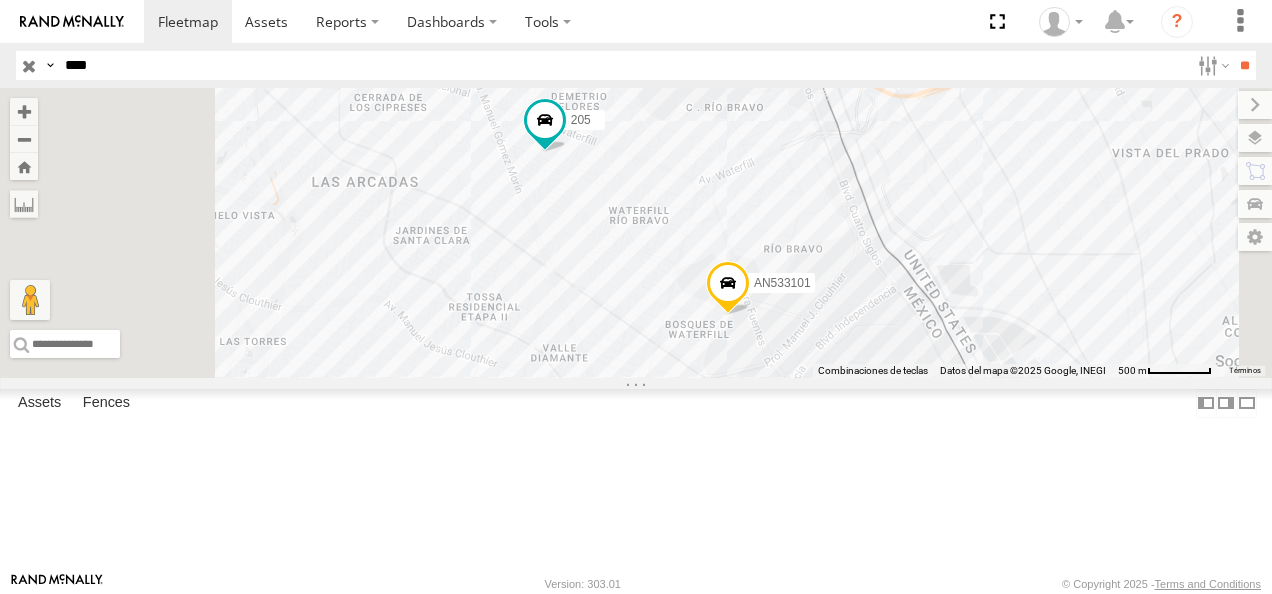 click on "**" at bounding box center (1244, 65) 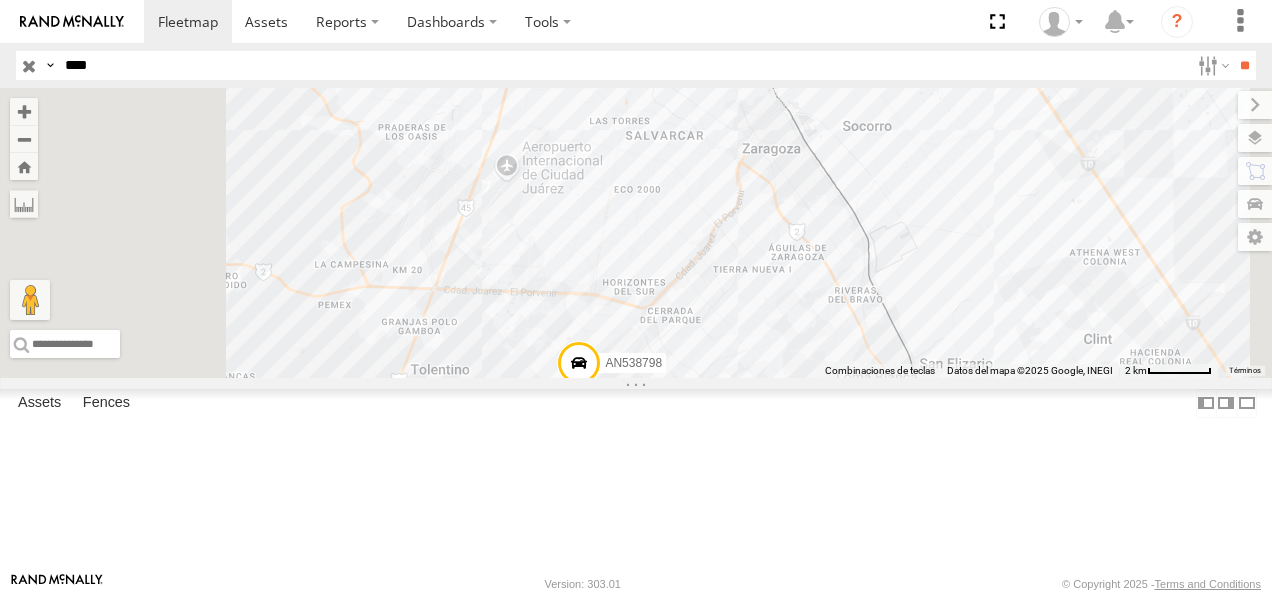 drag, startPoint x: 110, startPoint y: 56, endPoint x: 52, endPoint y: 62, distance: 58.30952 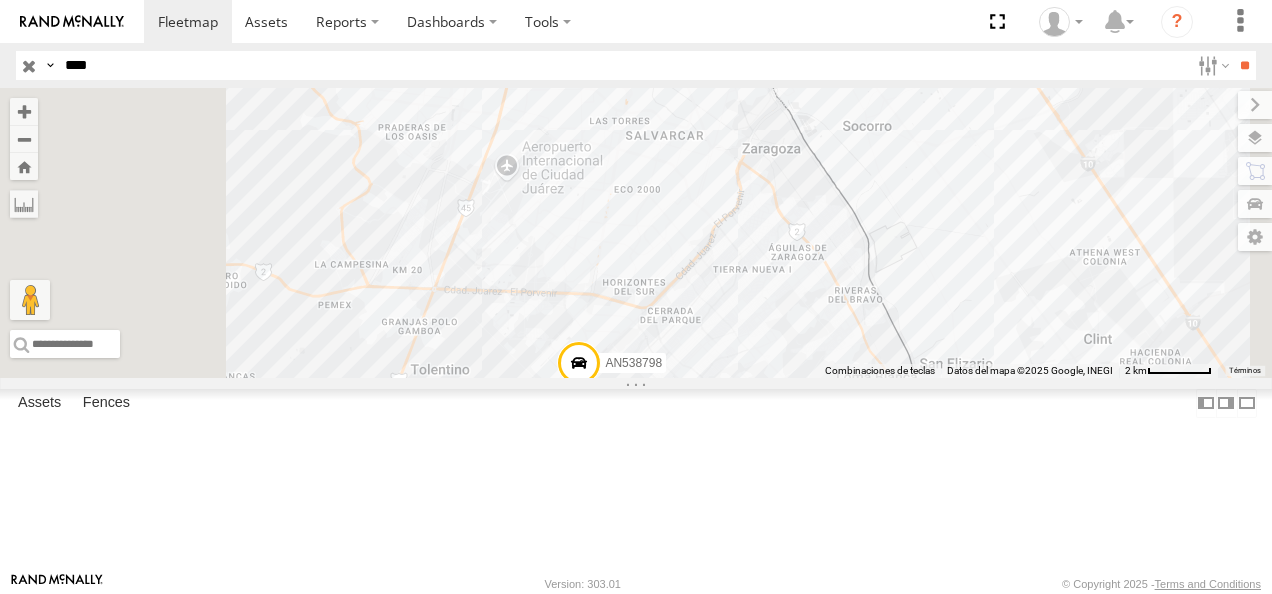 click on "**" at bounding box center (1244, 65) 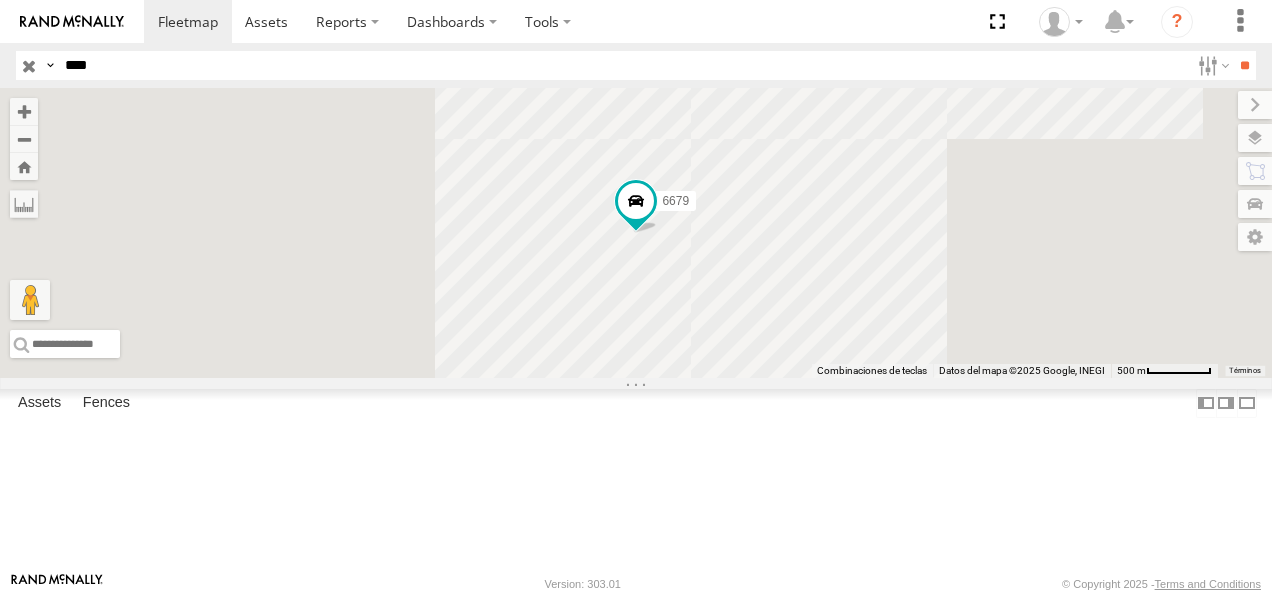 click on "6679" at bounding box center (0, 0) 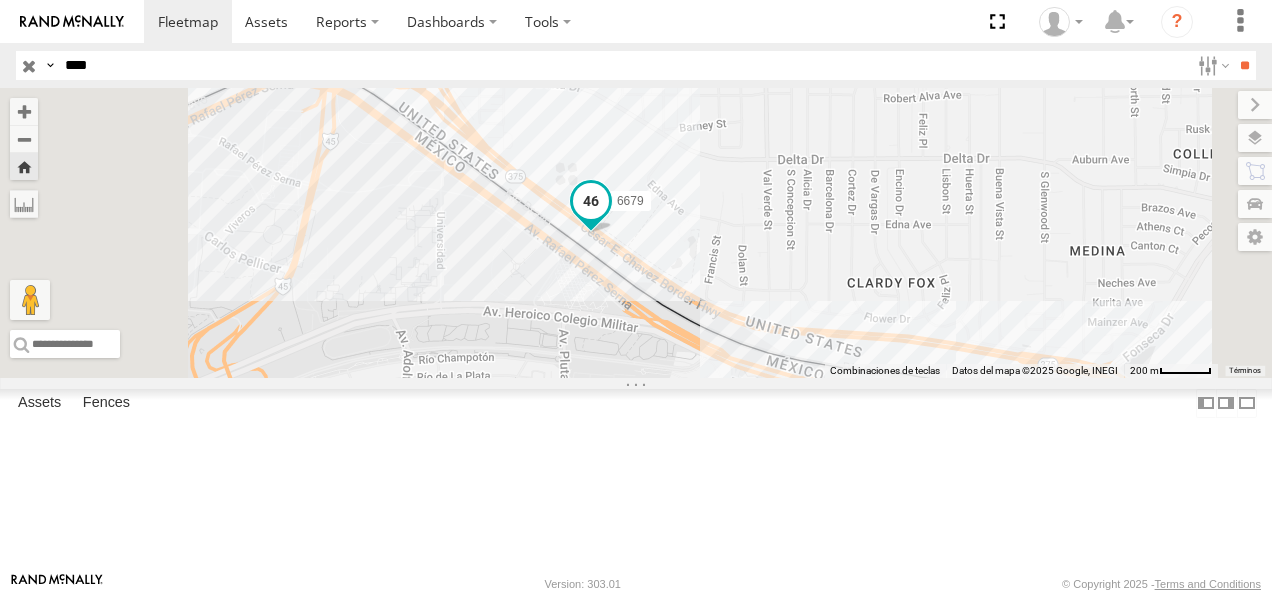 click at bounding box center (591, 201) 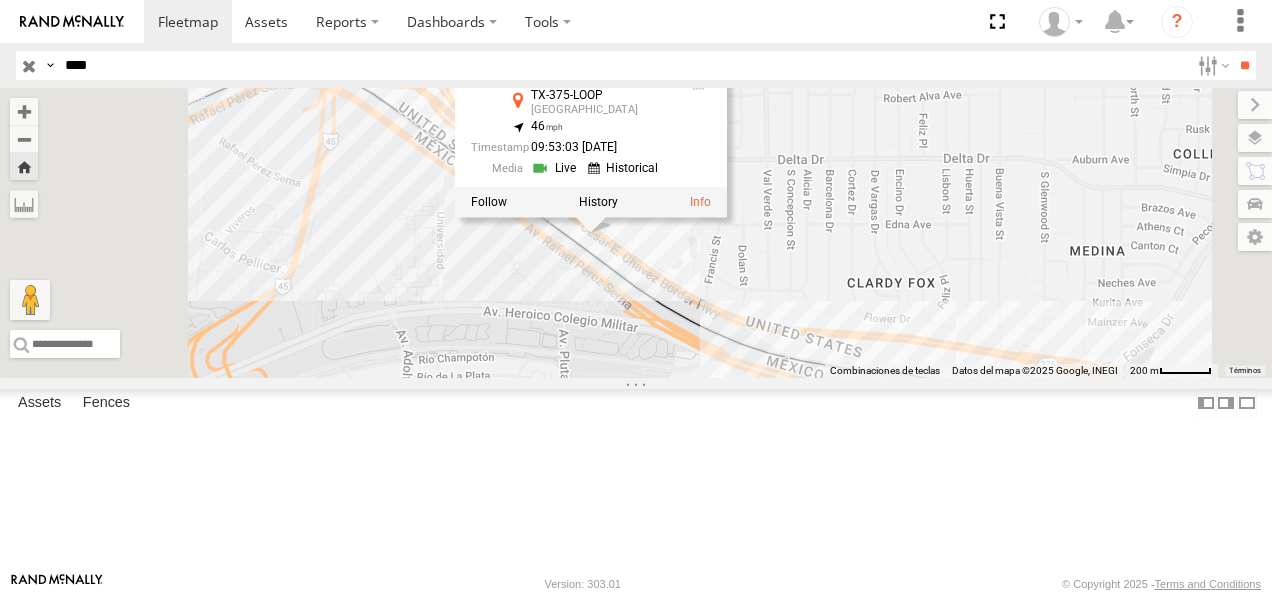 click on "6679 6679 [GEOGRAPHIC_DATA]-375-LOOP [GEOGRAPHIC_DATA] 31.75869 ,  -106.44023 46 09:53:03 [DATE]" at bounding box center [636, 233] 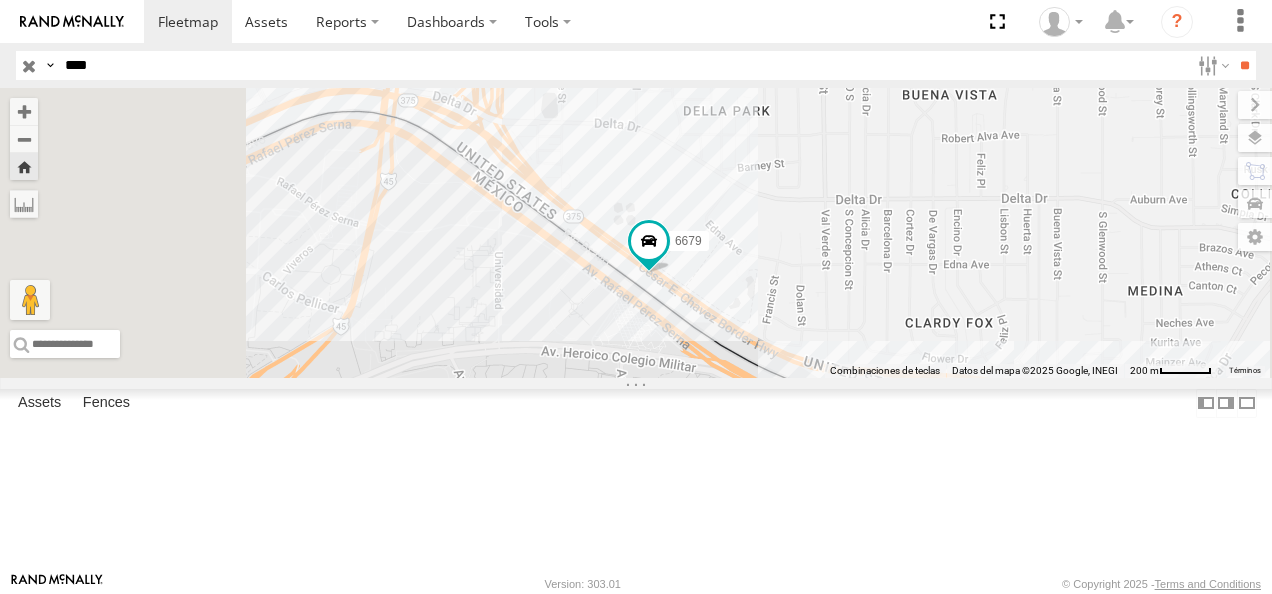 drag, startPoint x: 693, startPoint y: 320, endPoint x: 756, endPoint y: 364, distance: 76.843994 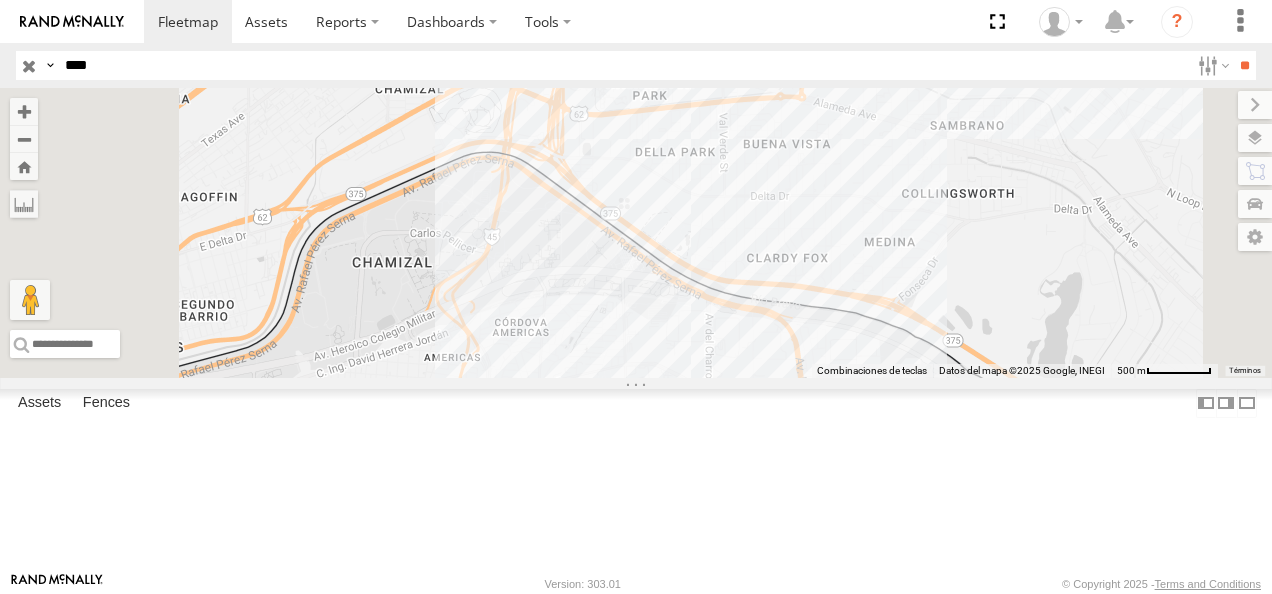 drag, startPoint x: 133, startPoint y: 64, endPoint x: 30, endPoint y: 64, distance: 103 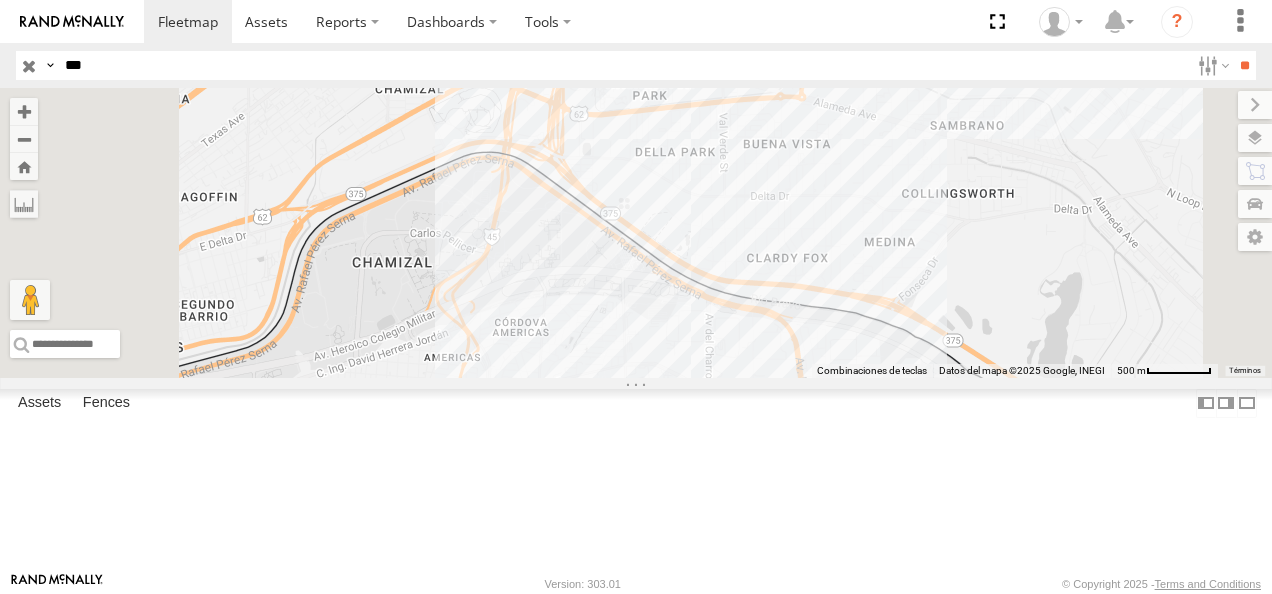 type on "***" 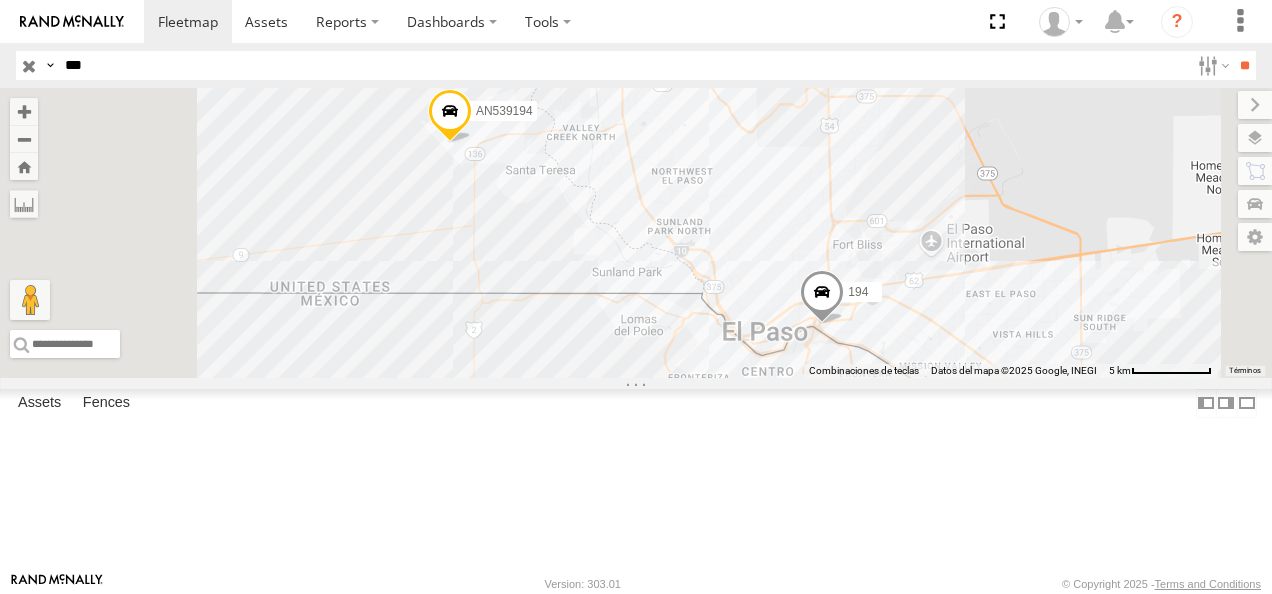 click at bounding box center [0, 0] 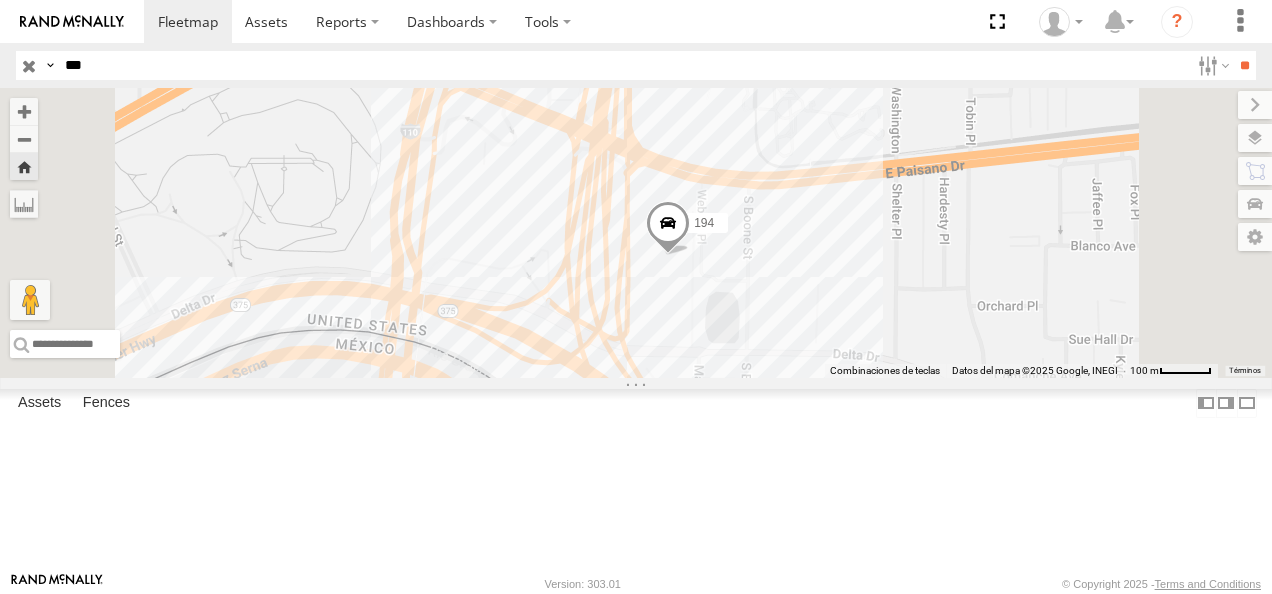 drag, startPoint x: 840, startPoint y: 302, endPoint x: 825, endPoint y: 350, distance: 50.289165 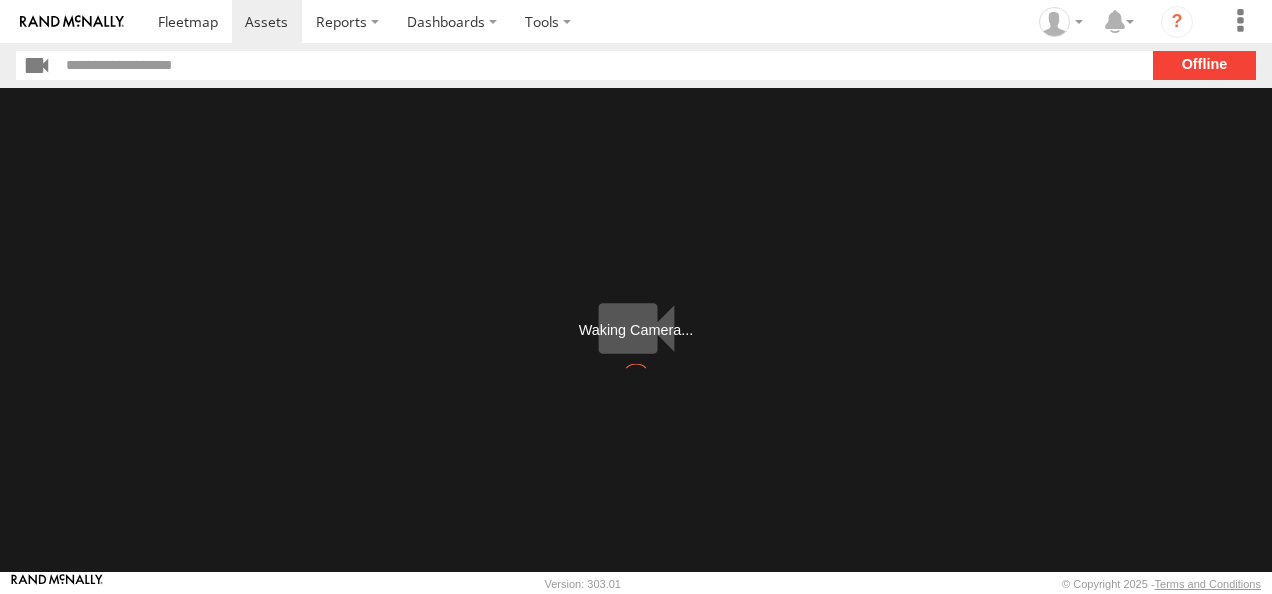 scroll, scrollTop: 0, scrollLeft: 0, axis: both 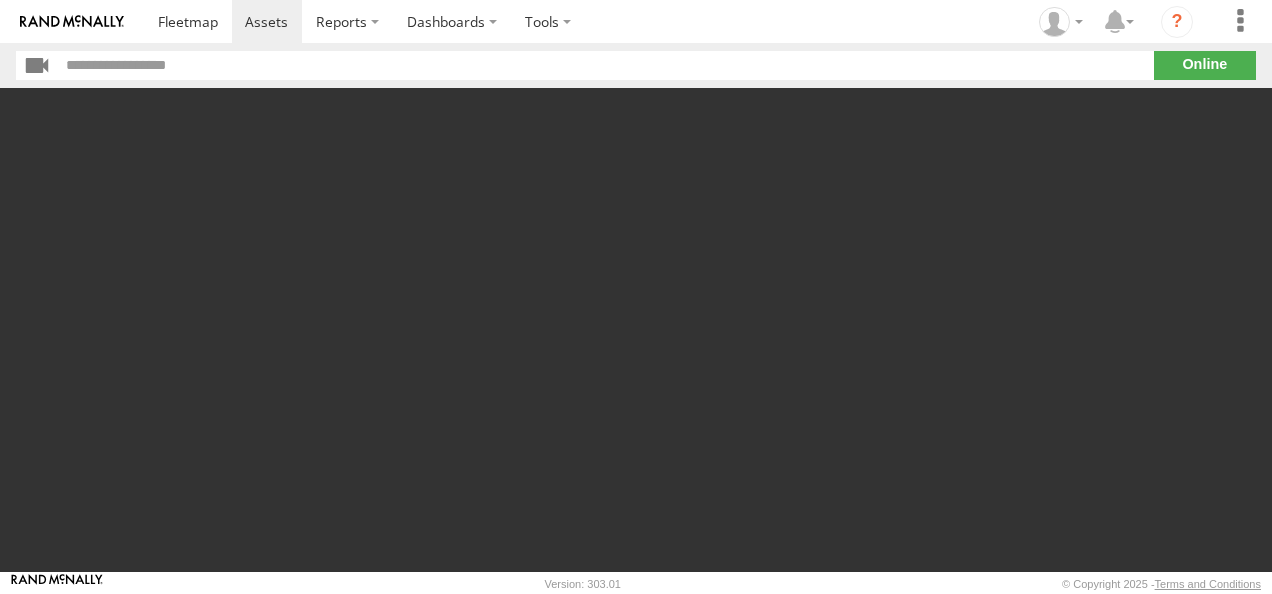 click at bounding box center (636, 330) 